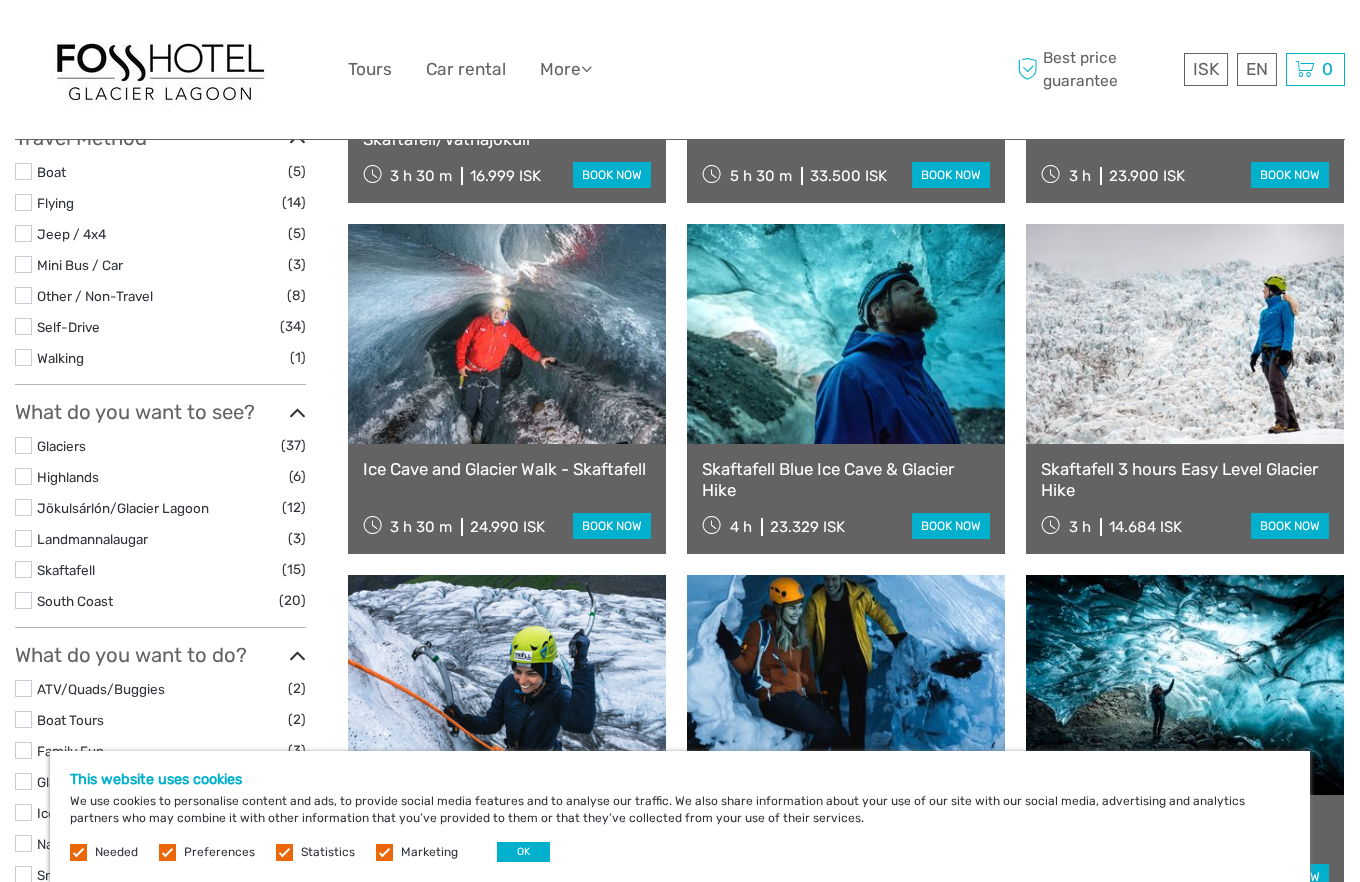 scroll, scrollTop: 514, scrollLeft: 0, axis: vertical 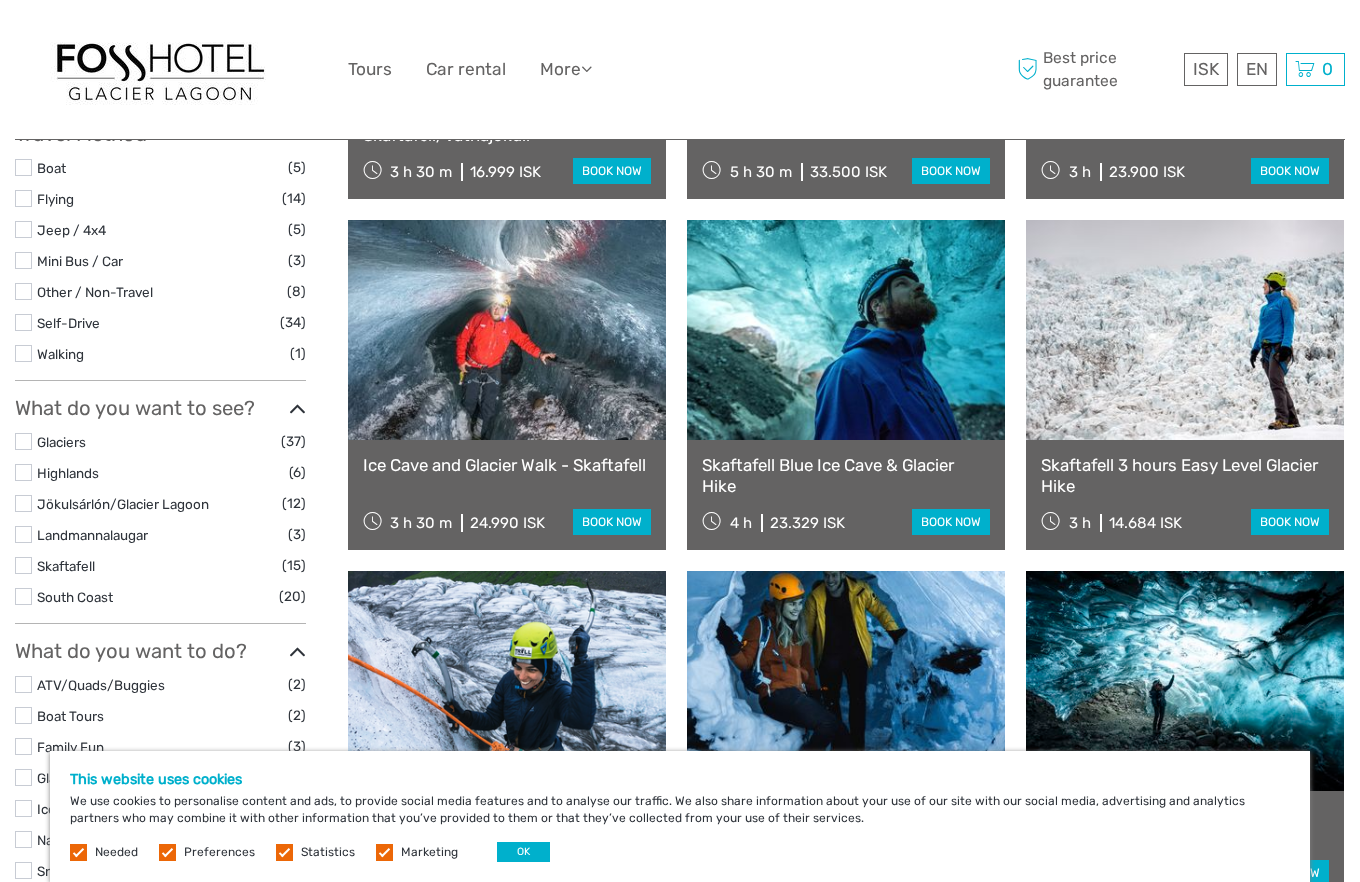 click at bounding box center (23, 503) 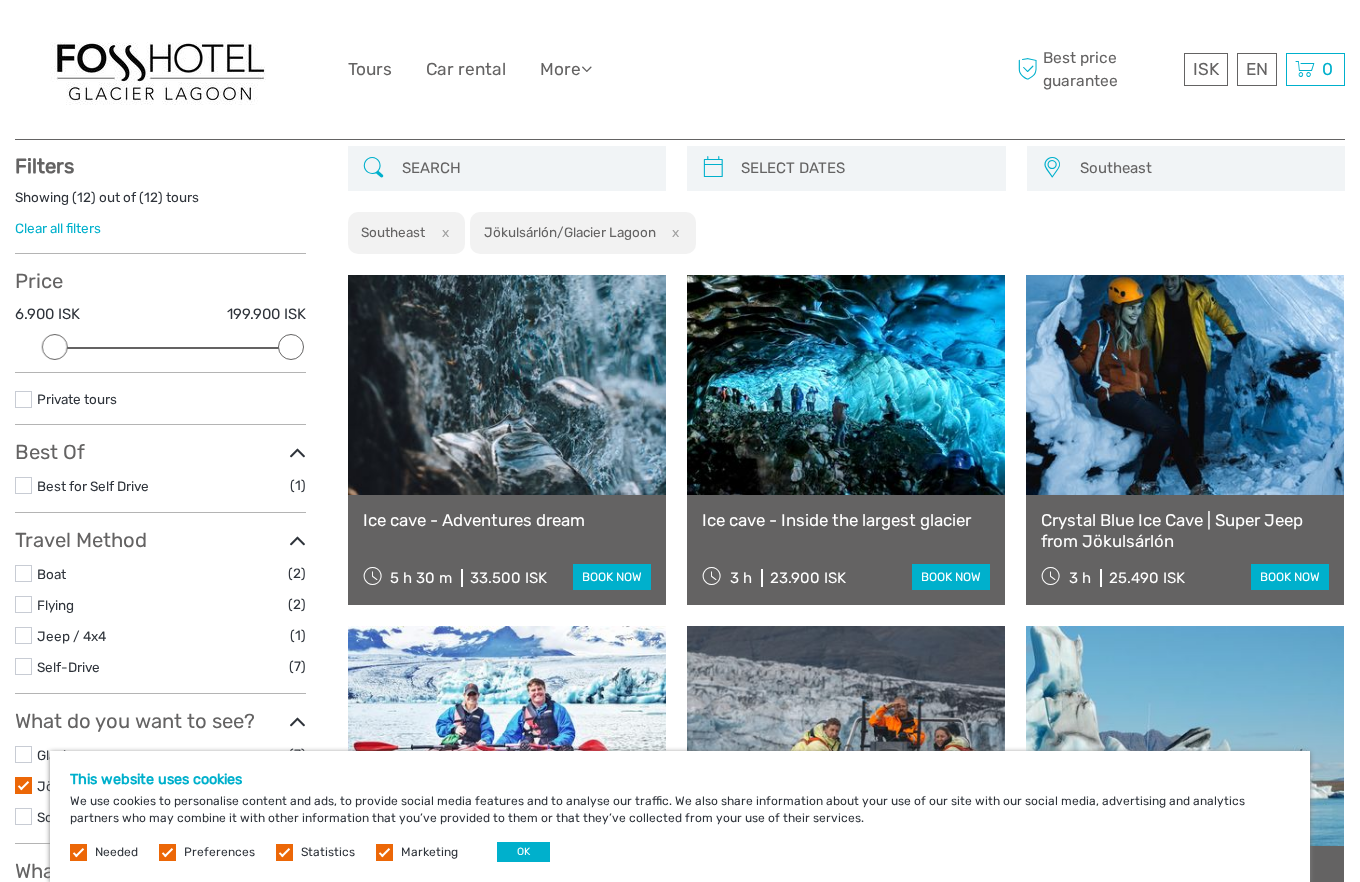 scroll, scrollTop: 108, scrollLeft: 1, axis: both 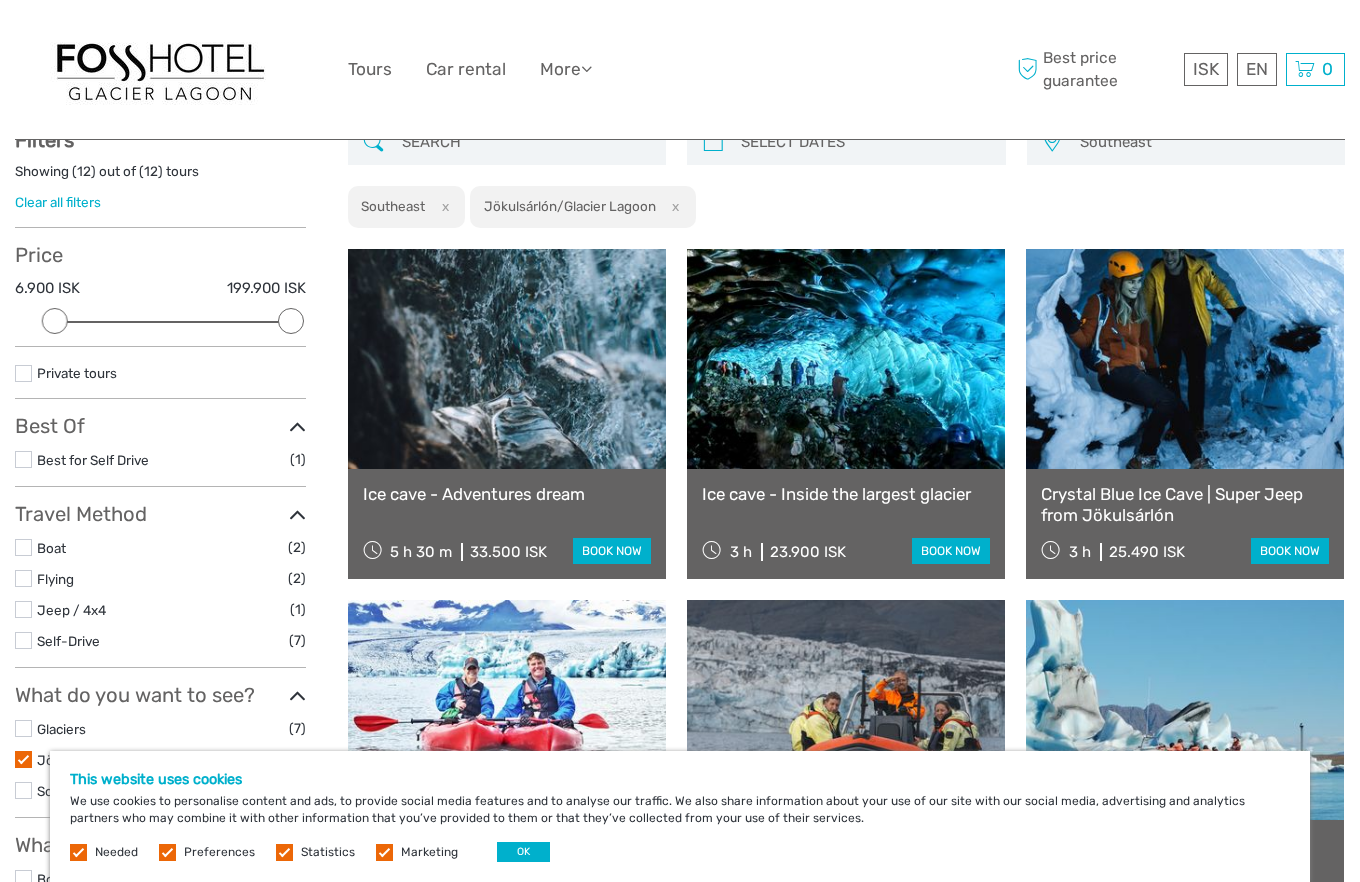 click at bounding box center [1185, 359] 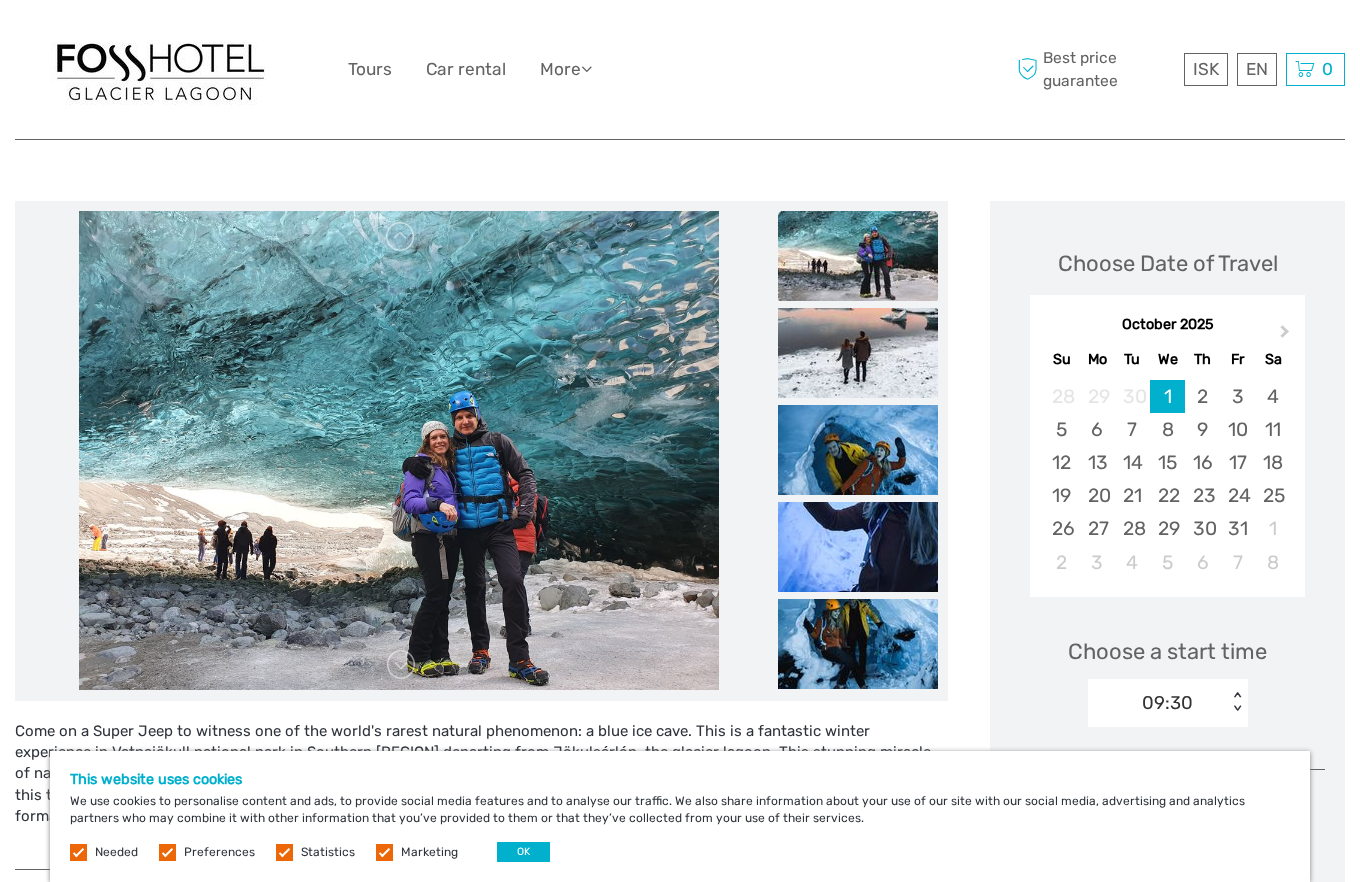 scroll, scrollTop: 199, scrollLeft: 0, axis: vertical 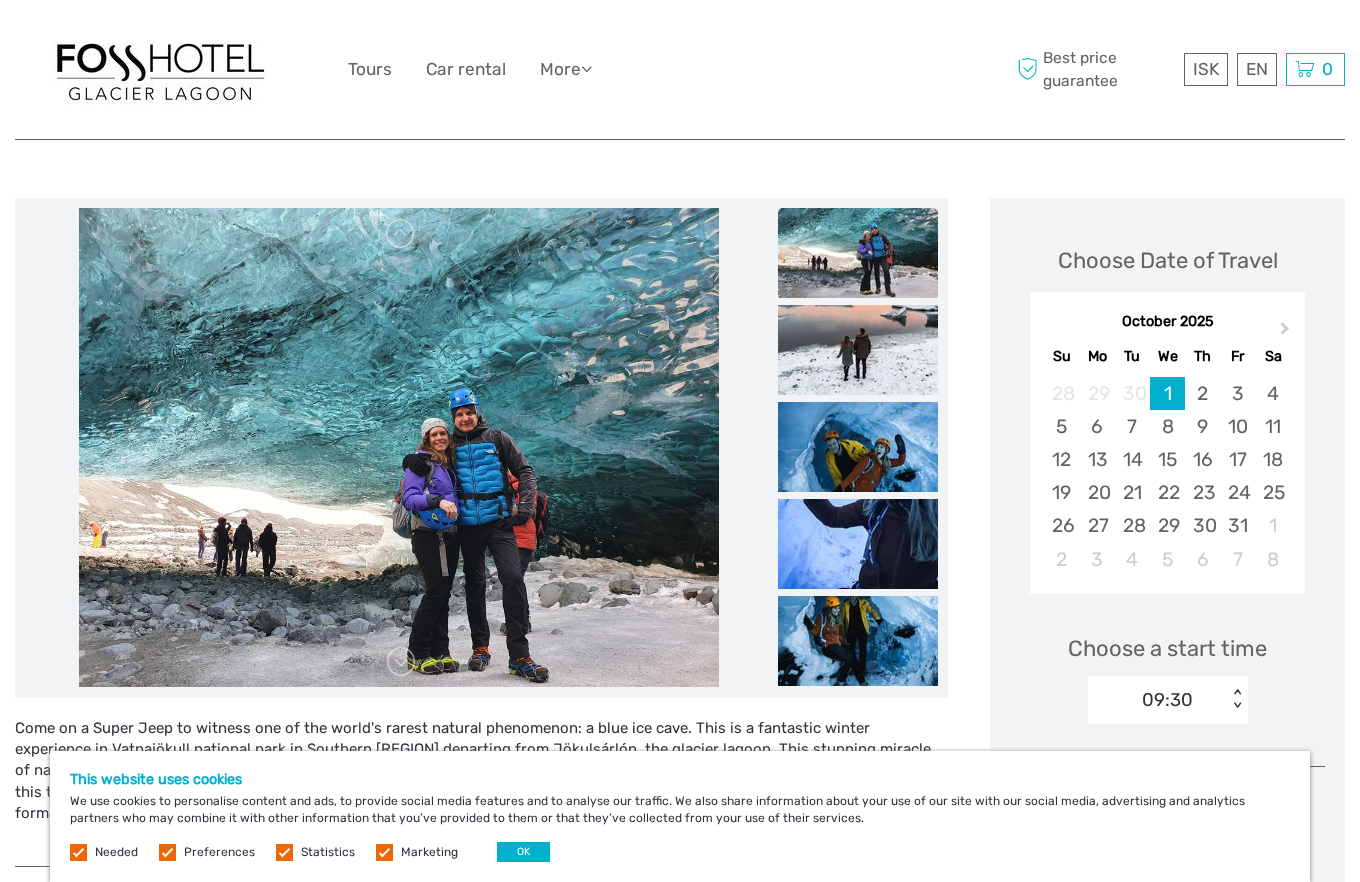 click on "OK" at bounding box center [523, 852] 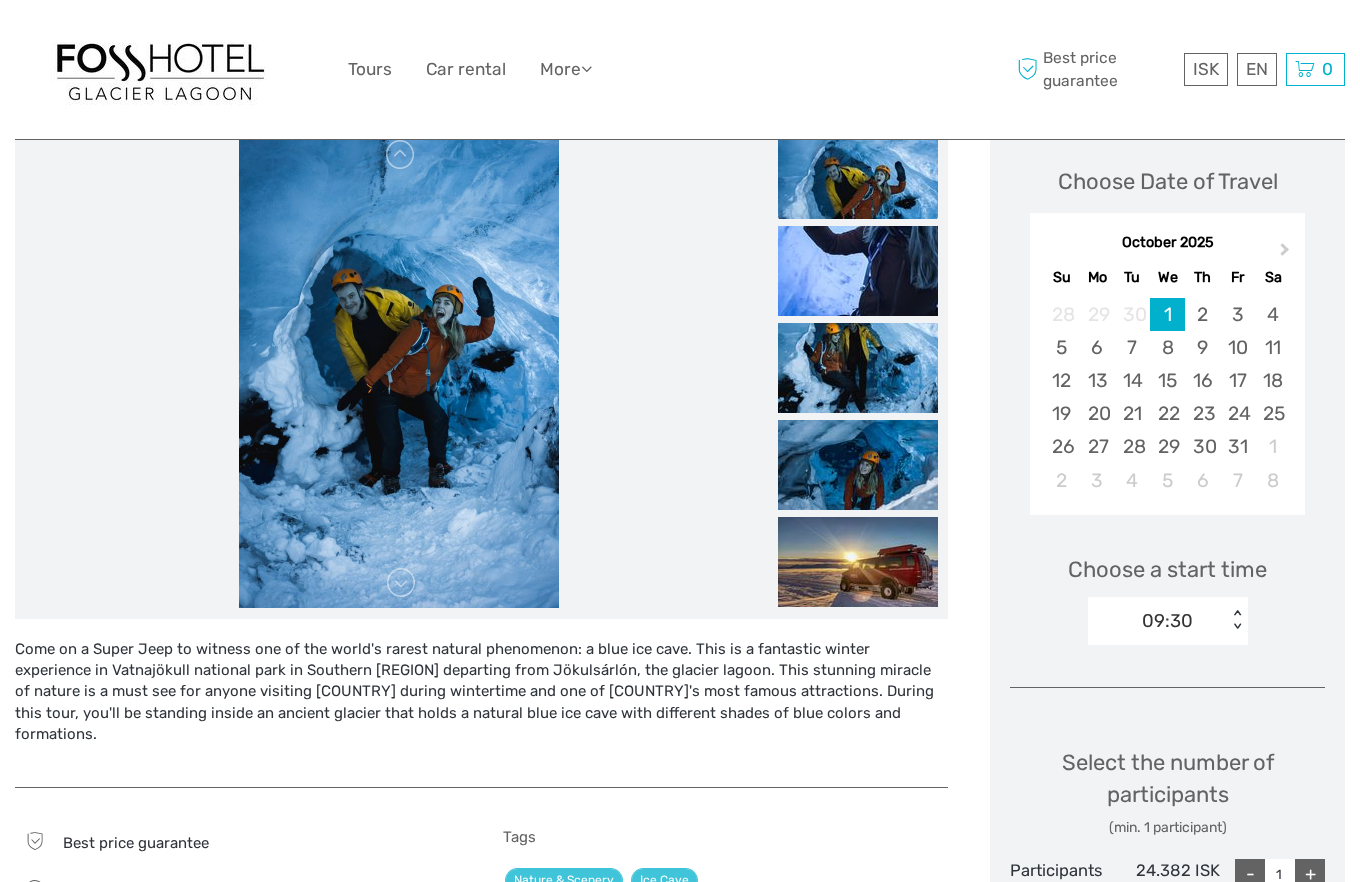 scroll, scrollTop: 278, scrollLeft: 0, axis: vertical 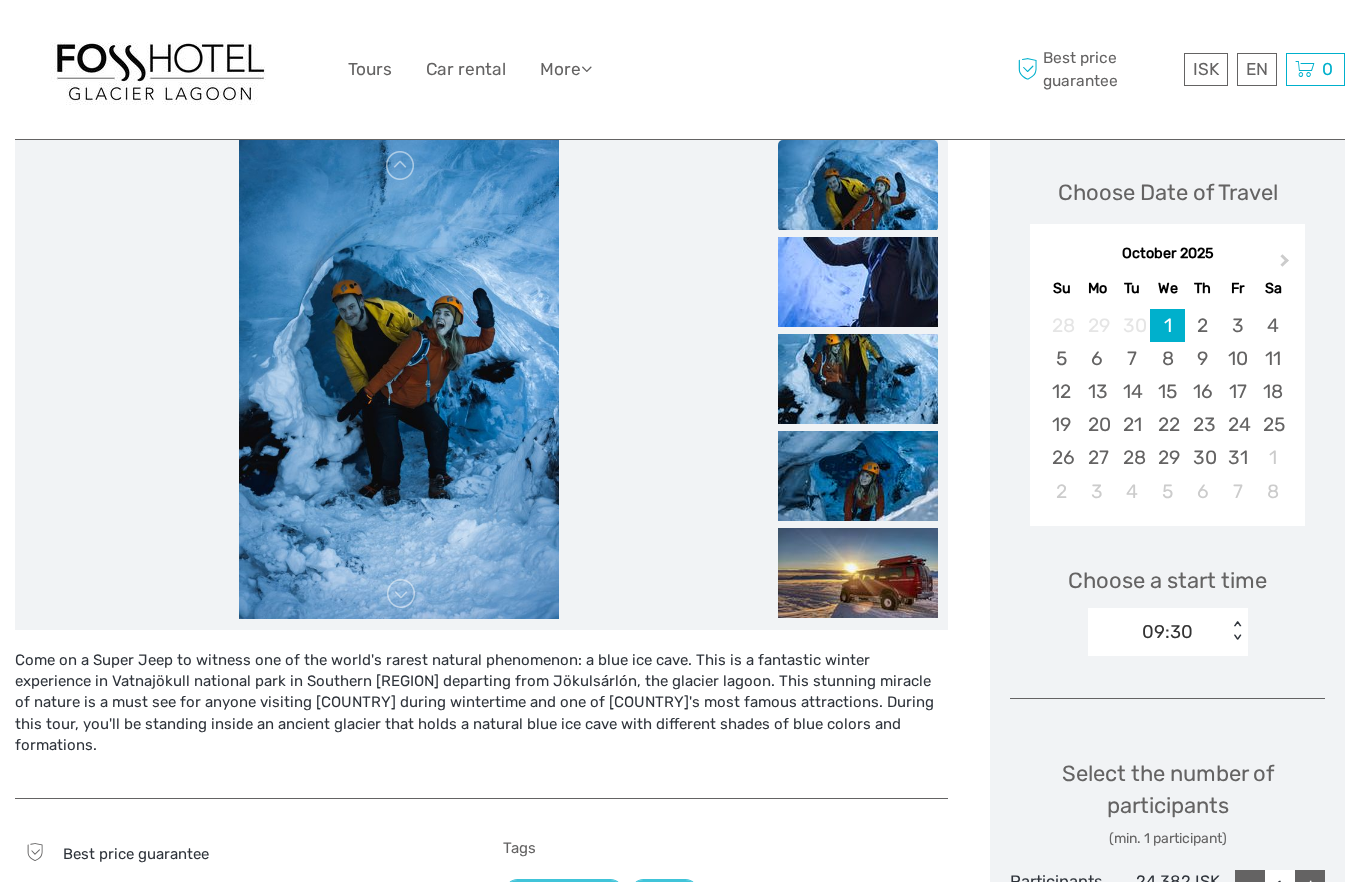 click on "< >" at bounding box center (1236, 631) 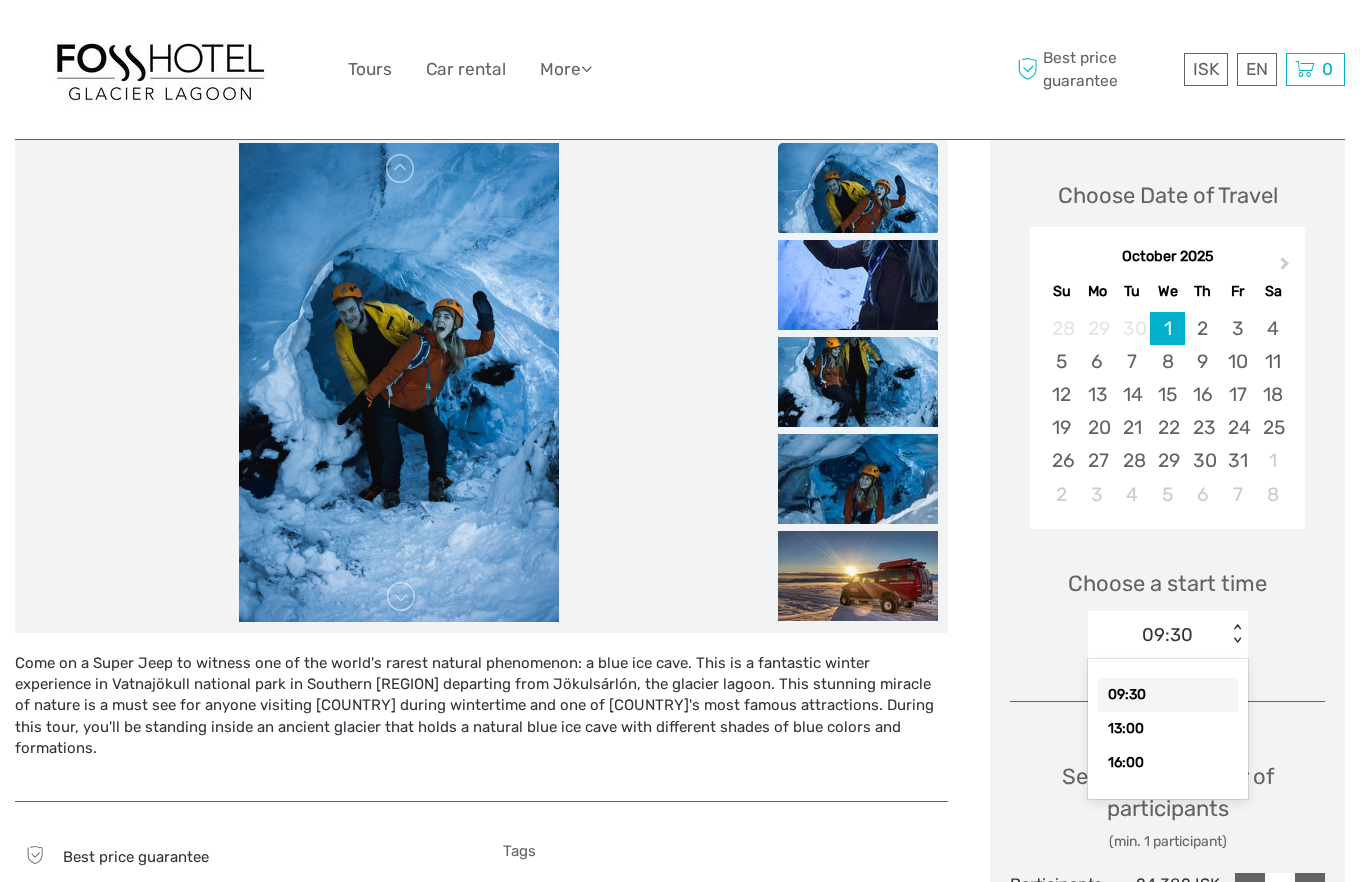 scroll, scrollTop: 266, scrollLeft: 0, axis: vertical 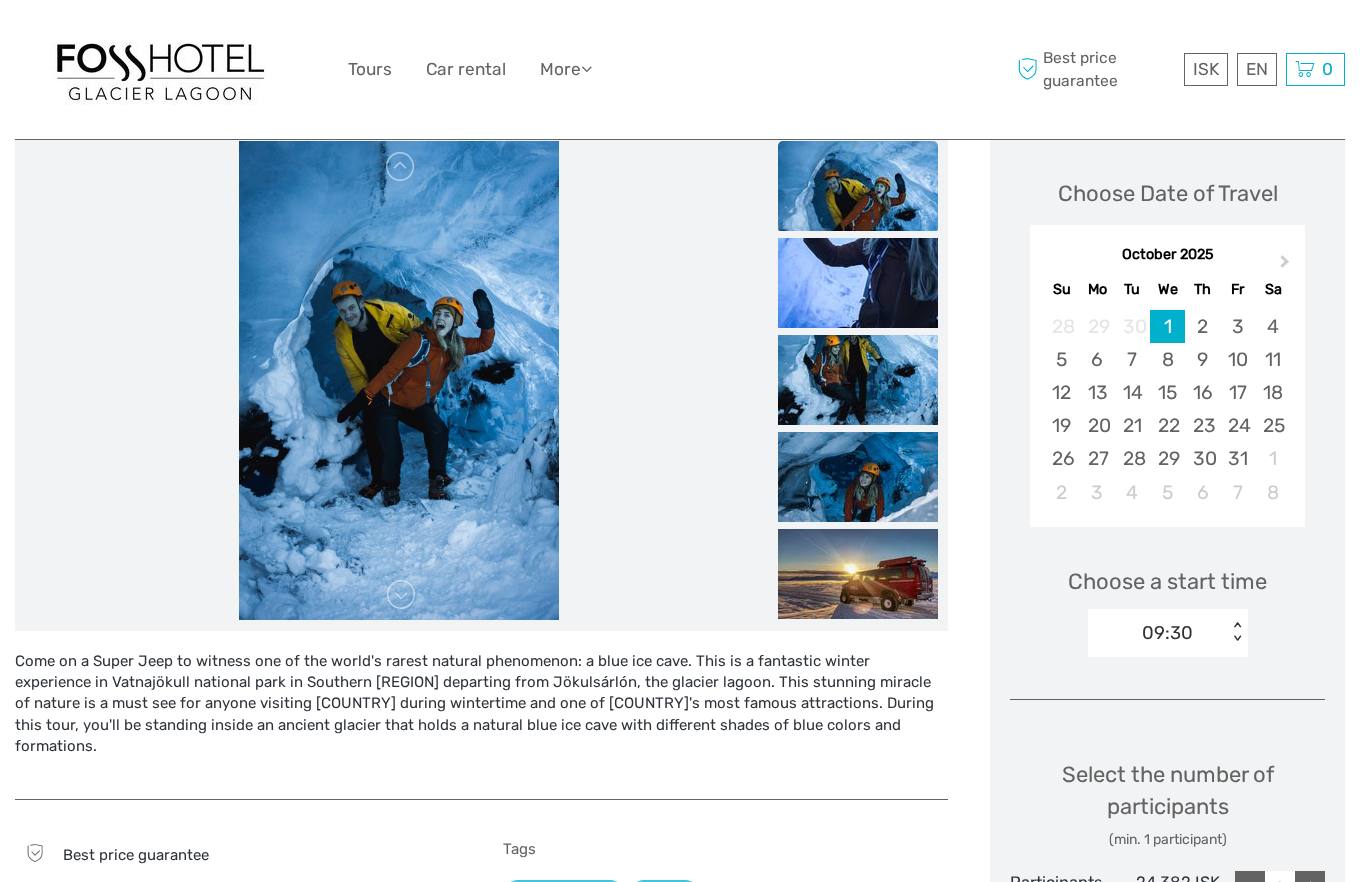 click on "Tags" at bounding box center [726, 849] 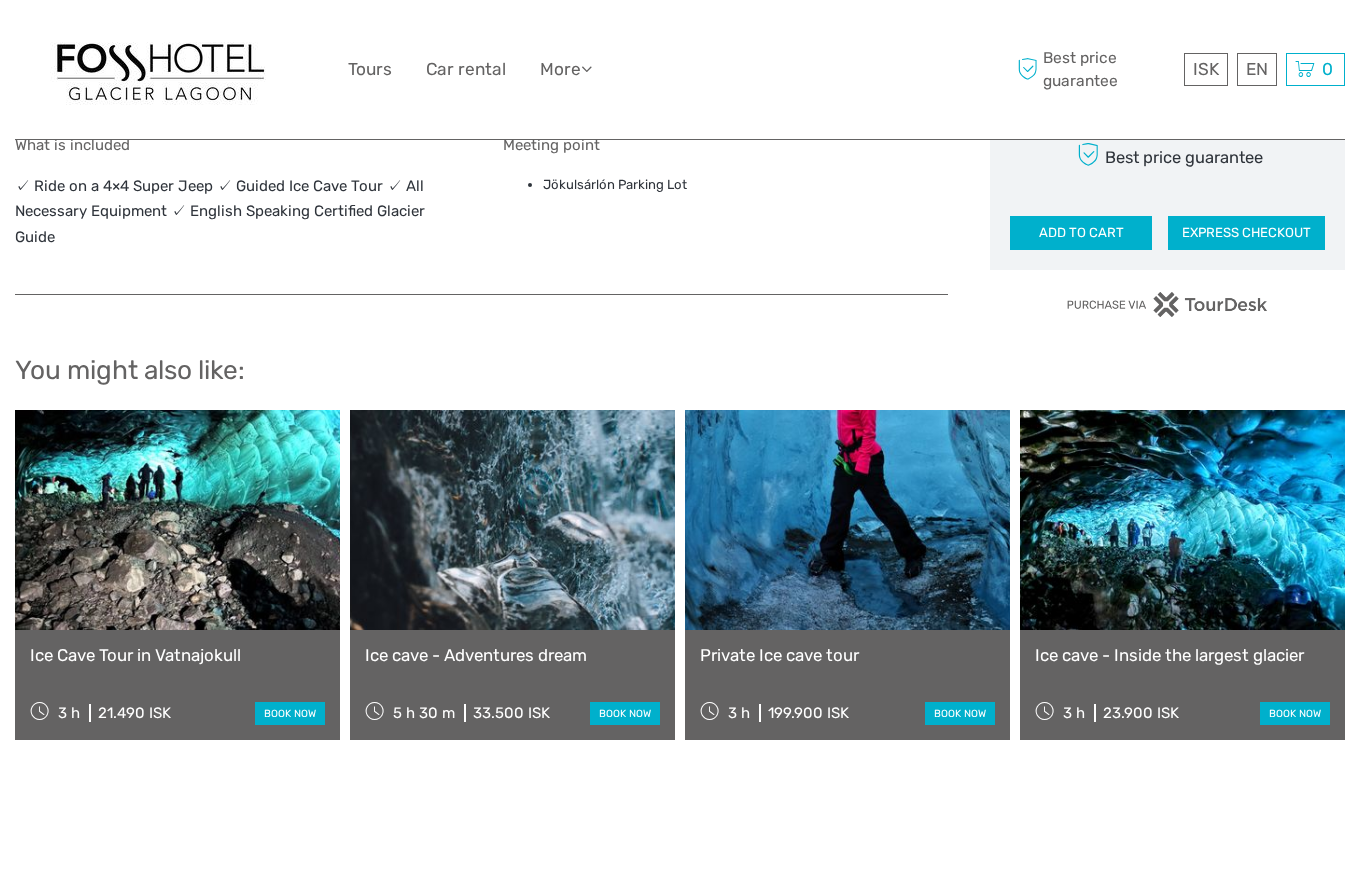 scroll, scrollTop: 1271, scrollLeft: 0, axis: vertical 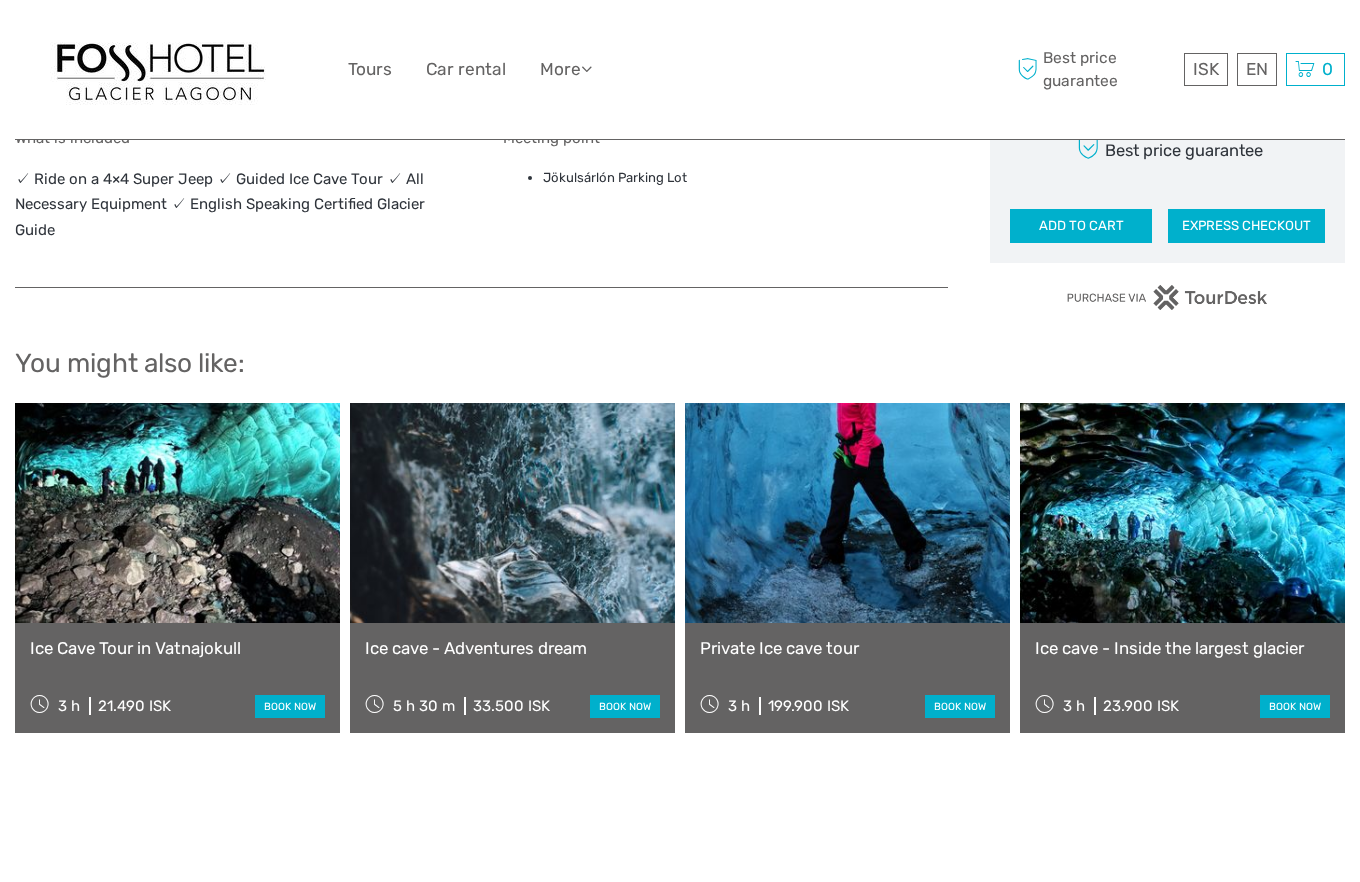 click at bounding box center [177, 513] 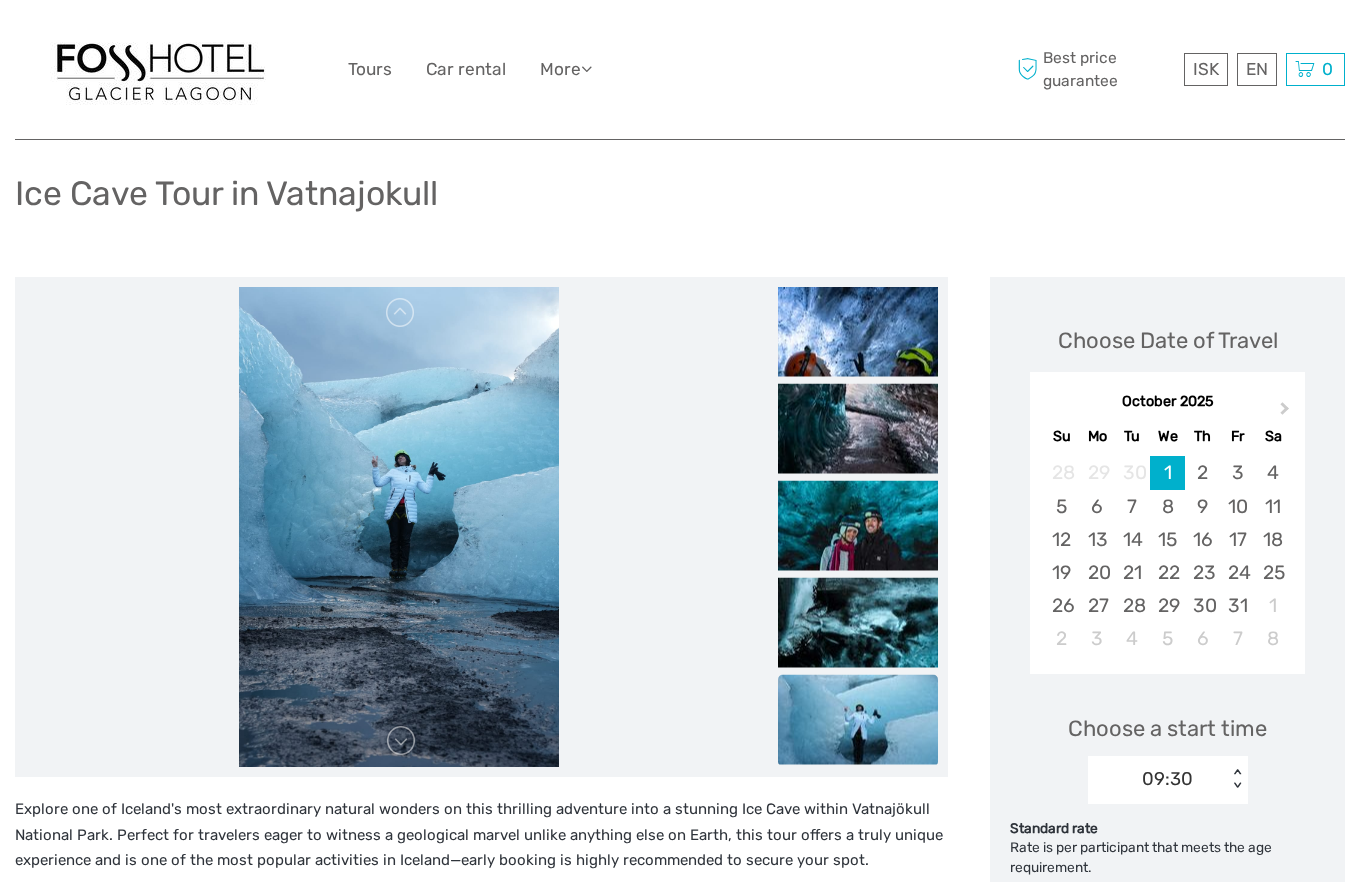 scroll, scrollTop: 181, scrollLeft: 0, axis: vertical 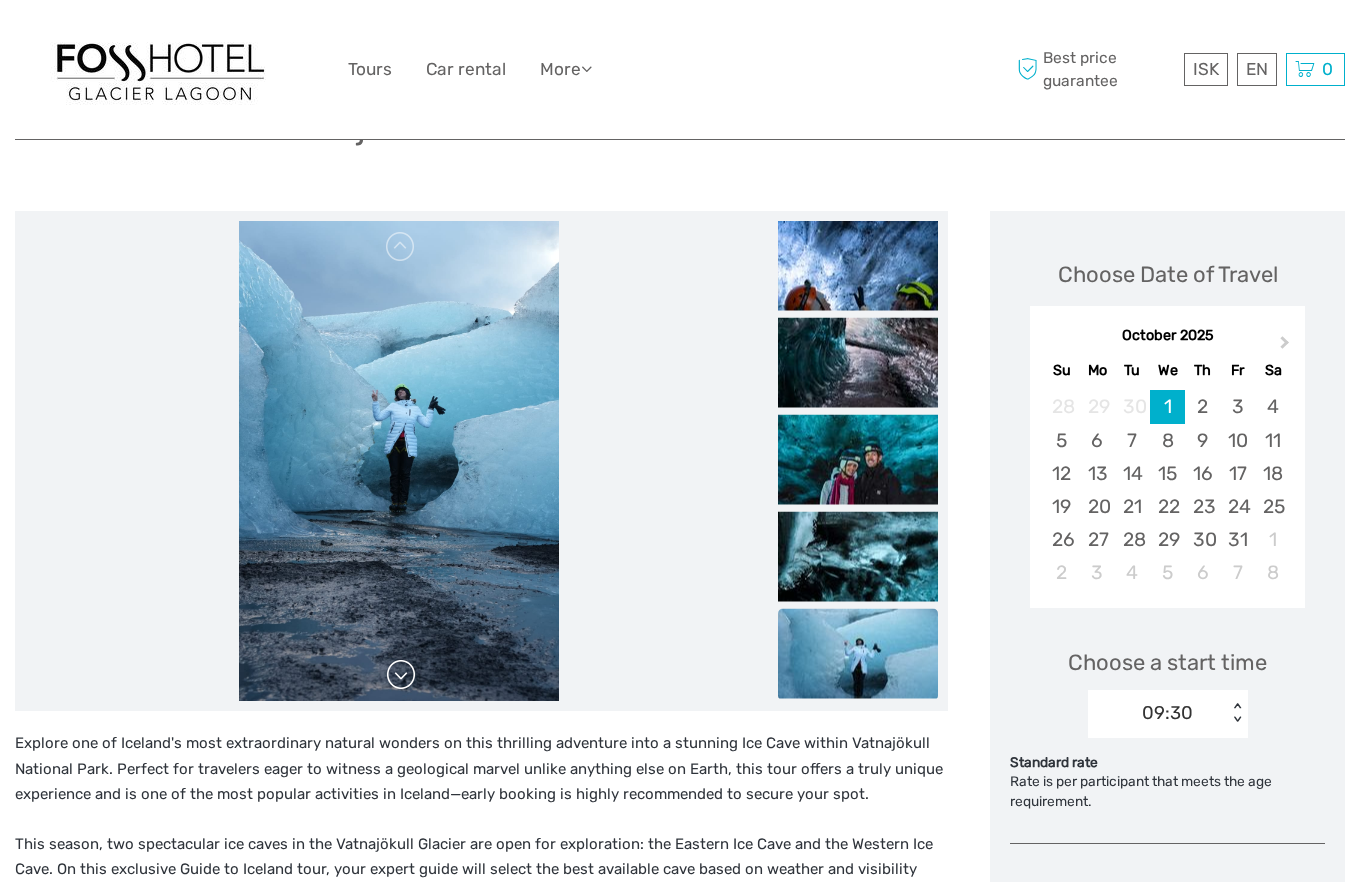click at bounding box center (401, 675) 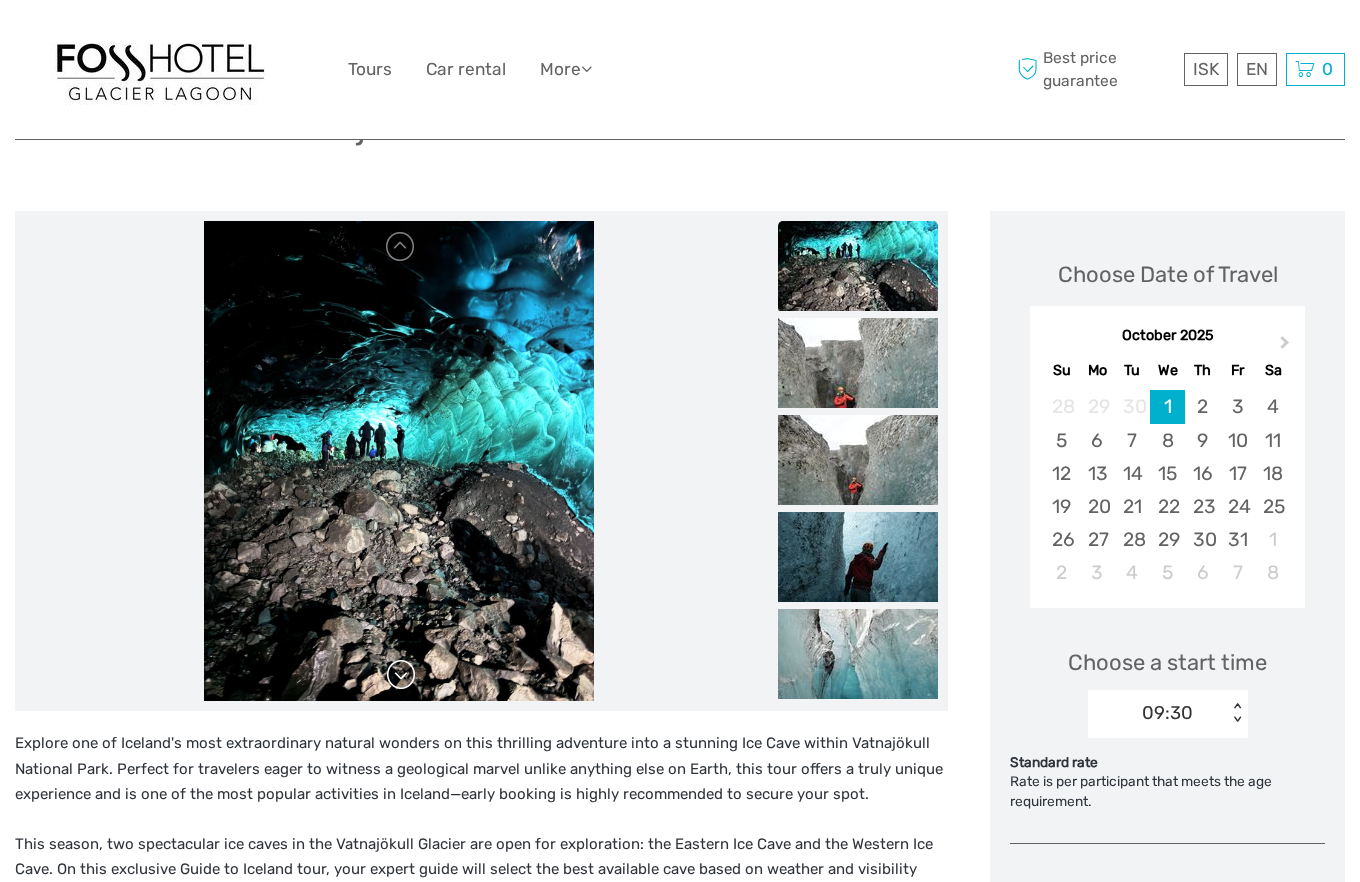 click at bounding box center [401, 675] 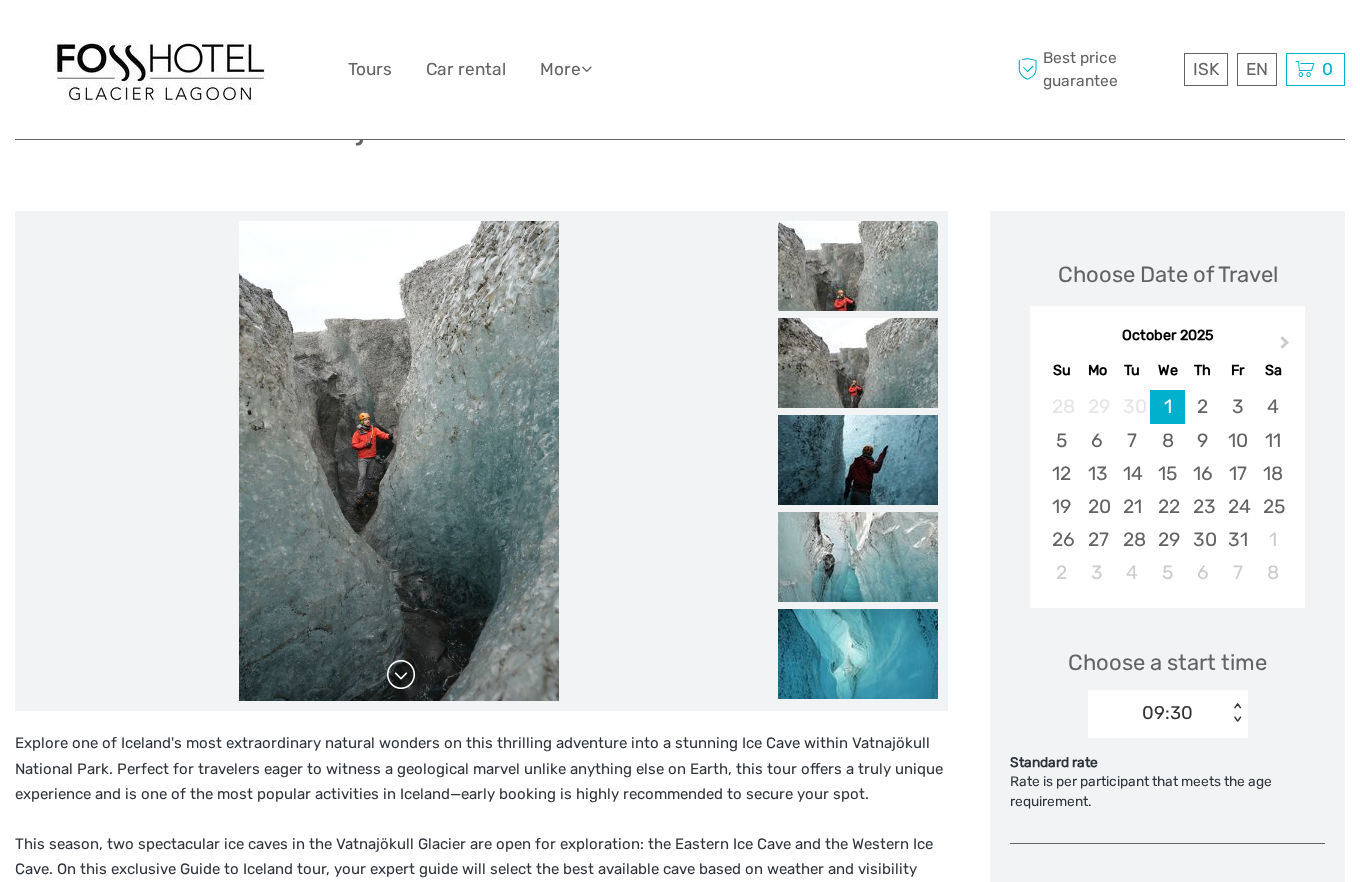click at bounding box center [401, 675] 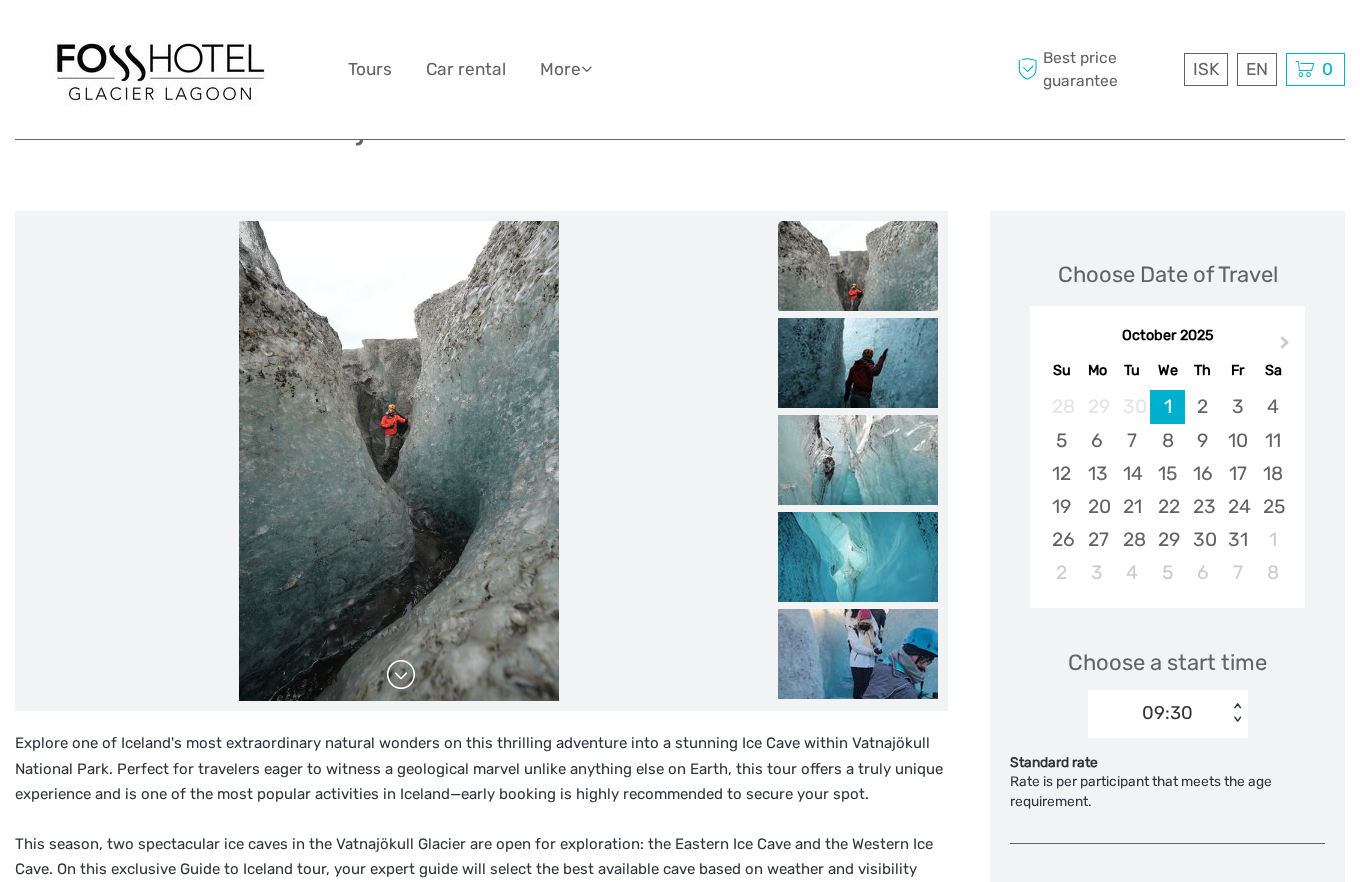click at bounding box center (401, 675) 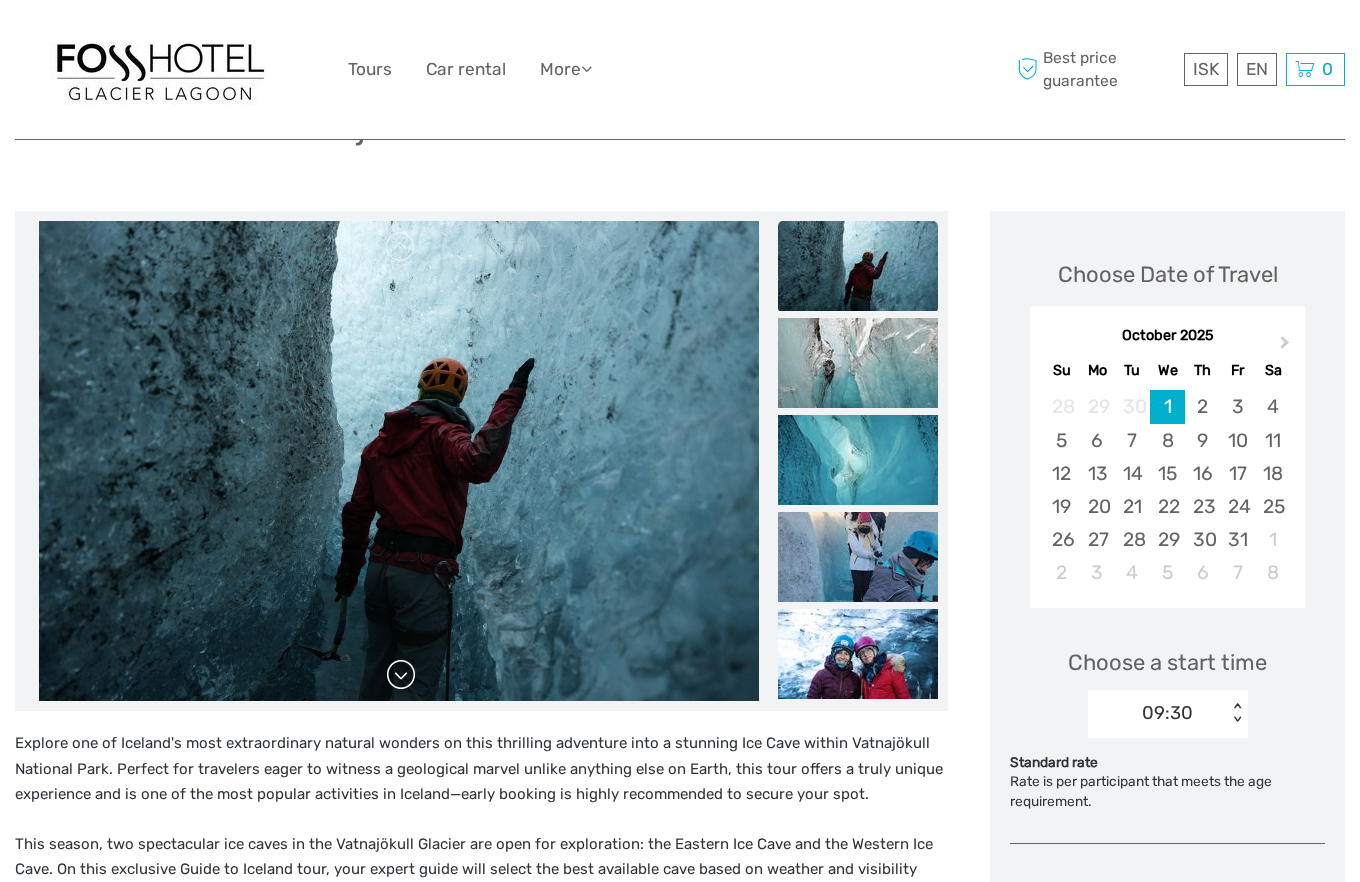 click at bounding box center (401, 675) 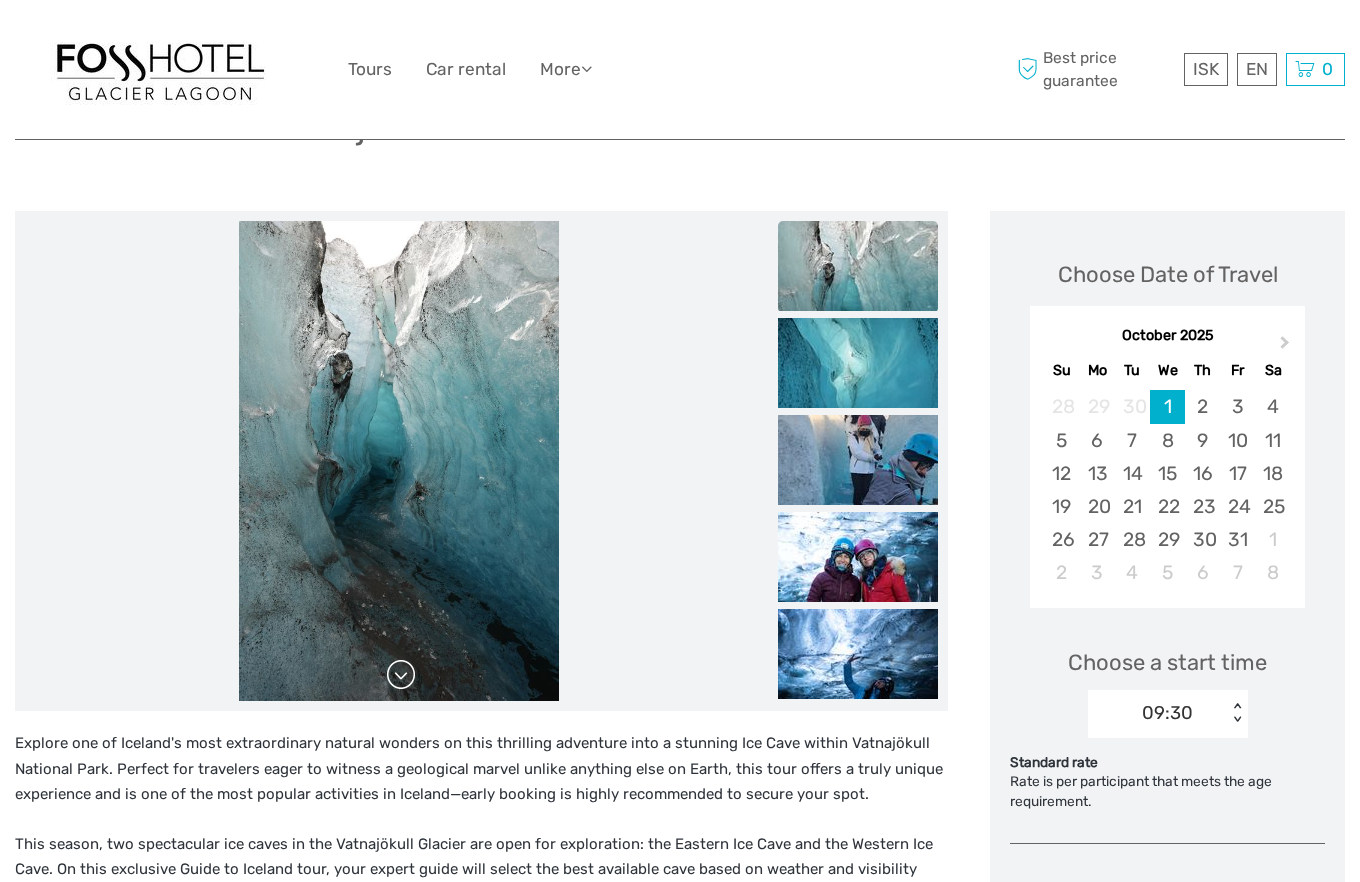 click at bounding box center (401, 675) 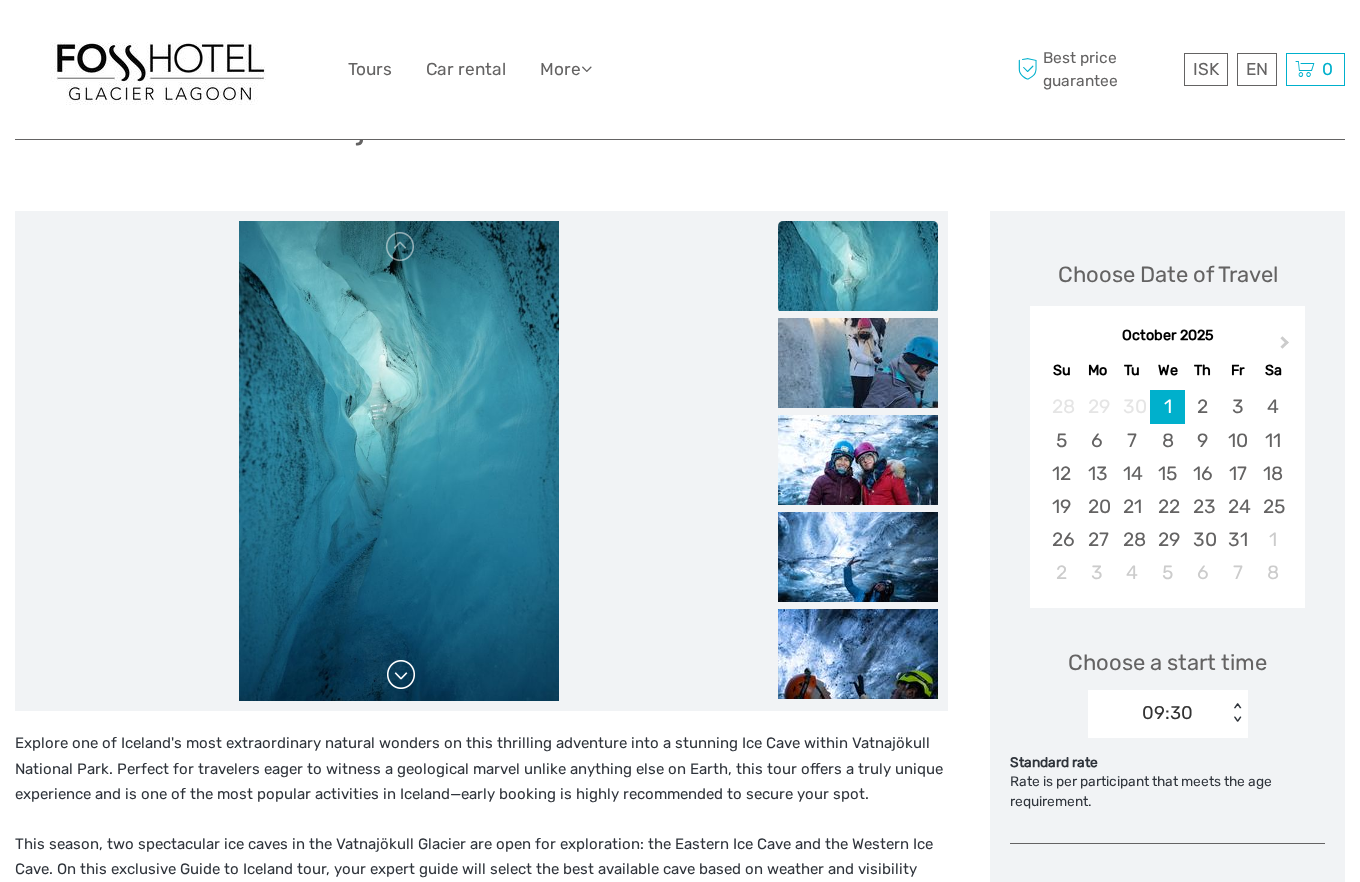 click at bounding box center (401, 675) 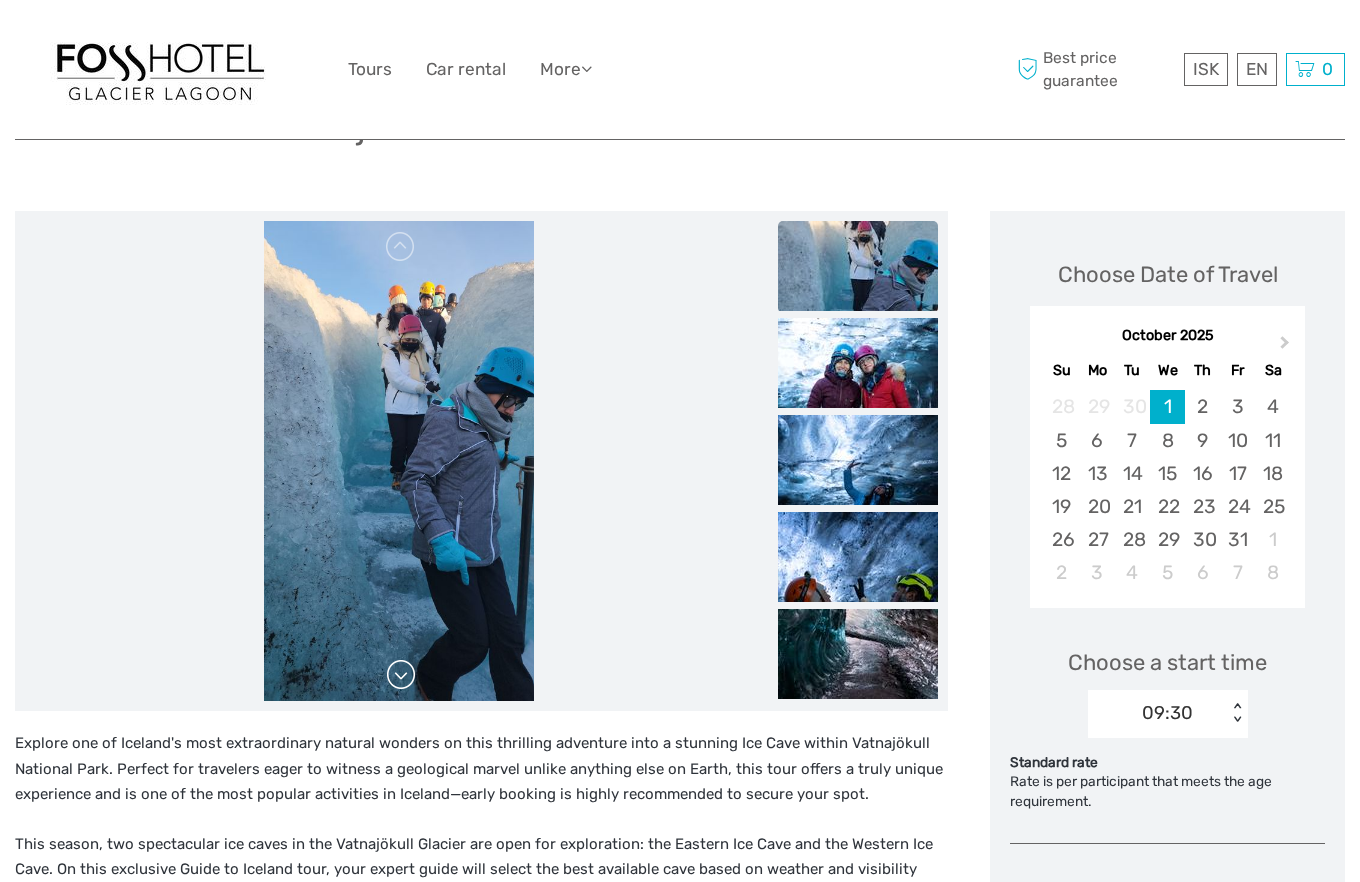 click at bounding box center (401, 675) 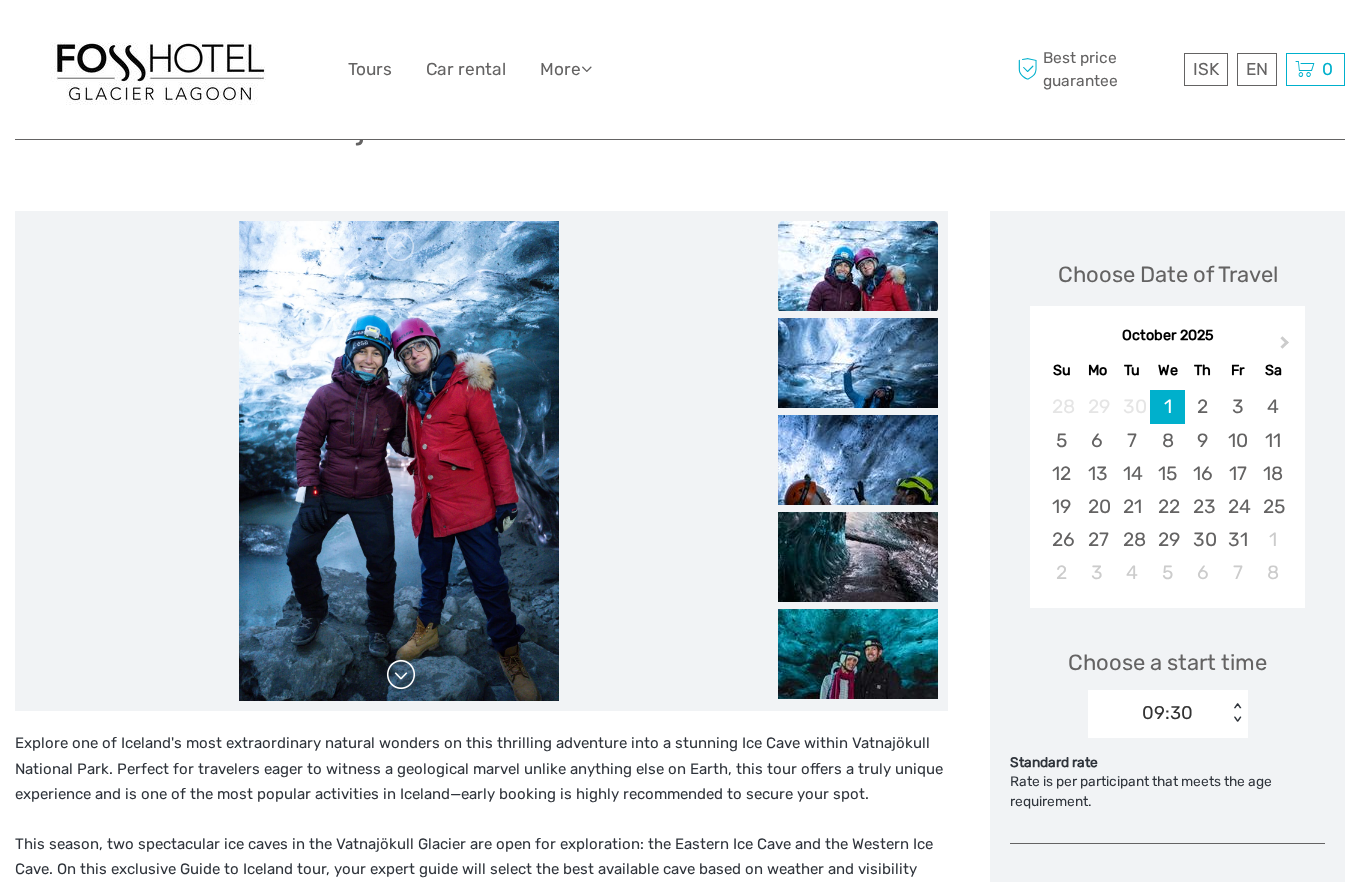 click at bounding box center [401, 675] 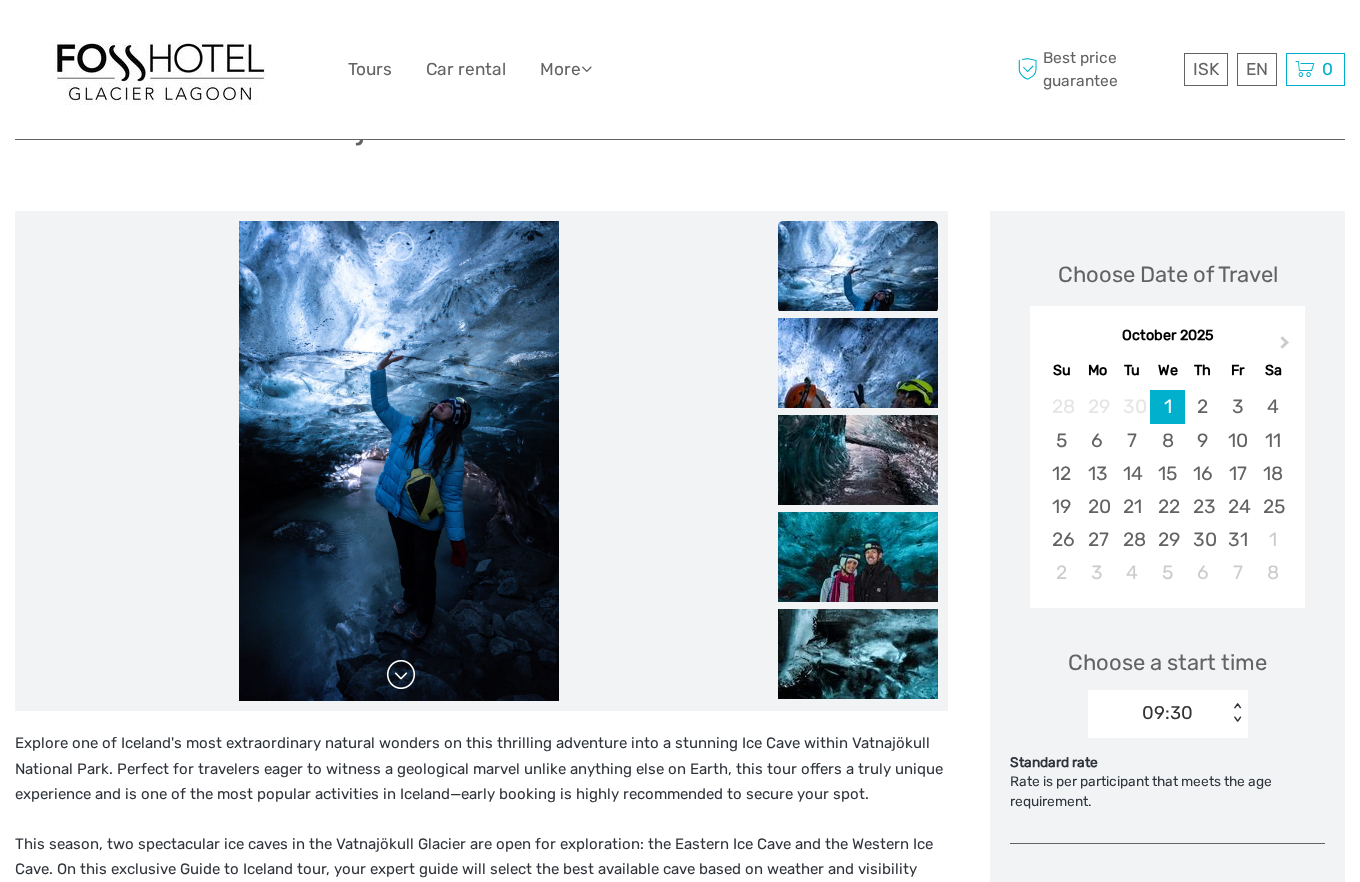 click at bounding box center [401, 675] 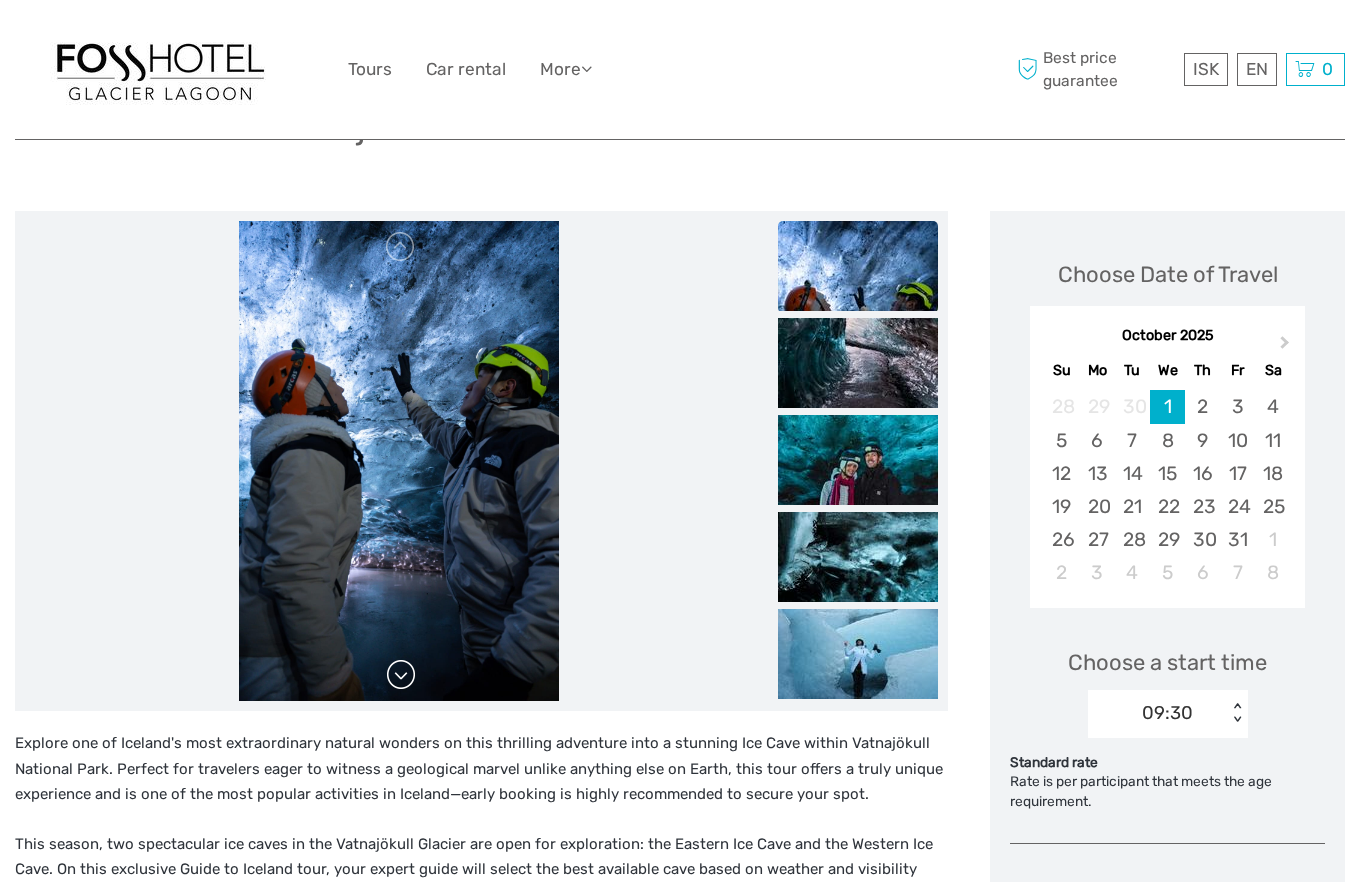 click at bounding box center [401, 675] 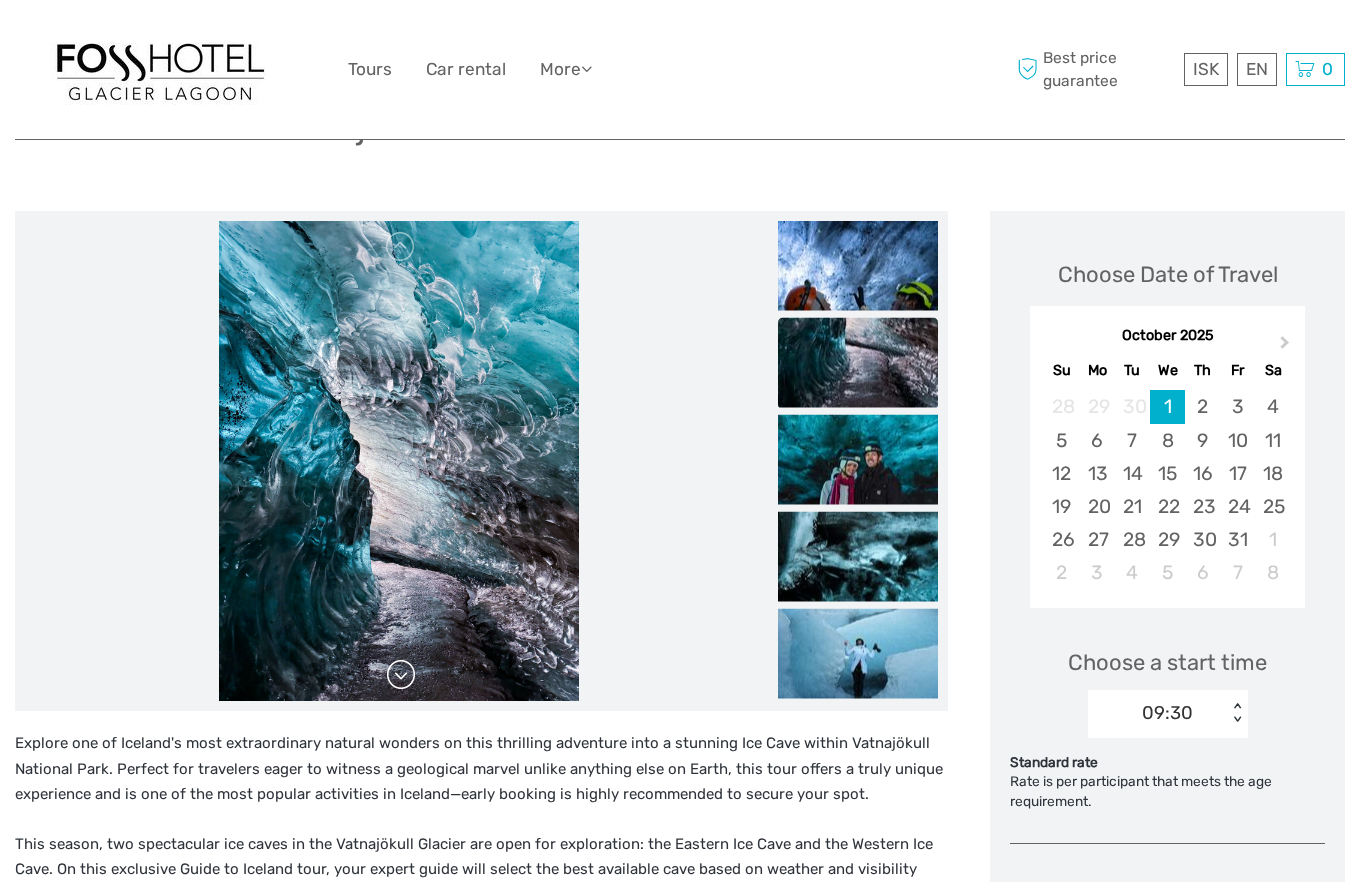 click at bounding box center (401, 675) 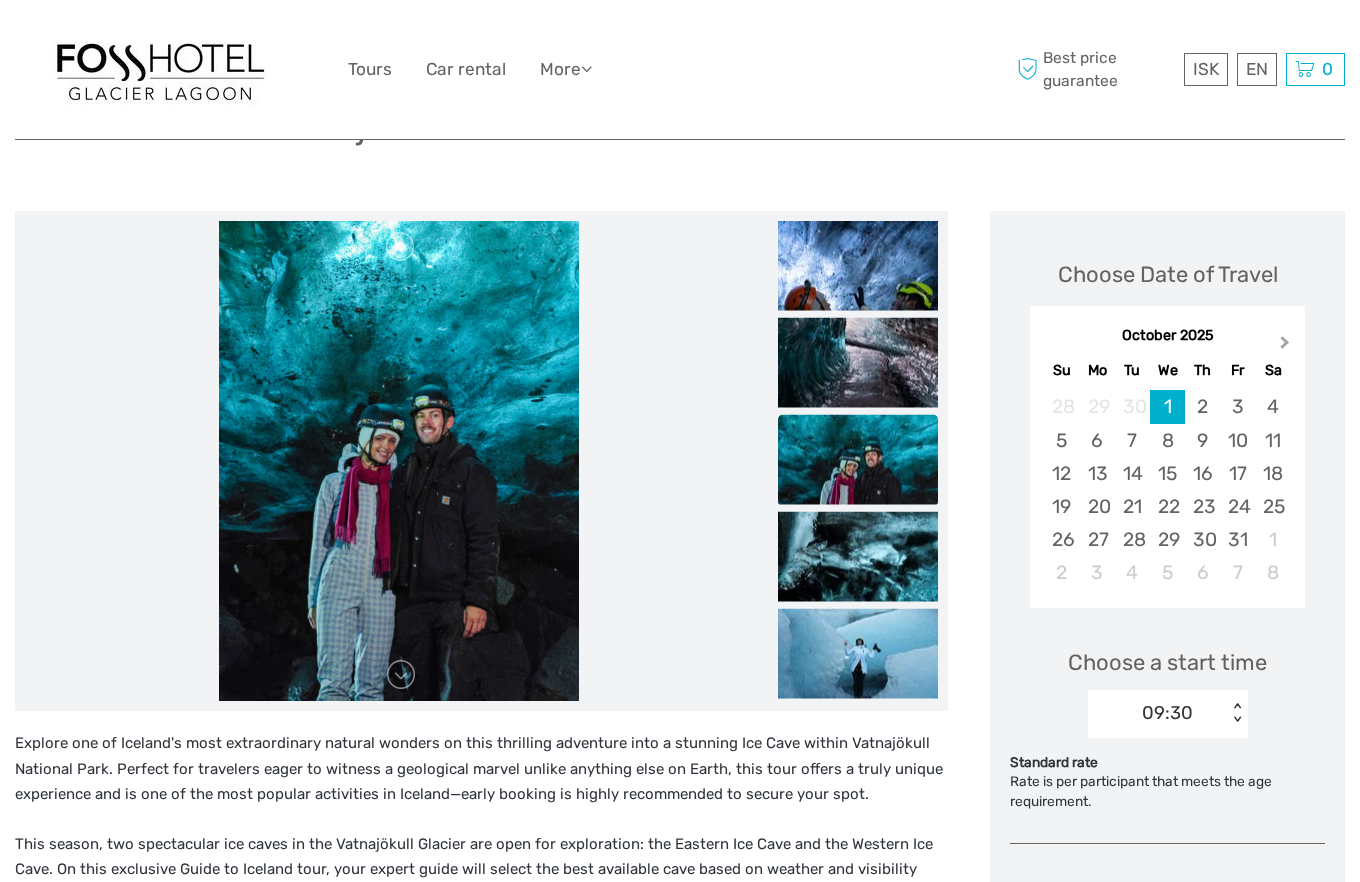 click on "Next Month" at bounding box center (1285, 346) 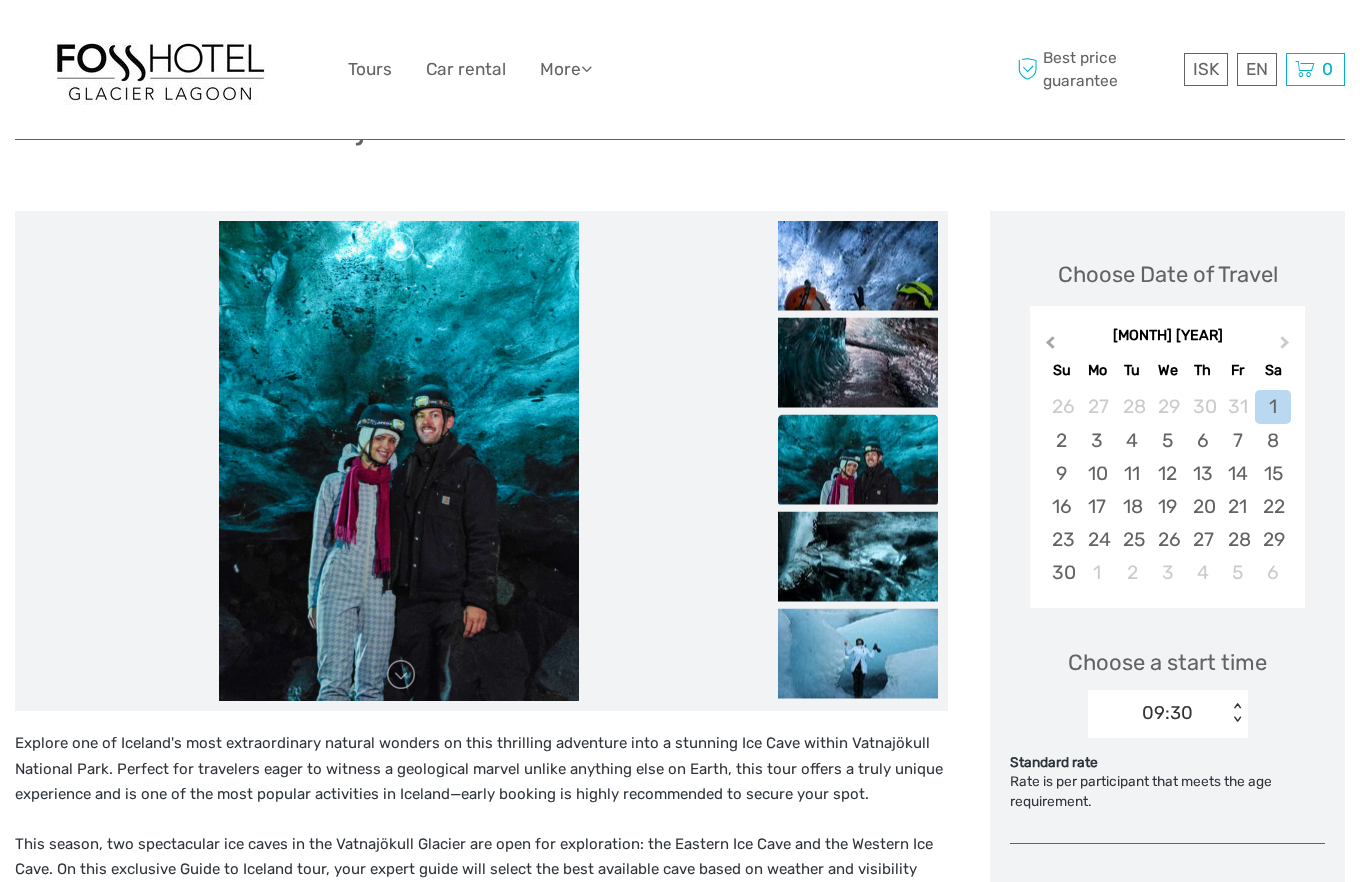 click on "Previous Month" at bounding box center [1048, 347] 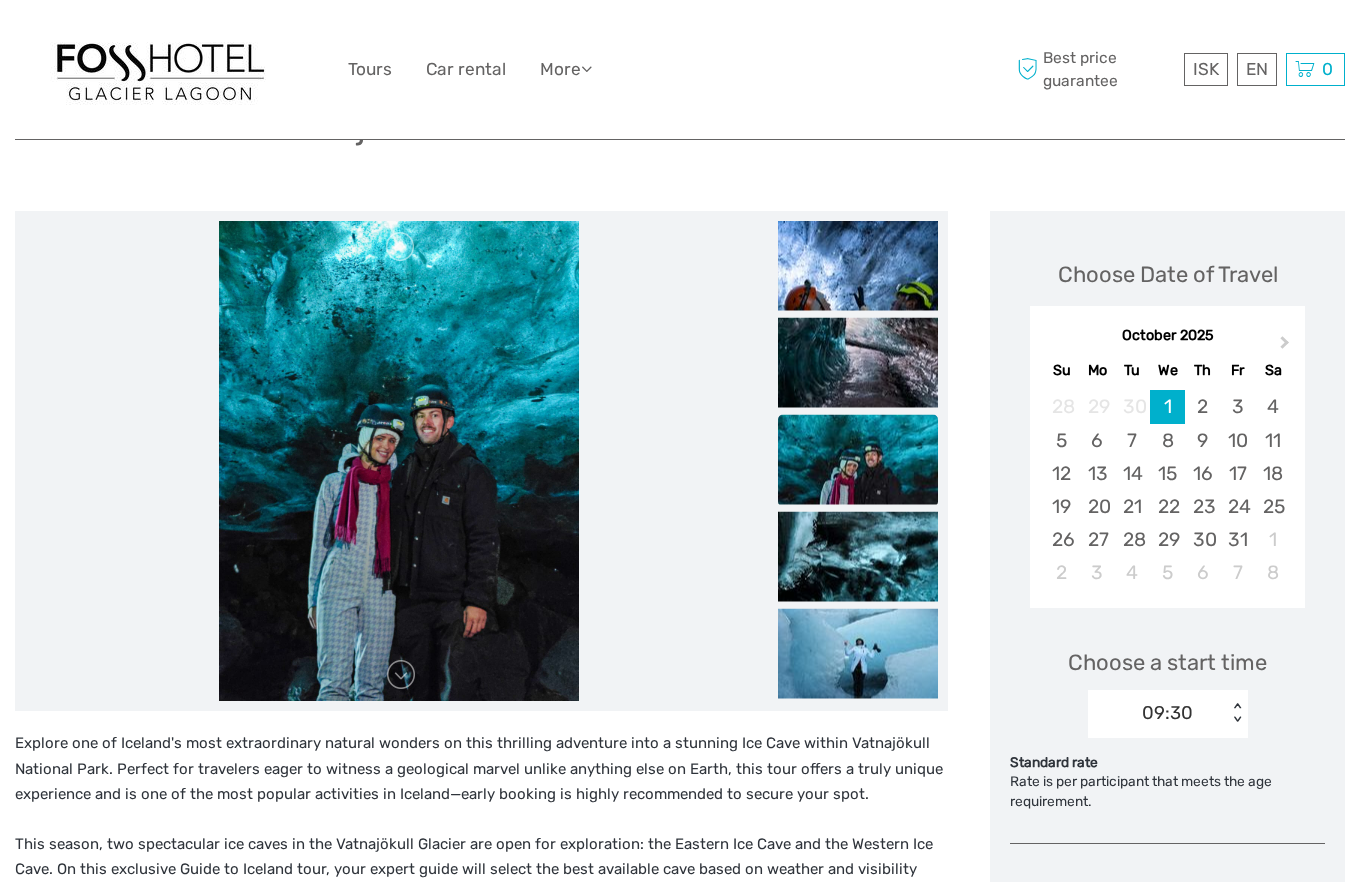 click on "October 2025" at bounding box center (1167, 336) 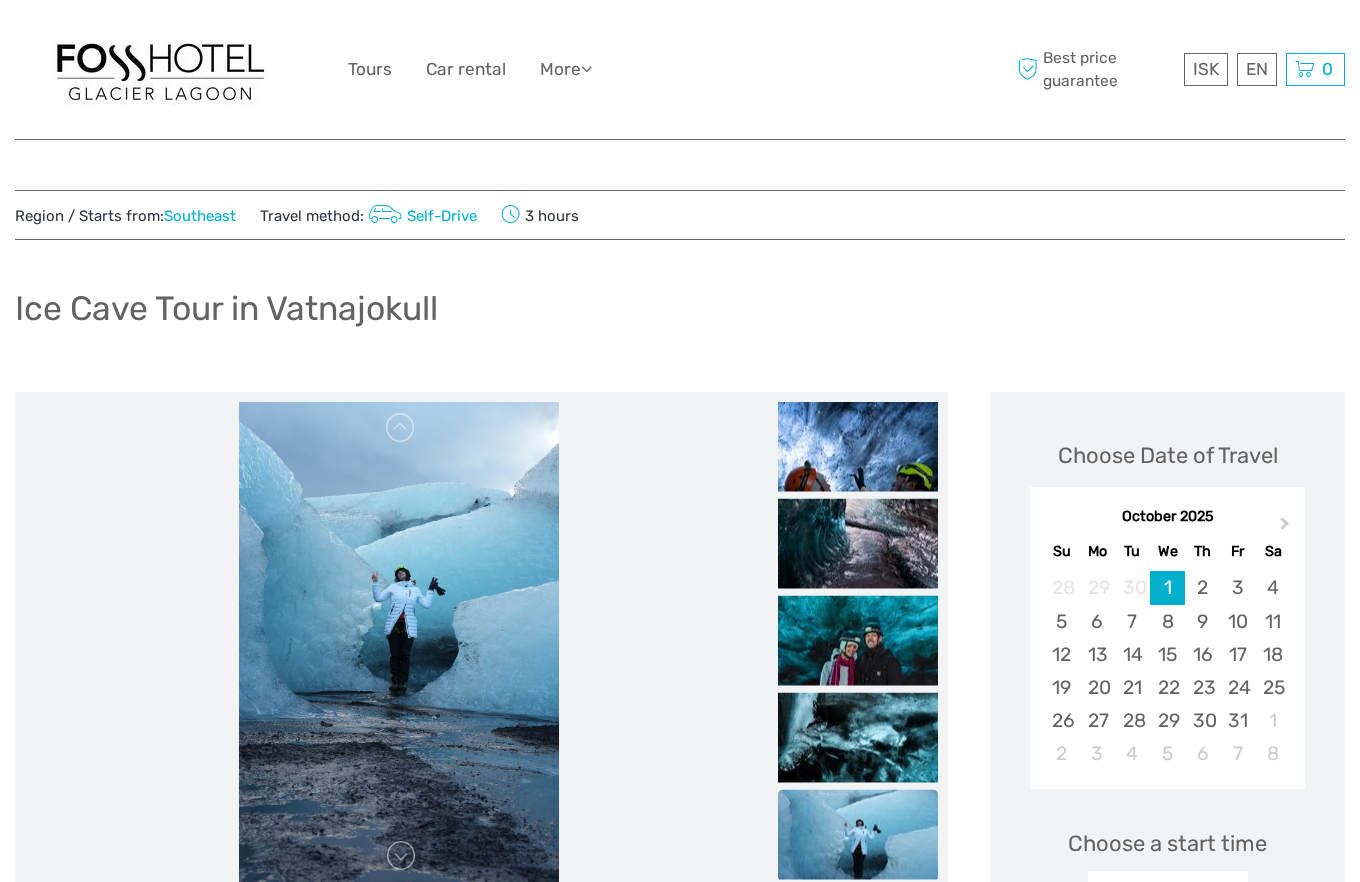 scroll, scrollTop: 0, scrollLeft: 0, axis: both 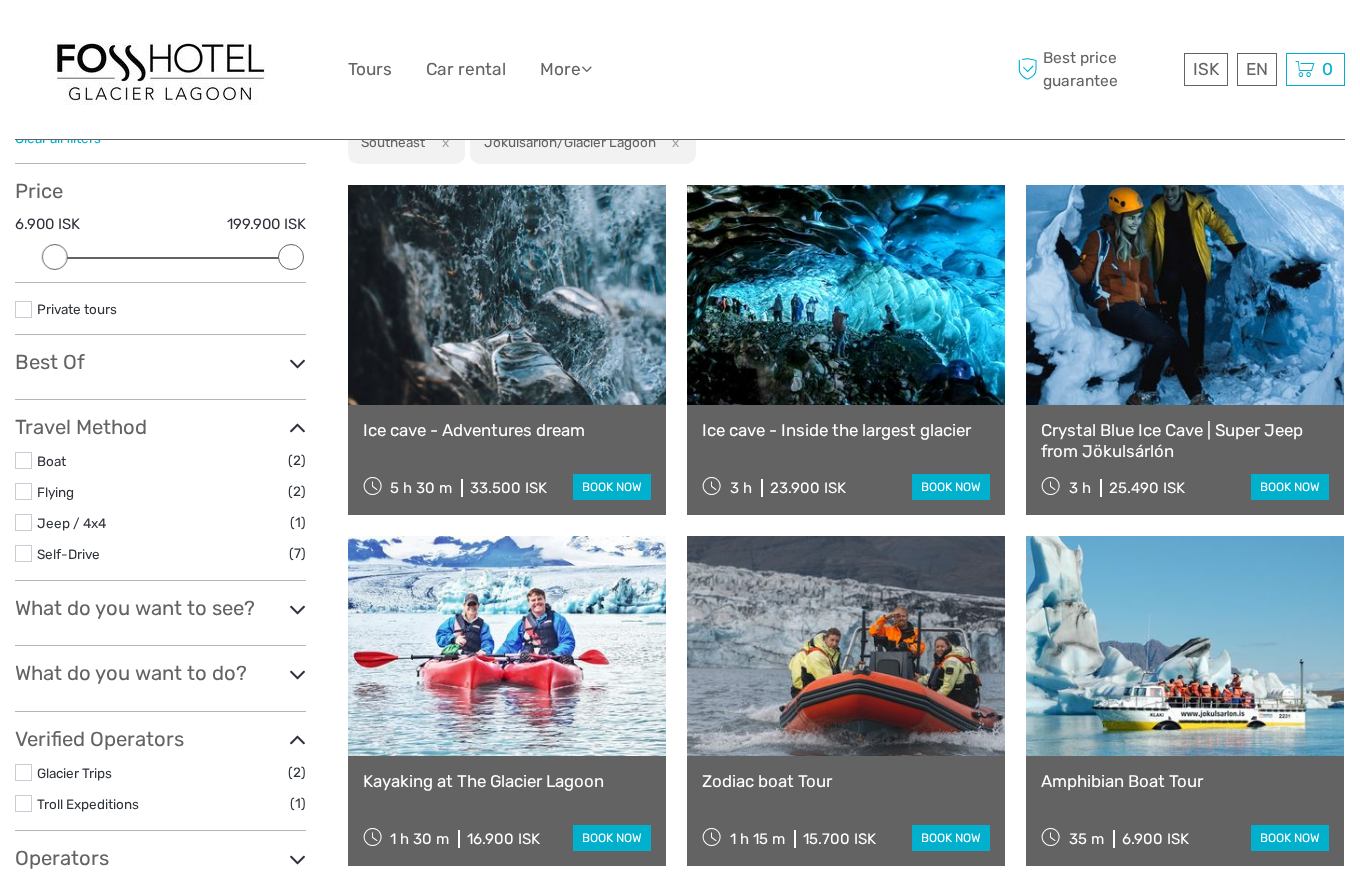 click on "book now" at bounding box center [951, 487] 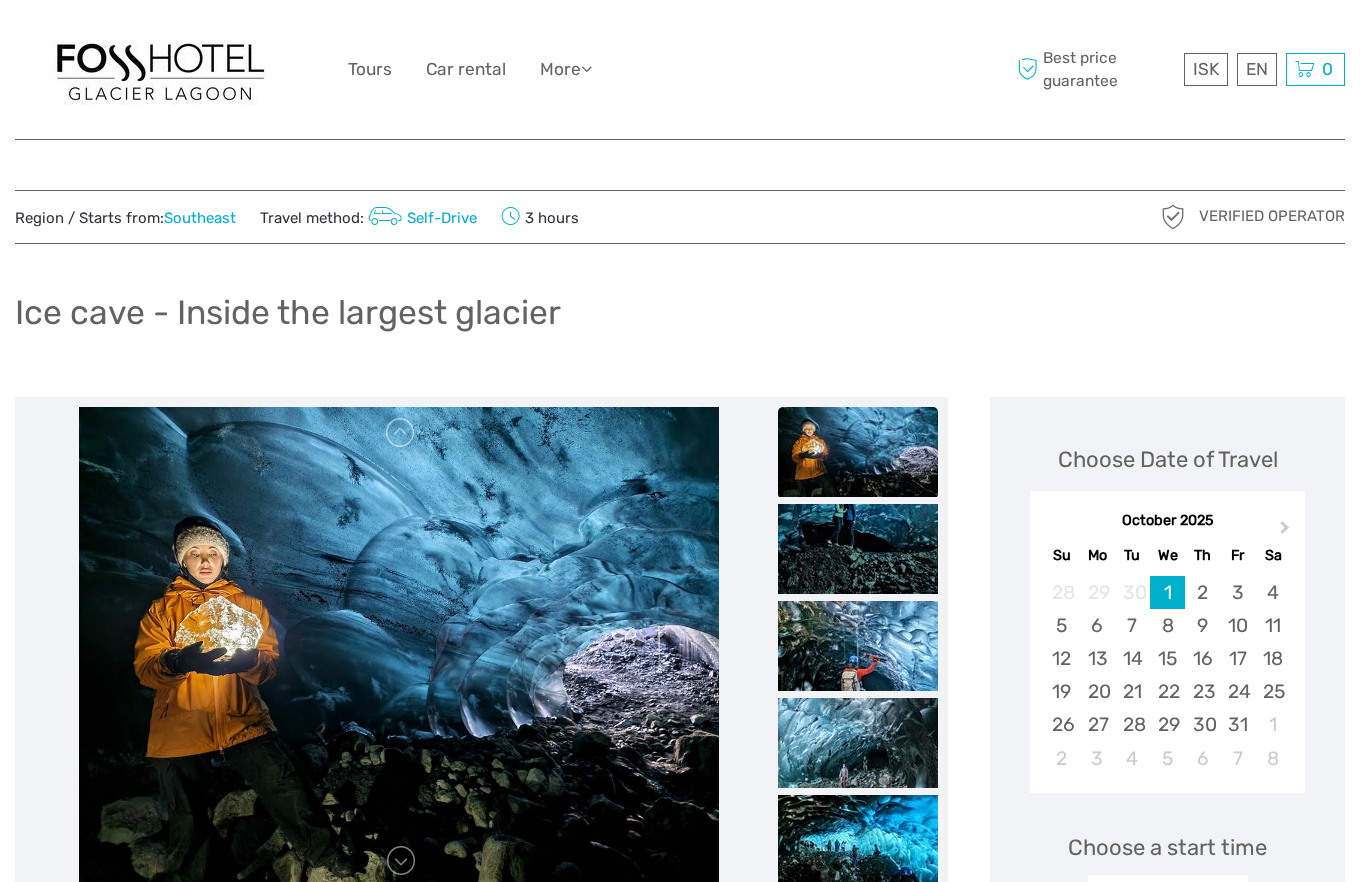scroll, scrollTop: 0, scrollLeft: 0, axis: both 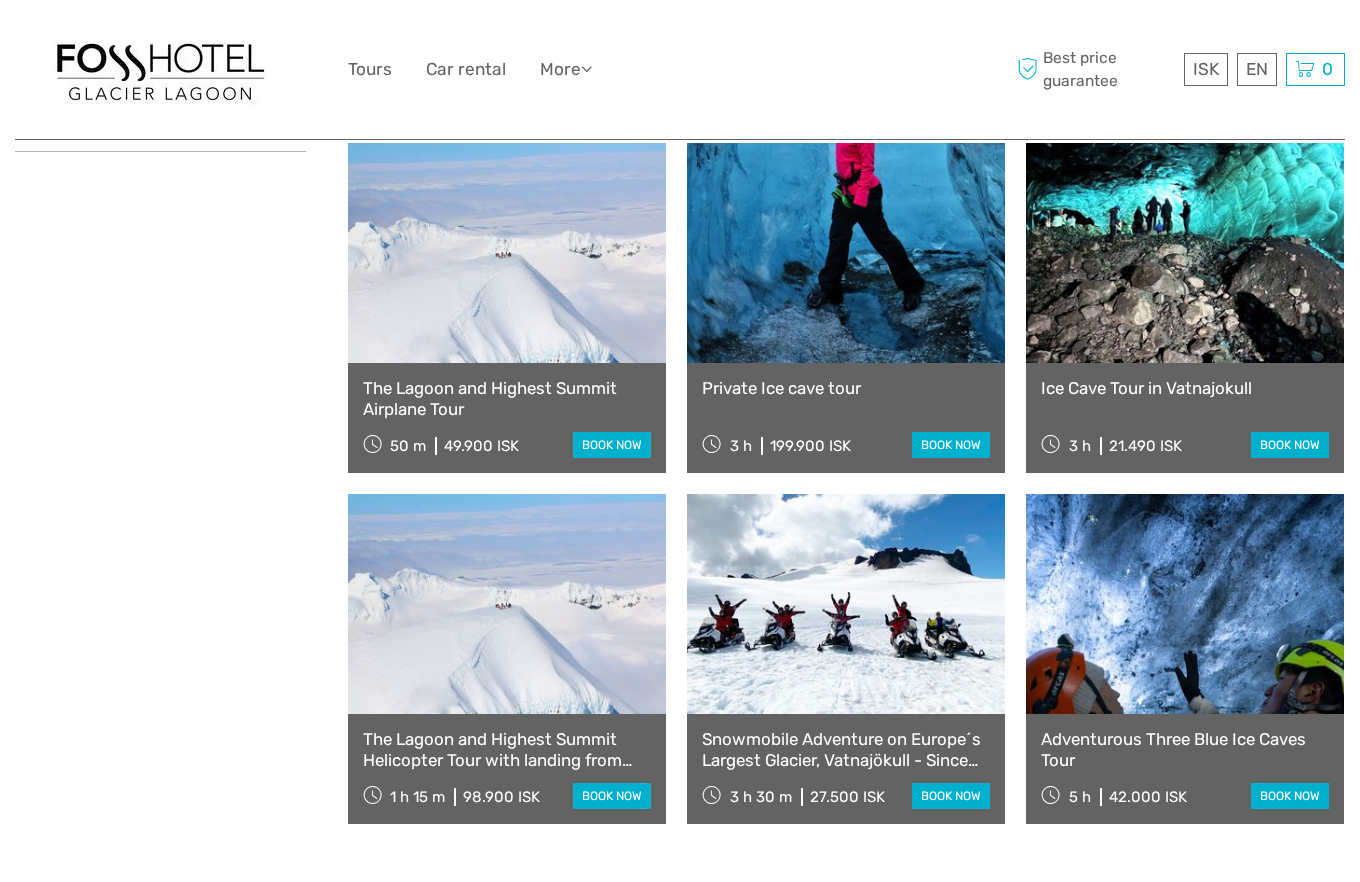 click at bounding box center [1185, 253] 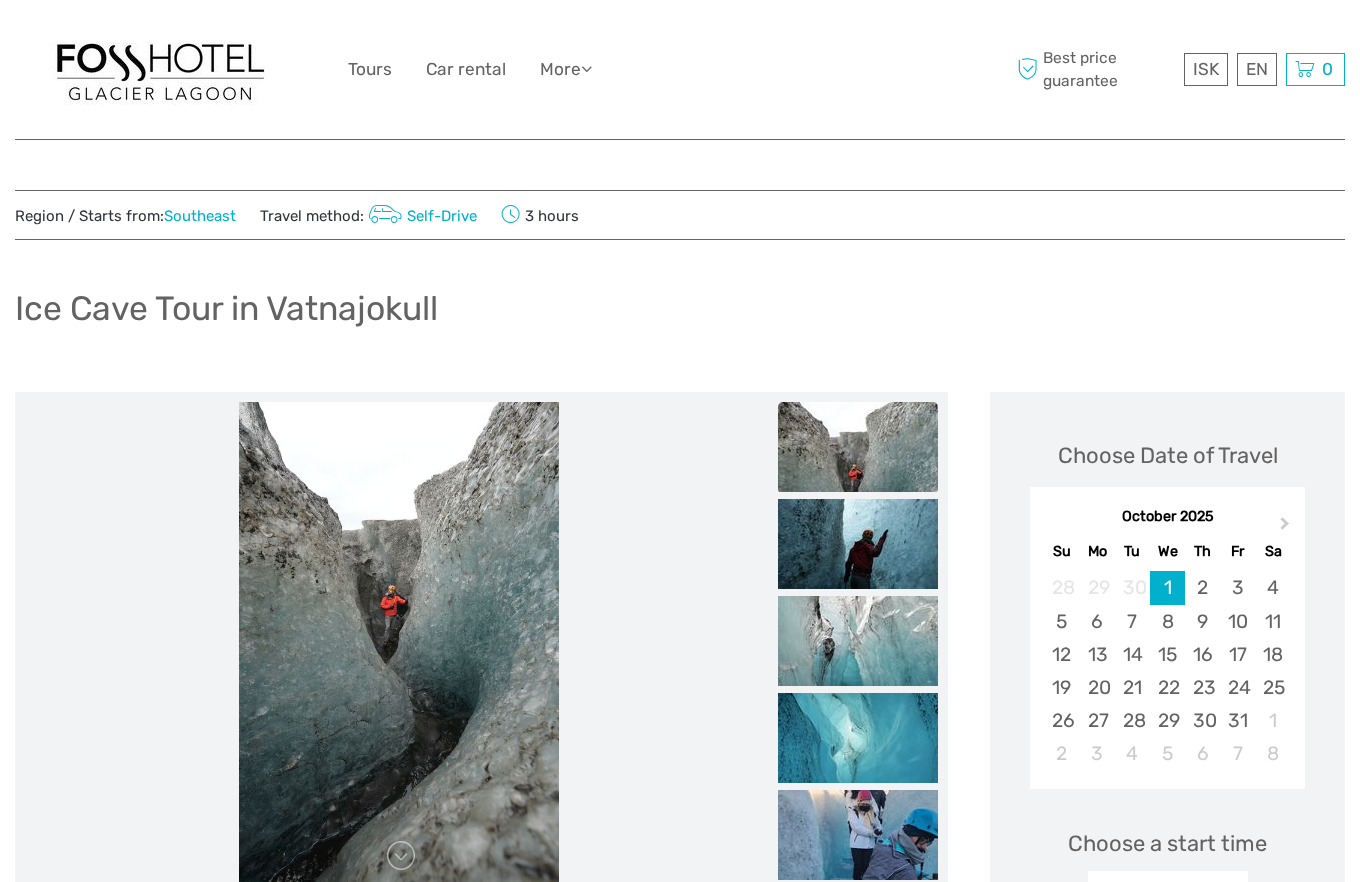 scroll, scrollTop: 0, scrollLeft: 0, axis: both 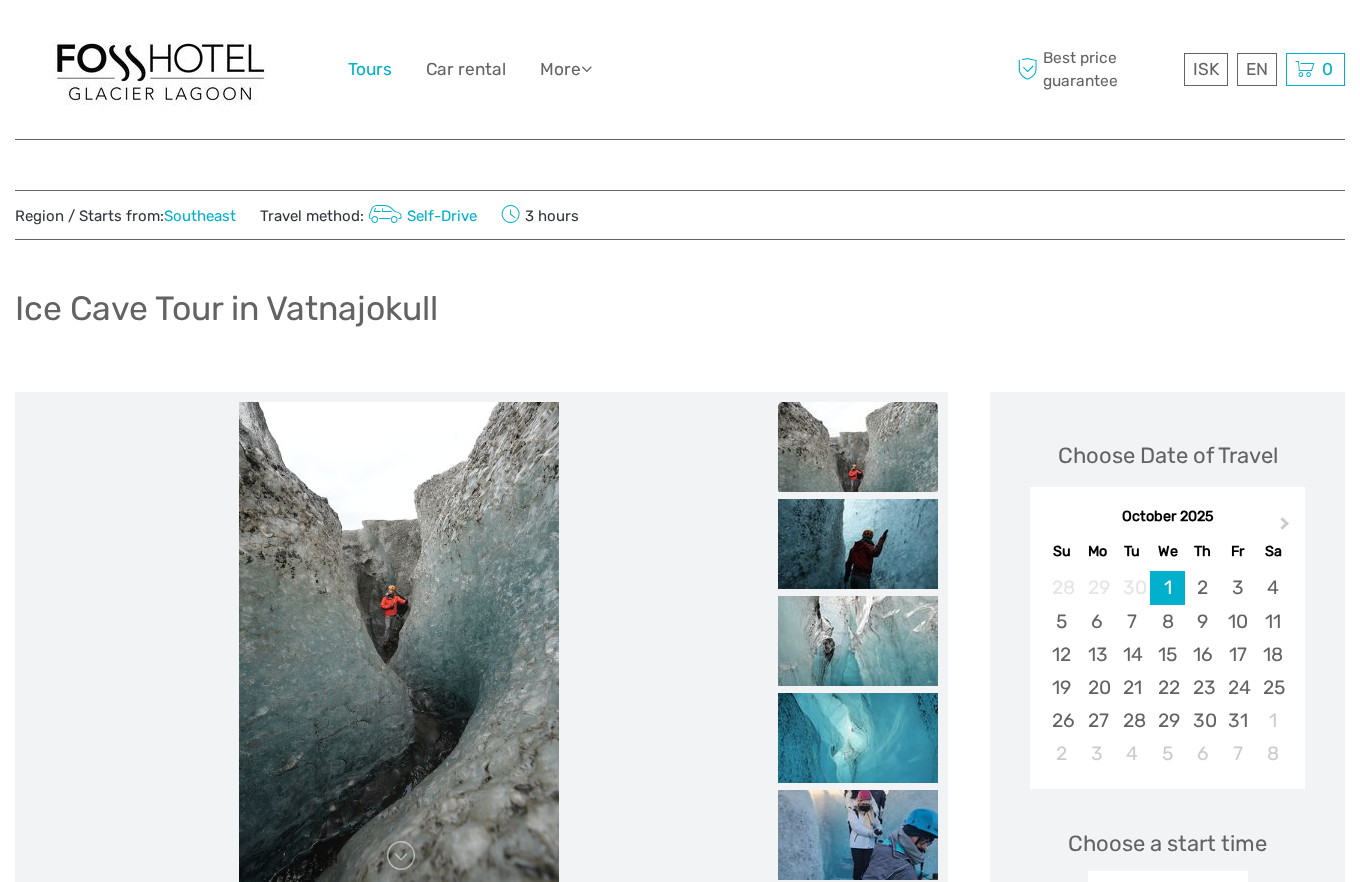 click on "Tours" at bounding box center (370, 69) 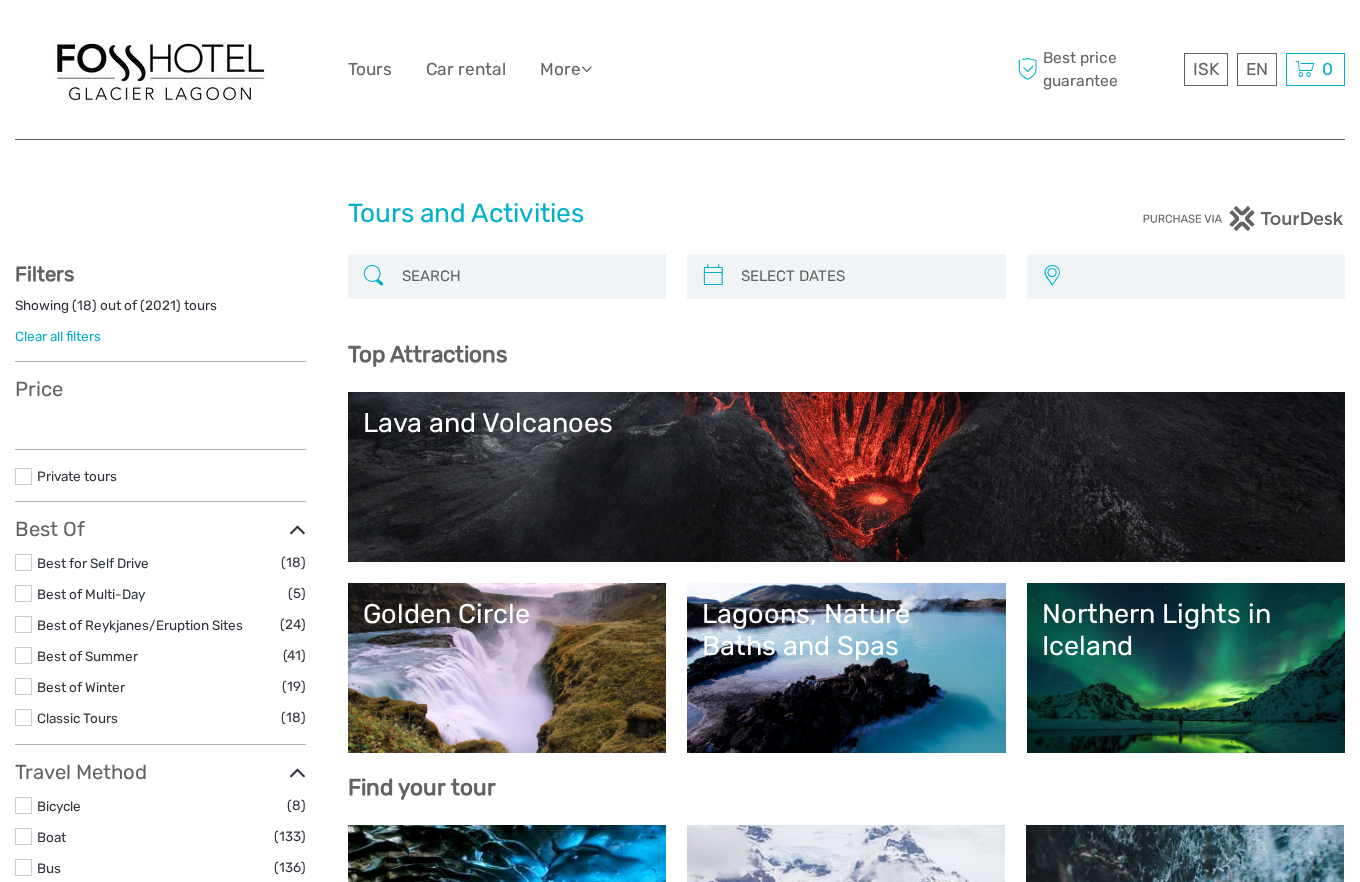 select 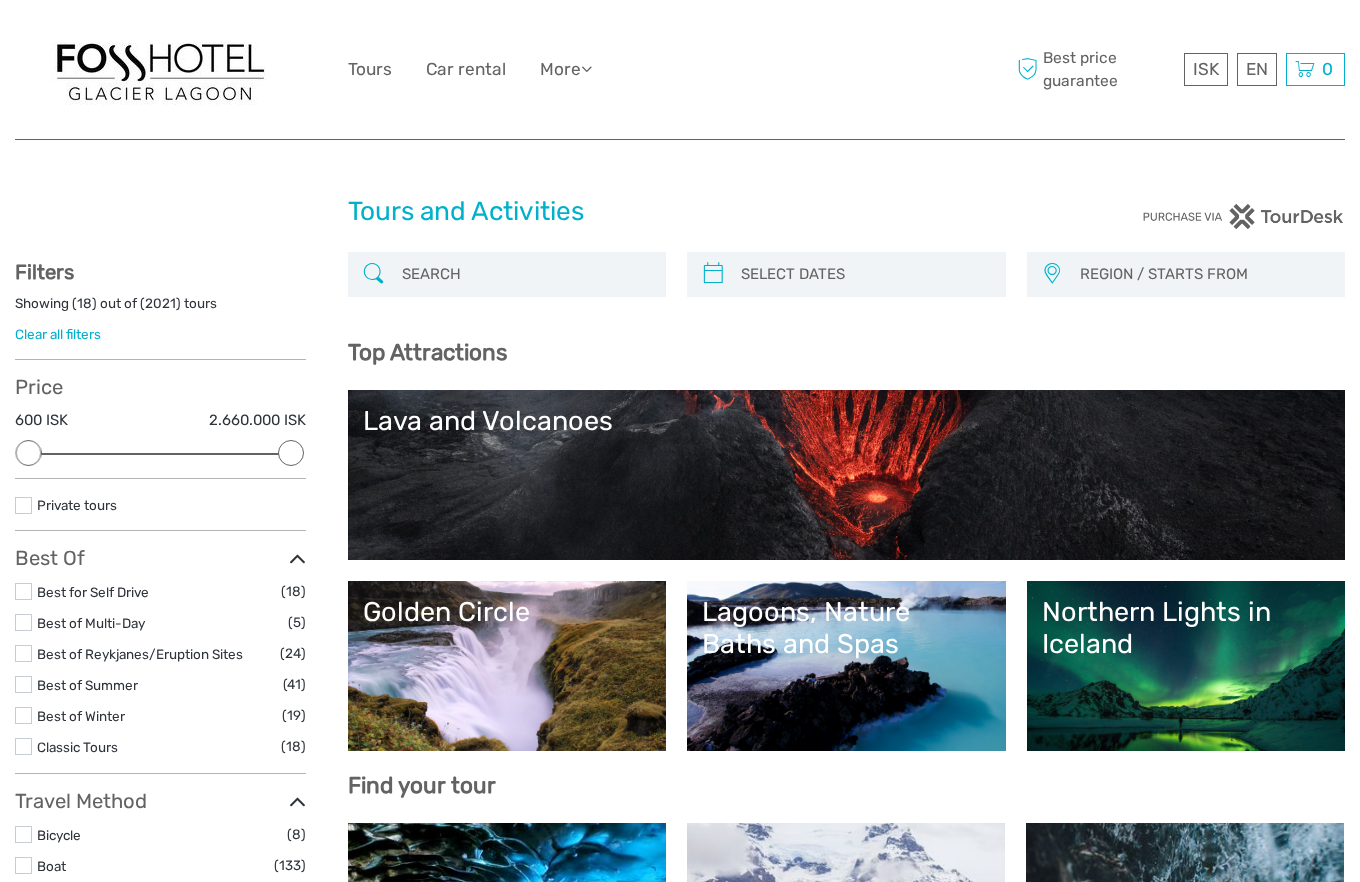 scroll, scrollTop: 0, scrollLeft: 0, axis: both 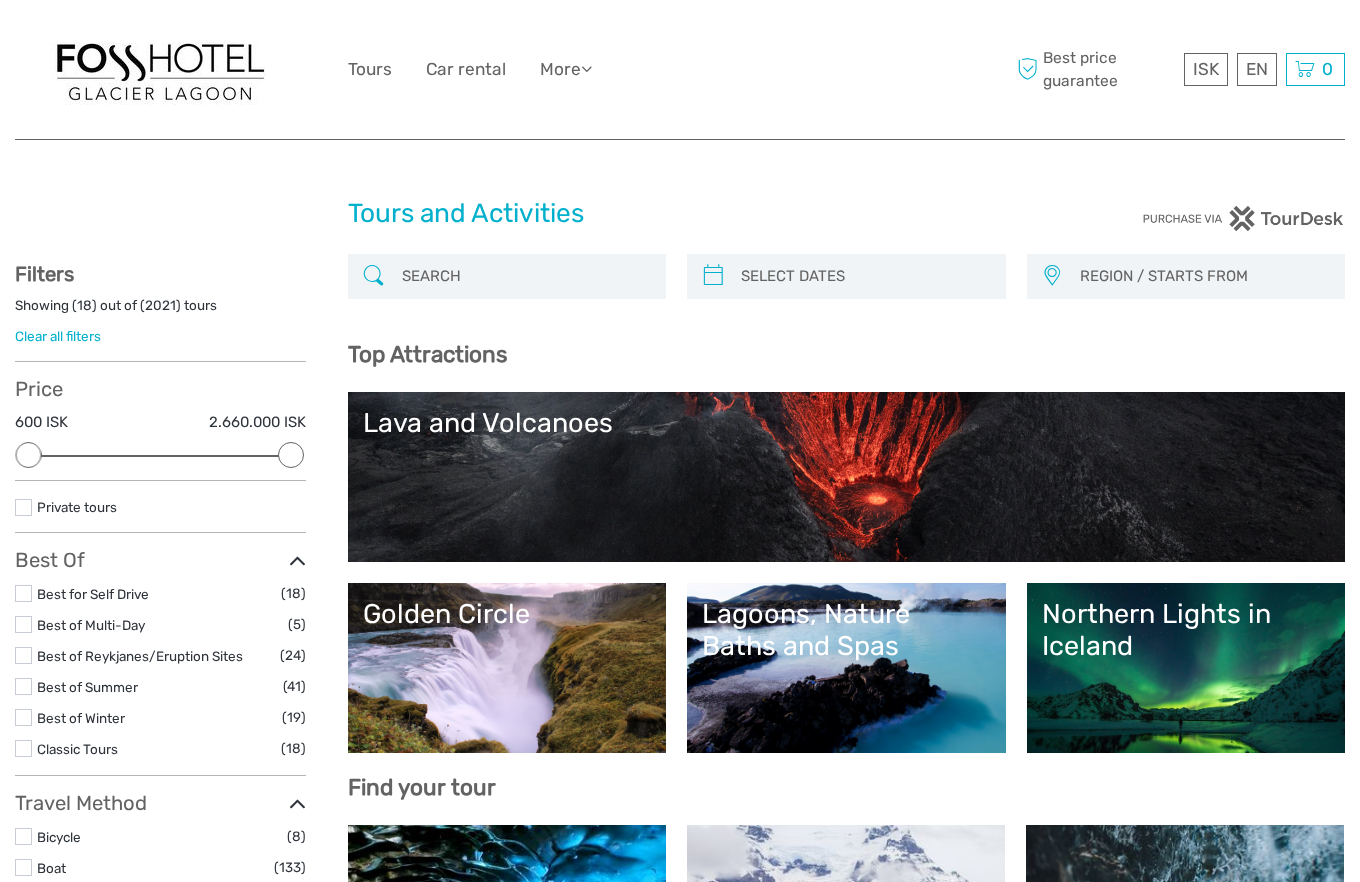 click at bounding box center (846, 276) 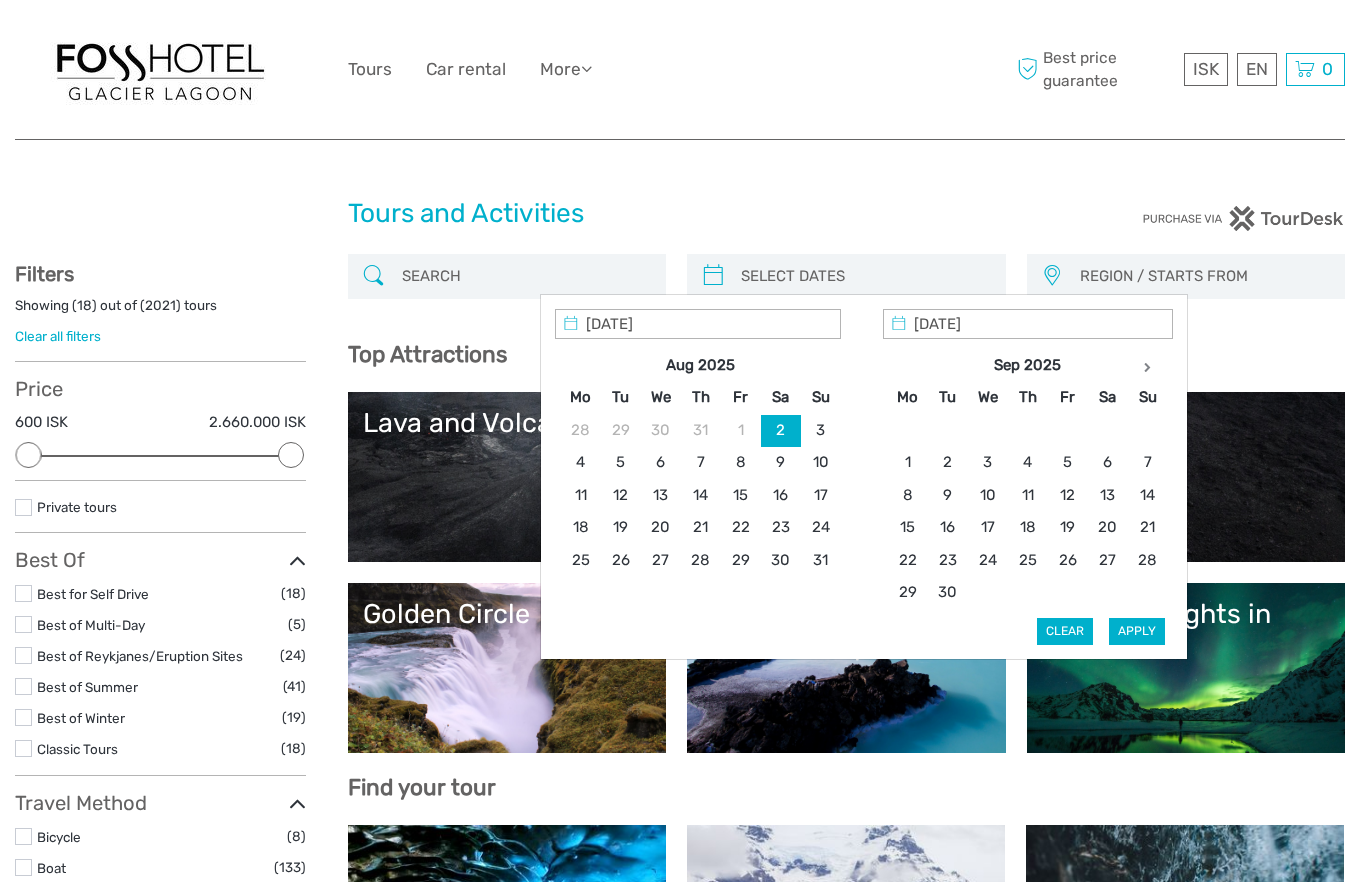 scroll, scrollTop: 0, scrollLeft: 0, axis: both 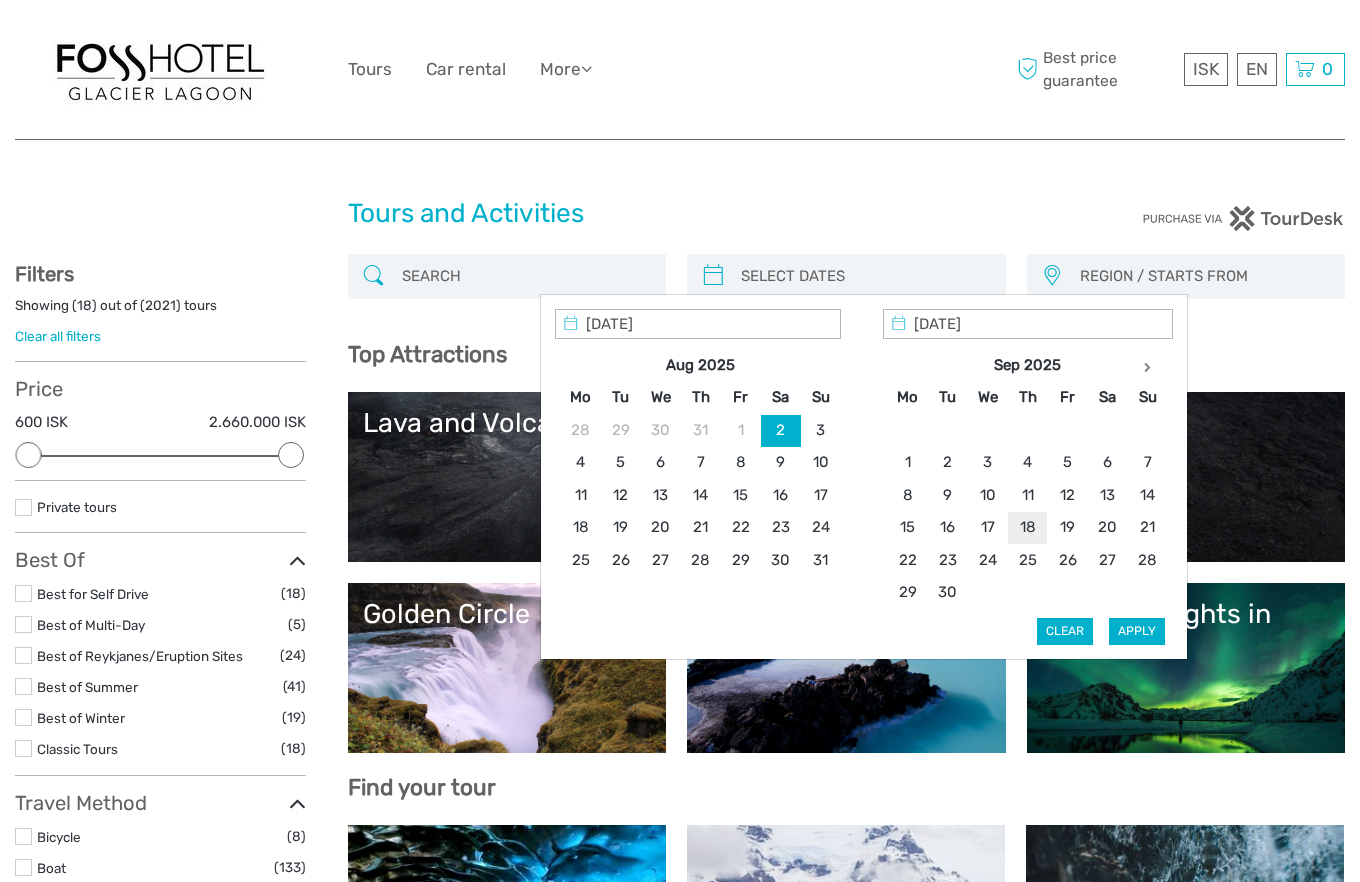 type on "18/09/2025" 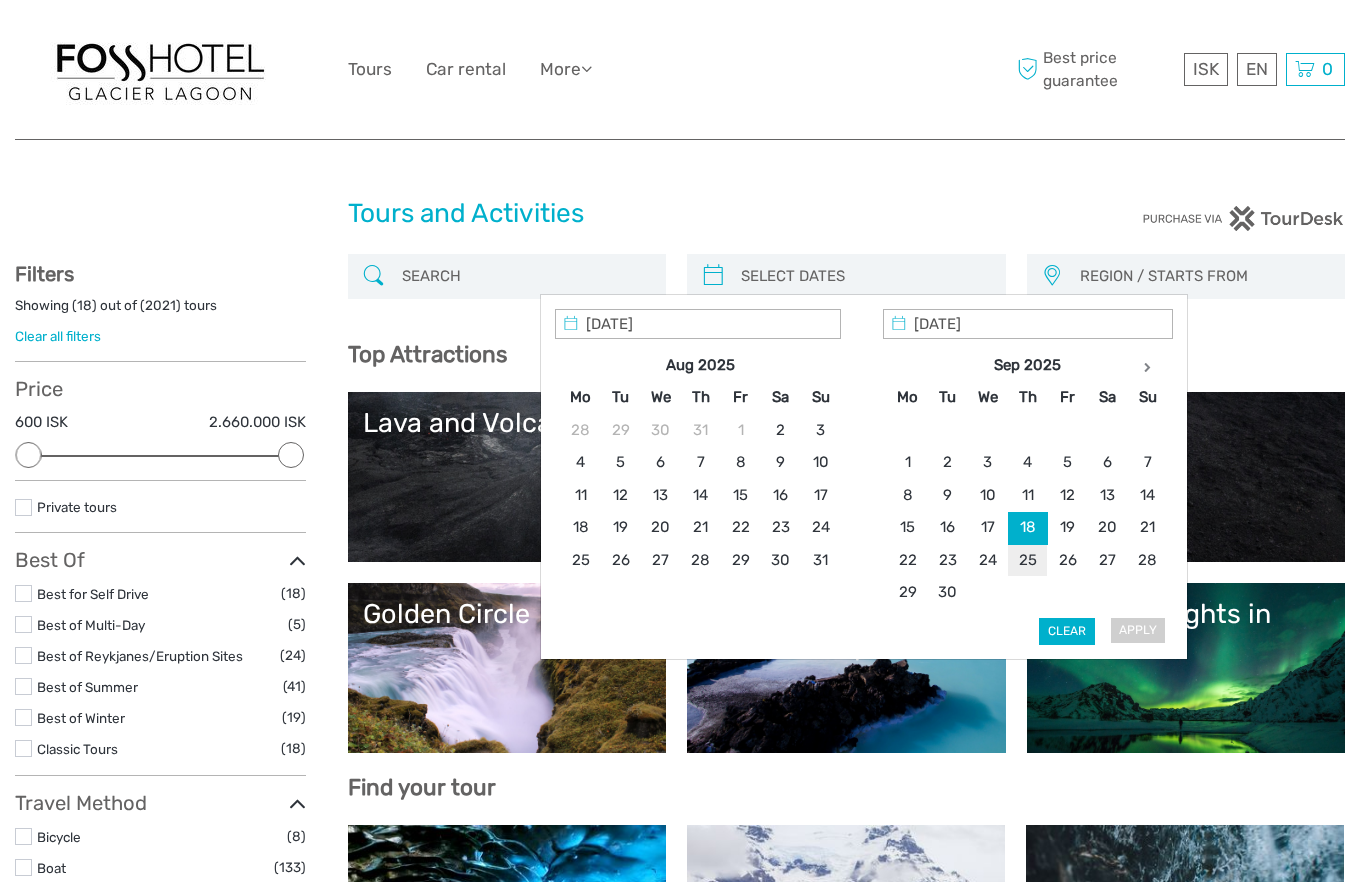 type on "25/09/2025" 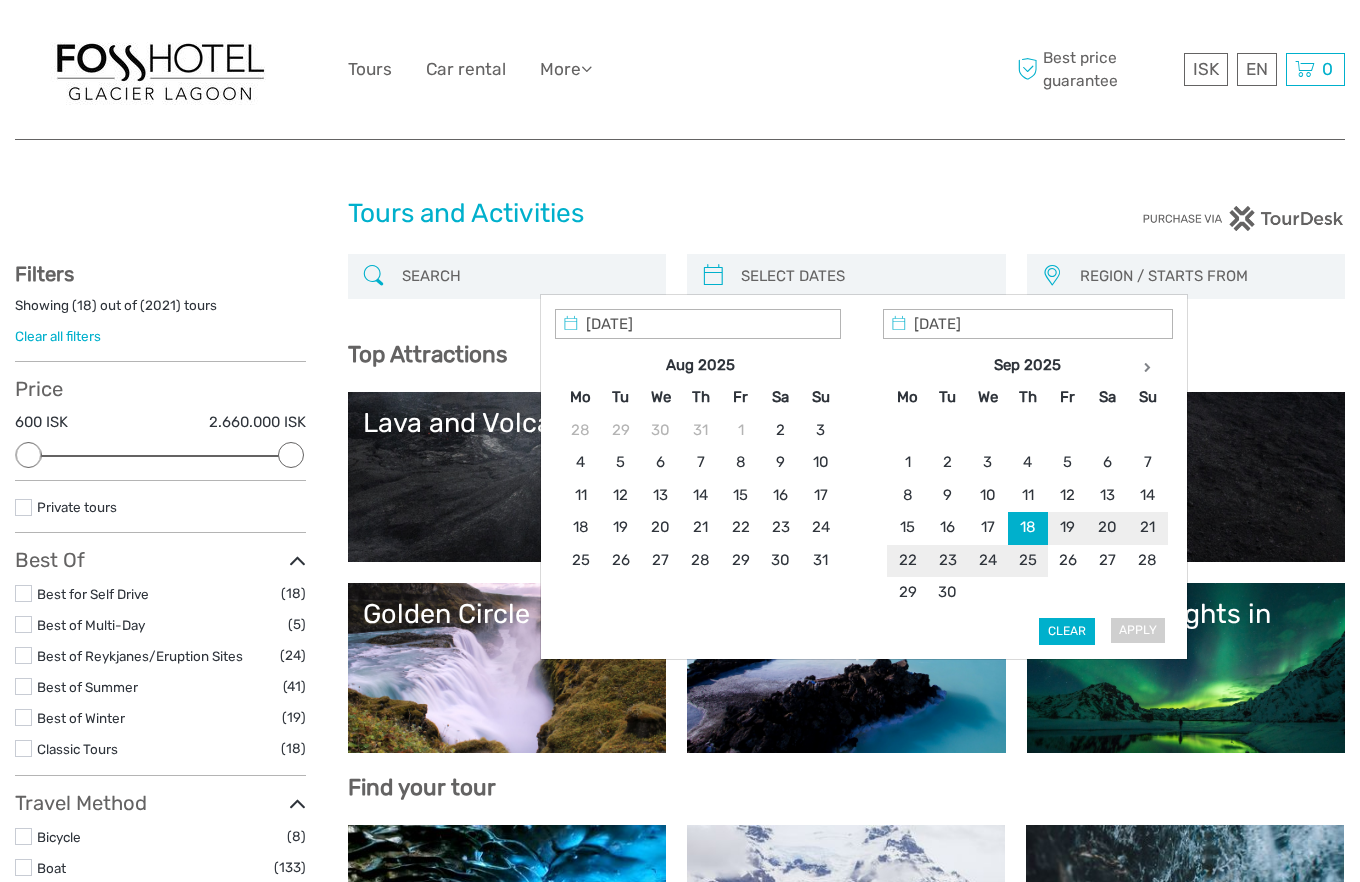 click on "Clear" at bounding box center (1067, 631) 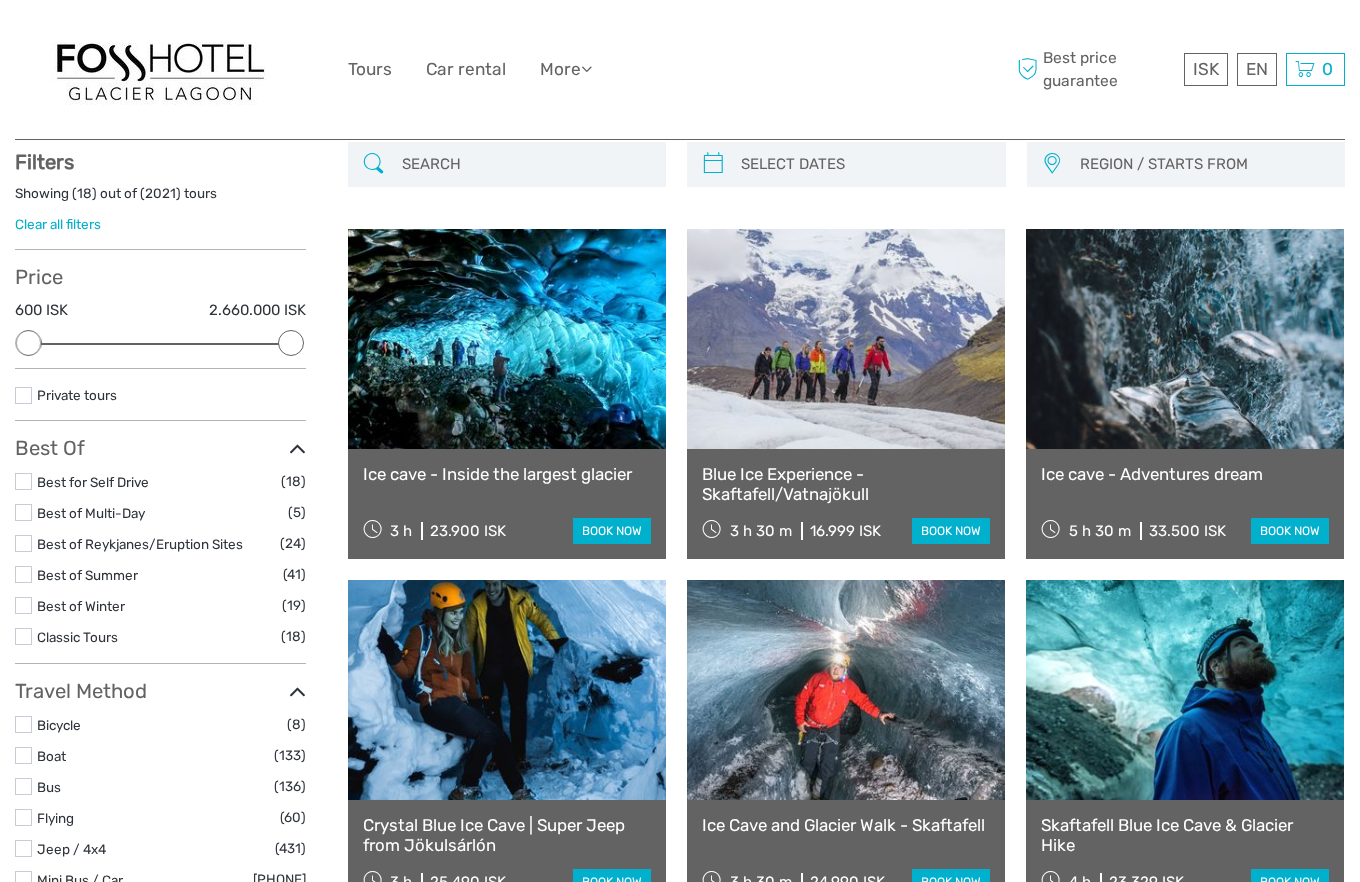 scroll, scrollTop: 113, scrollLeft: 0, axis: vertical 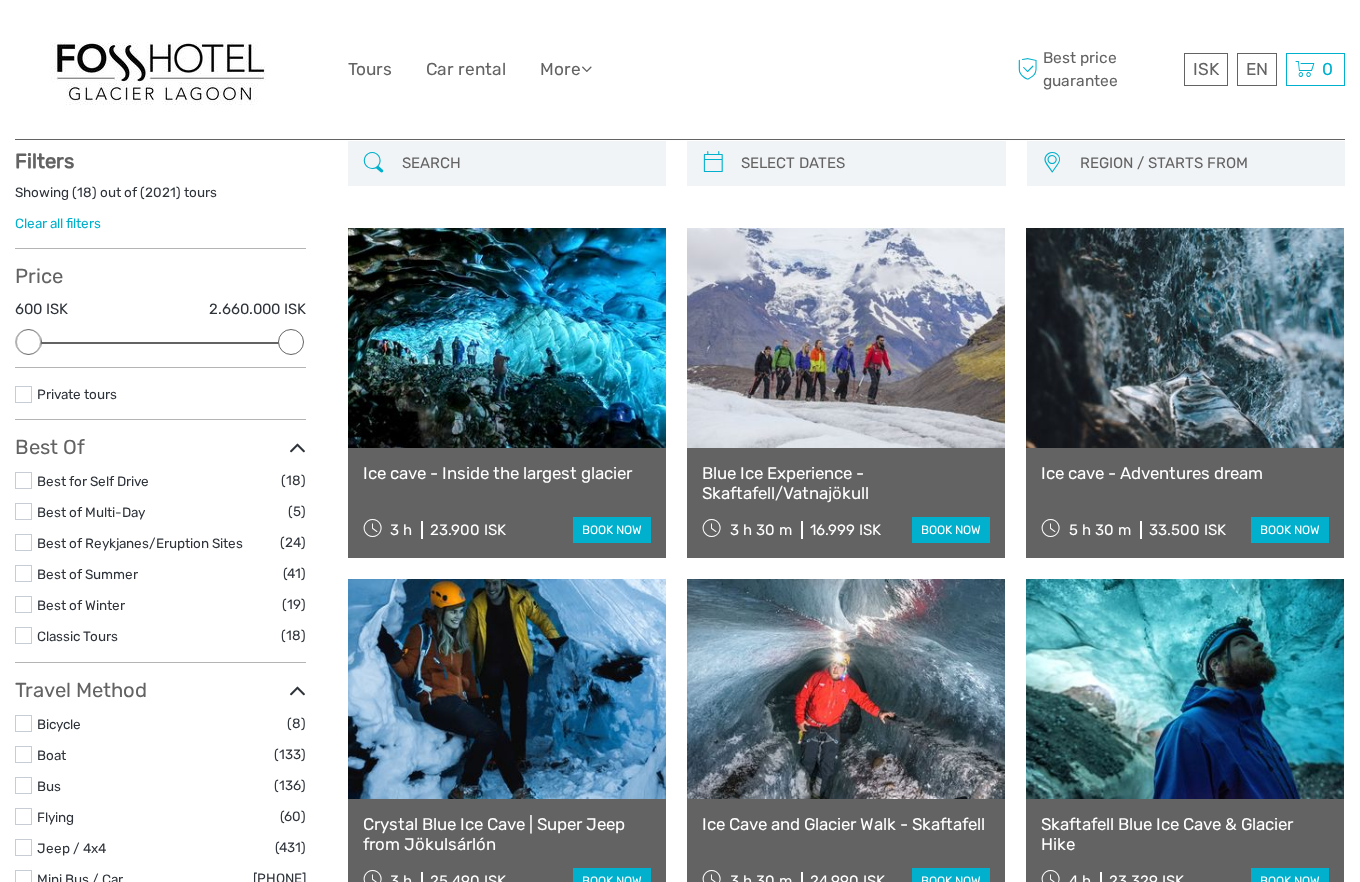 click at bounding box center [713, 163] 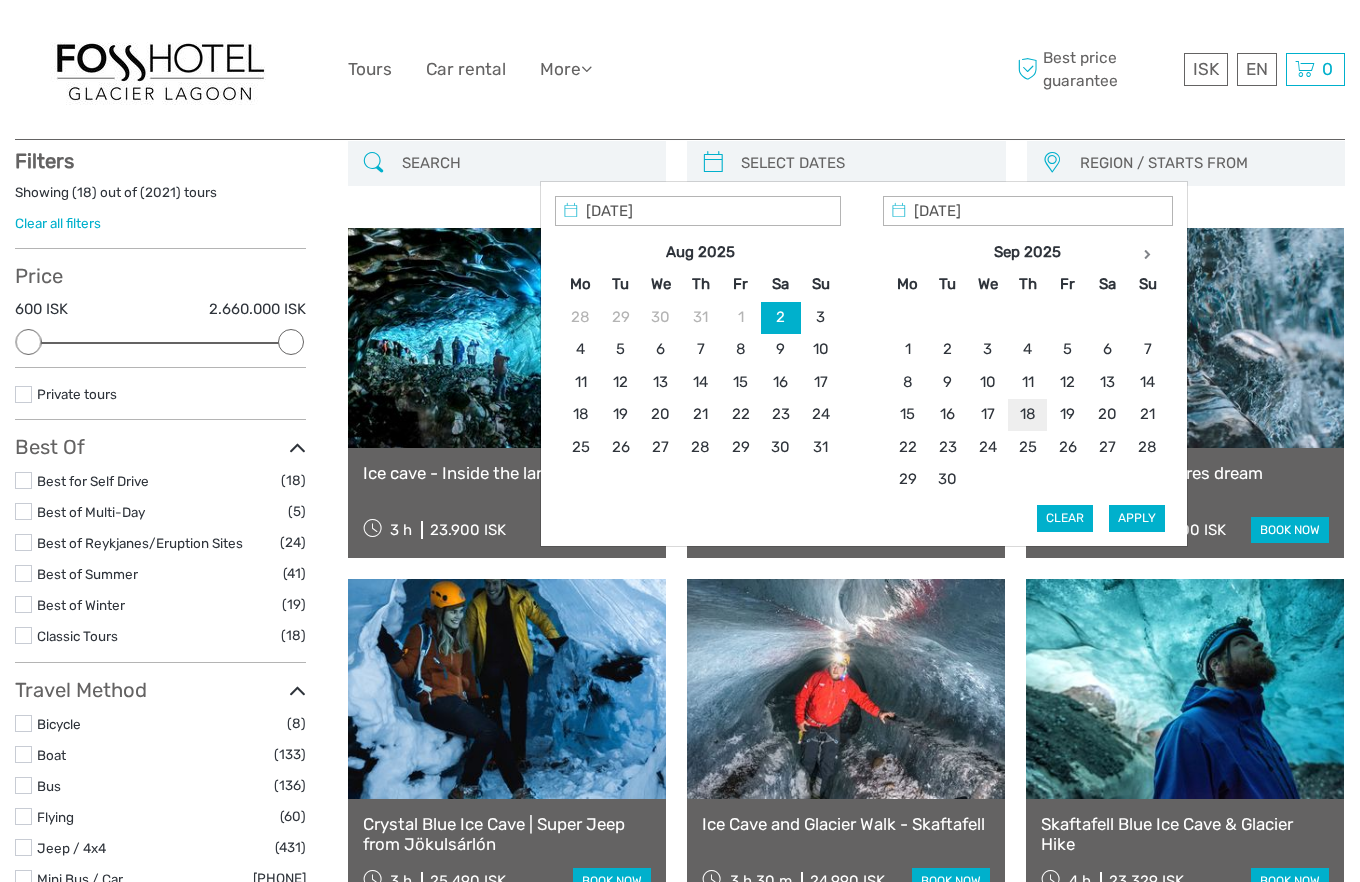 type on "18/09/2025" 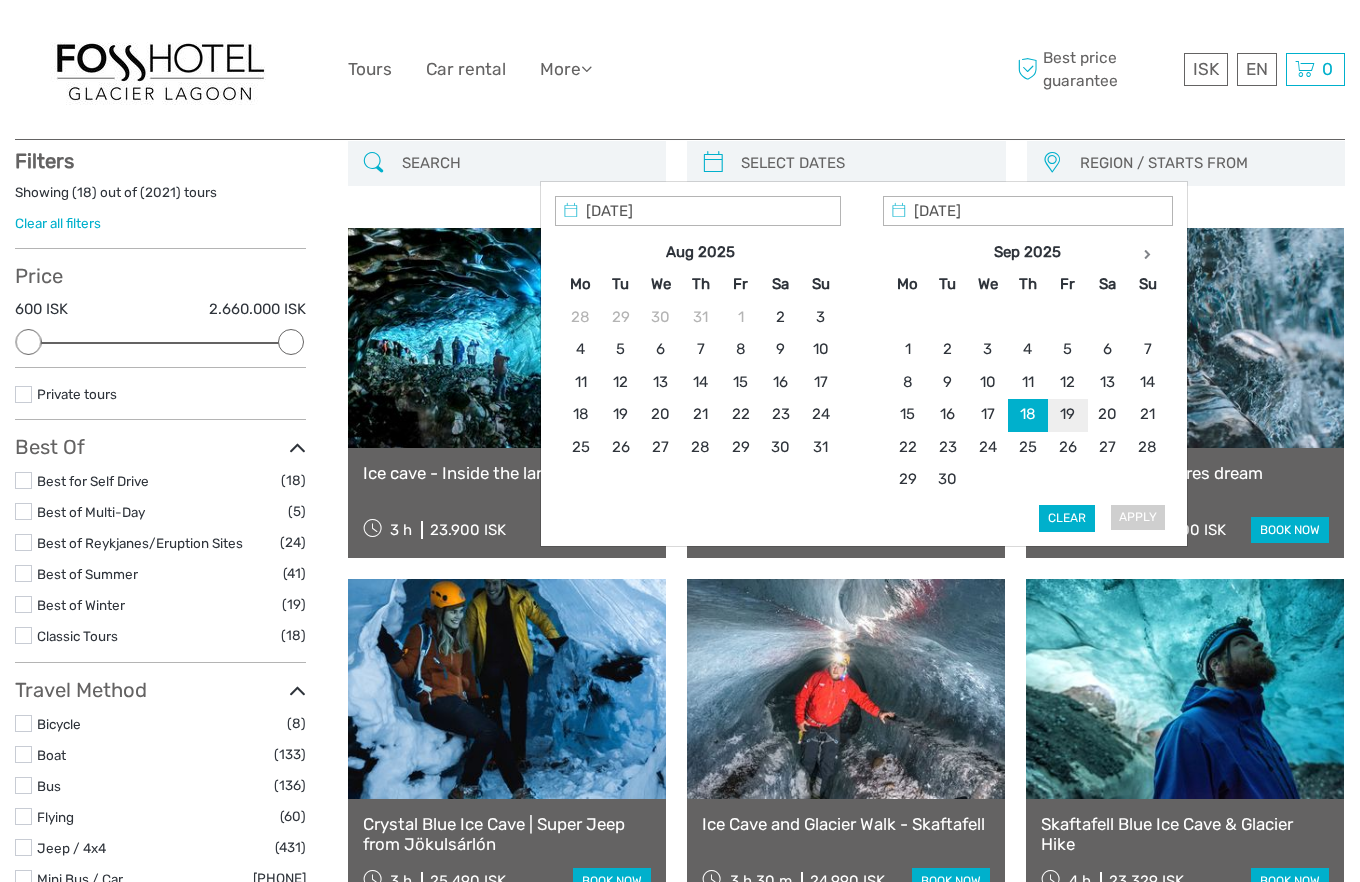 type on "18/09/2025" 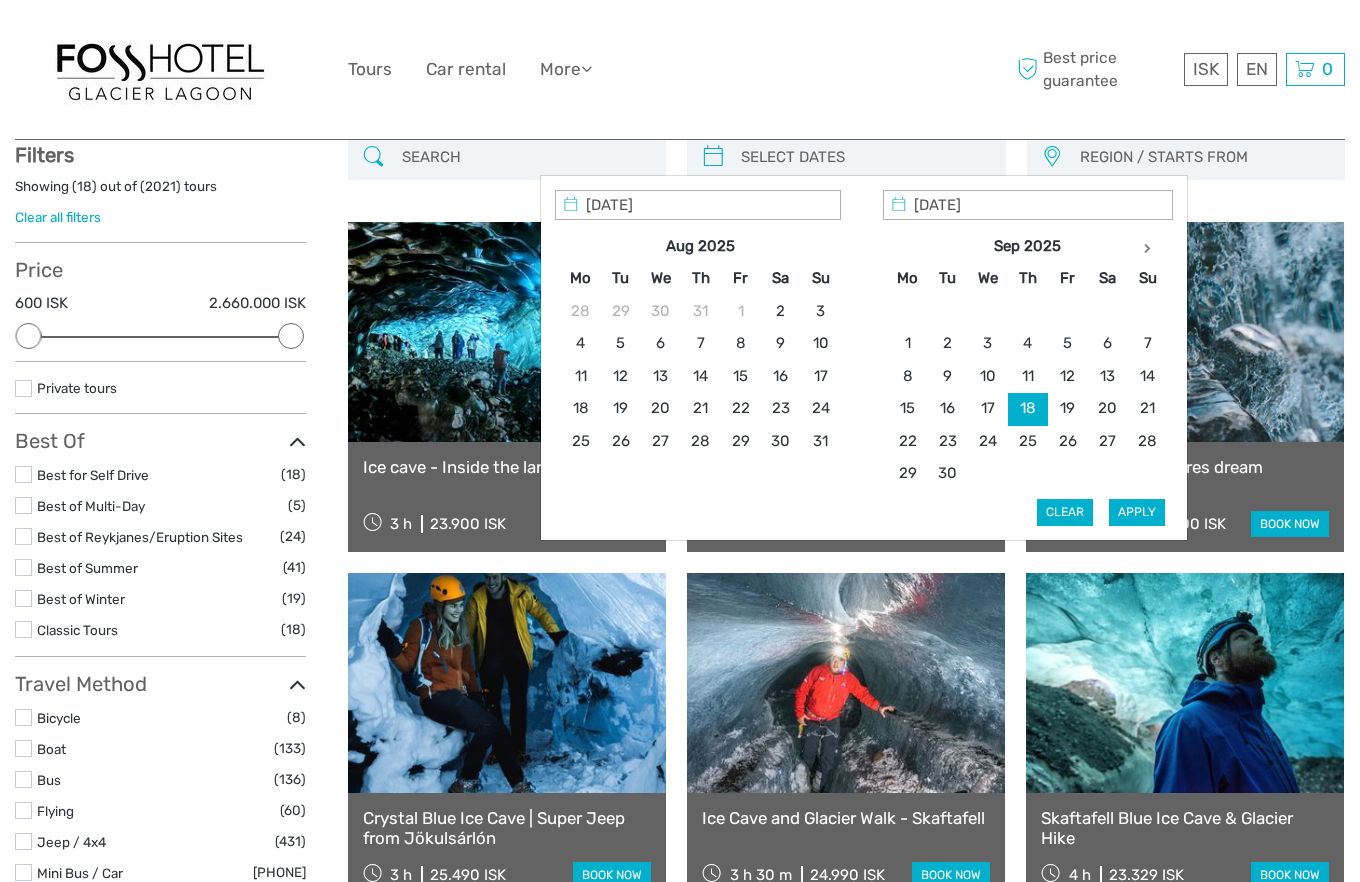 scroll, scrollTop: 129, scrollLeft: 0, axis: vertical 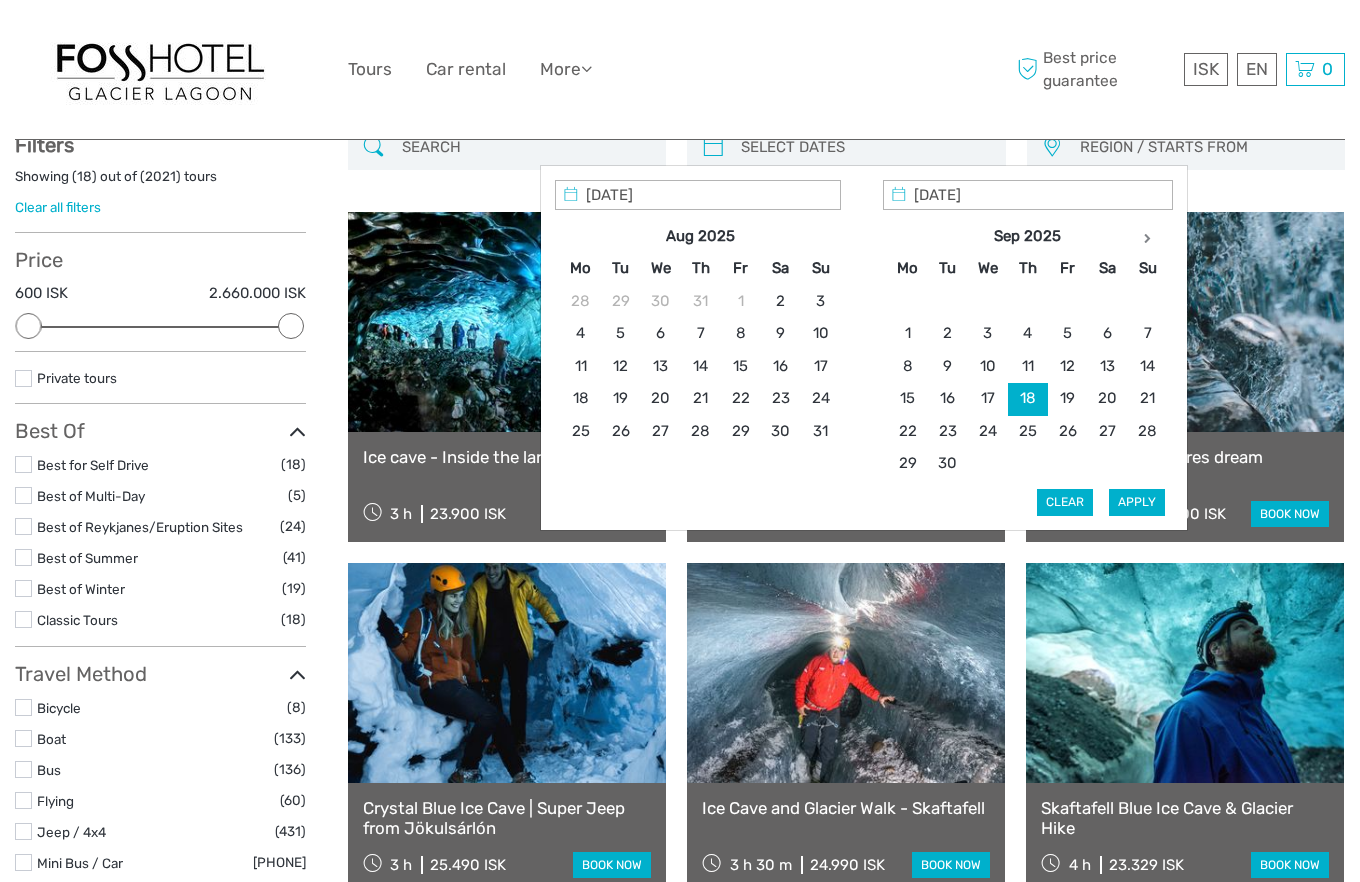 type on "18/09/2025" 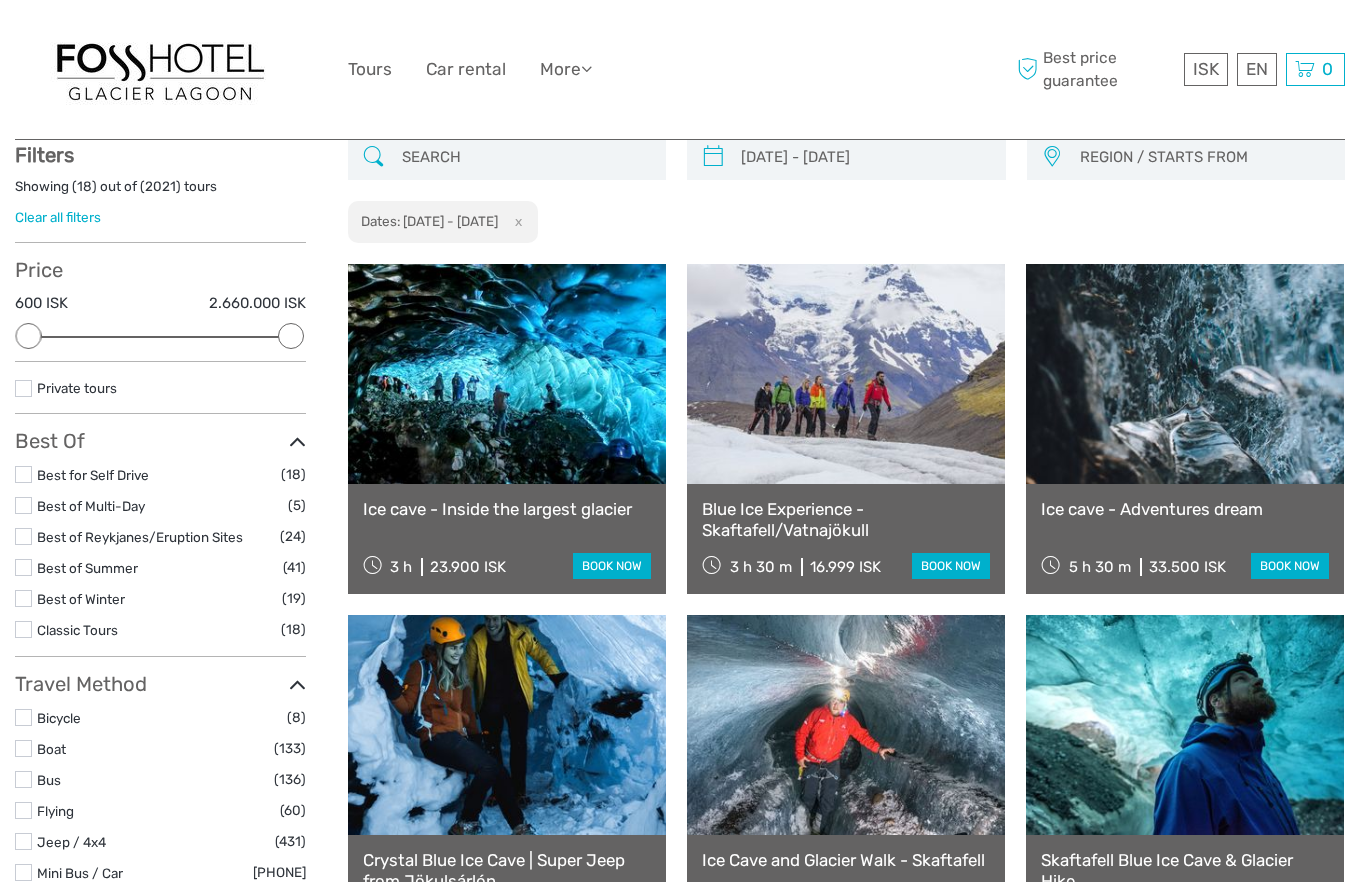scroll, scrollTop: 113, scrollLeft: 0, axis: vertical 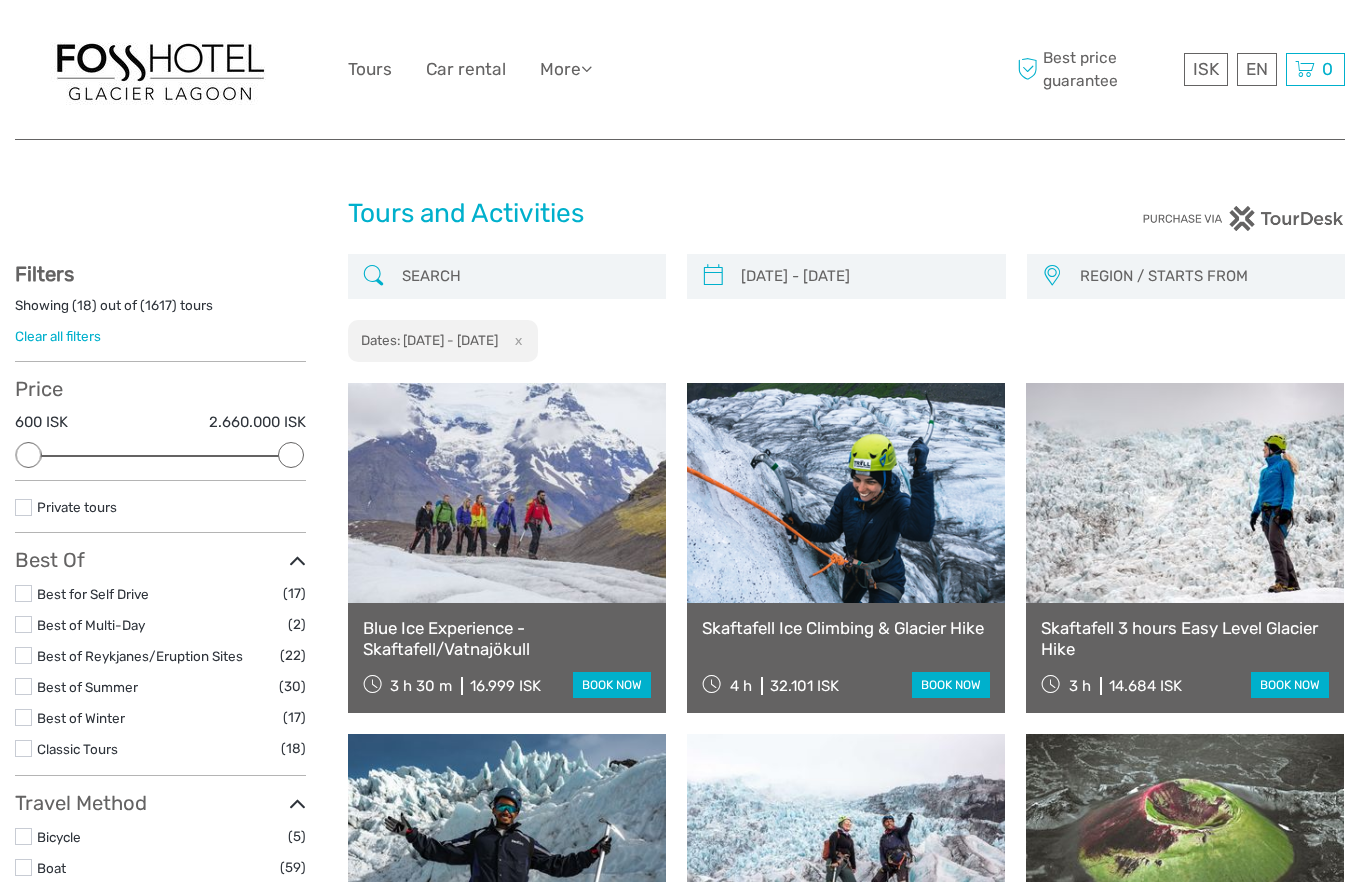 click on "REGION / STARTS FROM
Capital Region
East
North
Northeast
Reykjanes / Keflavík
South
Southeast
West
Westfjords
Capital Region
East
North
Northeast
Reykjanes / Keflavík
South
Southeast
West
Westfjords" at bounding box center (1186, 276) 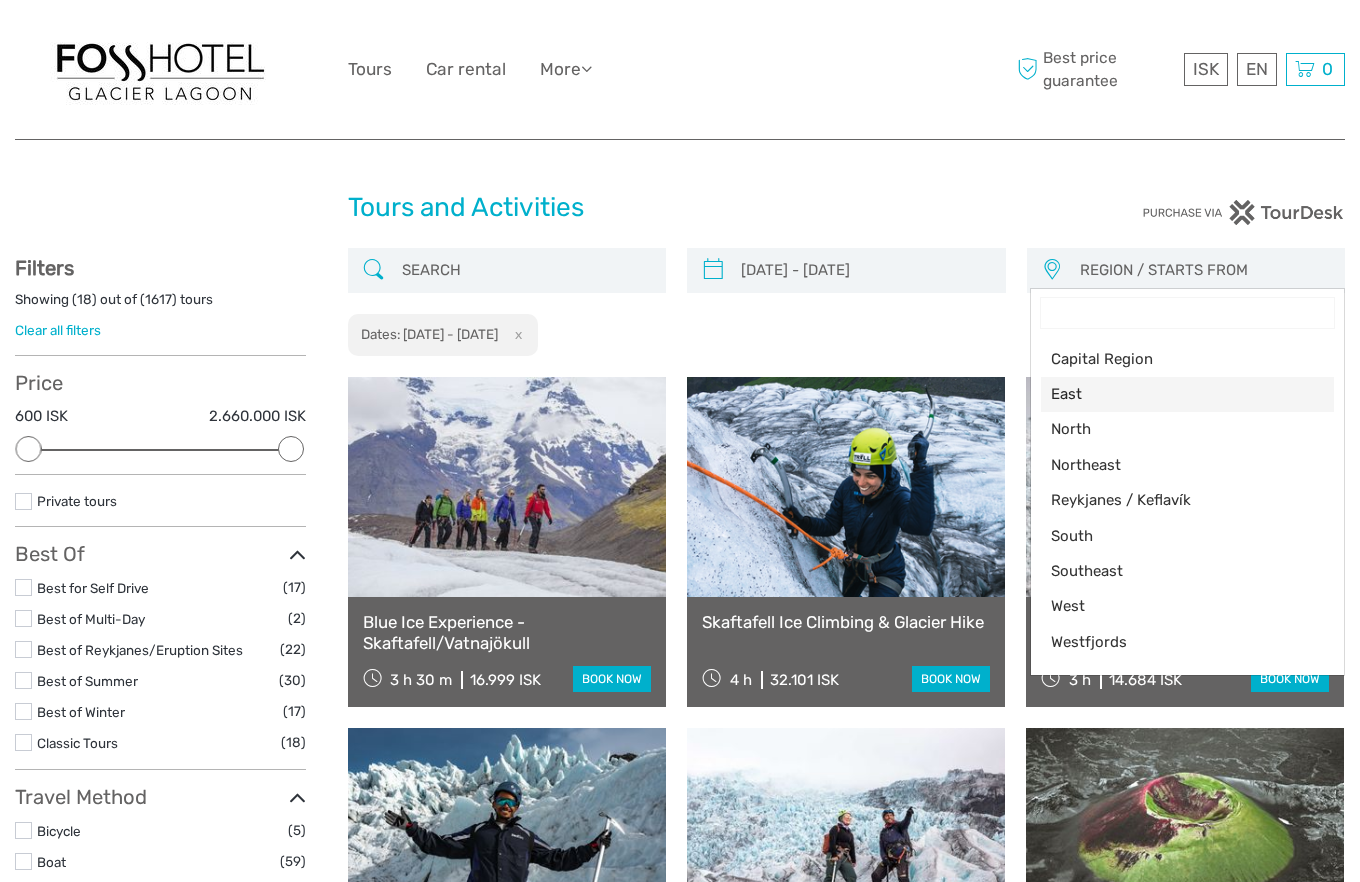 scroll, scrollTop: 6, scrollLeft: 0, axis: vertical 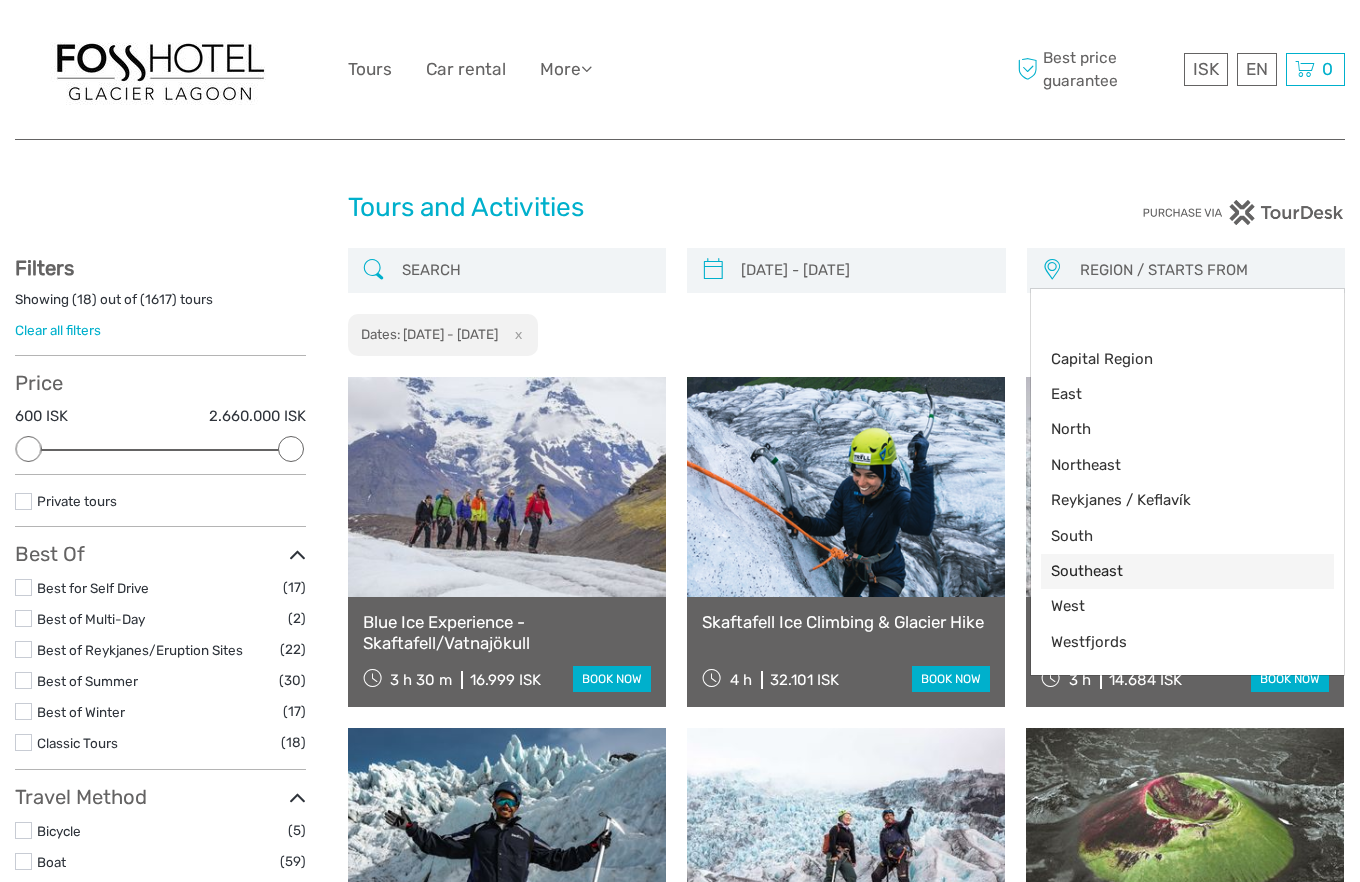 click on "Southeast" at bounding box center [1171, 571] 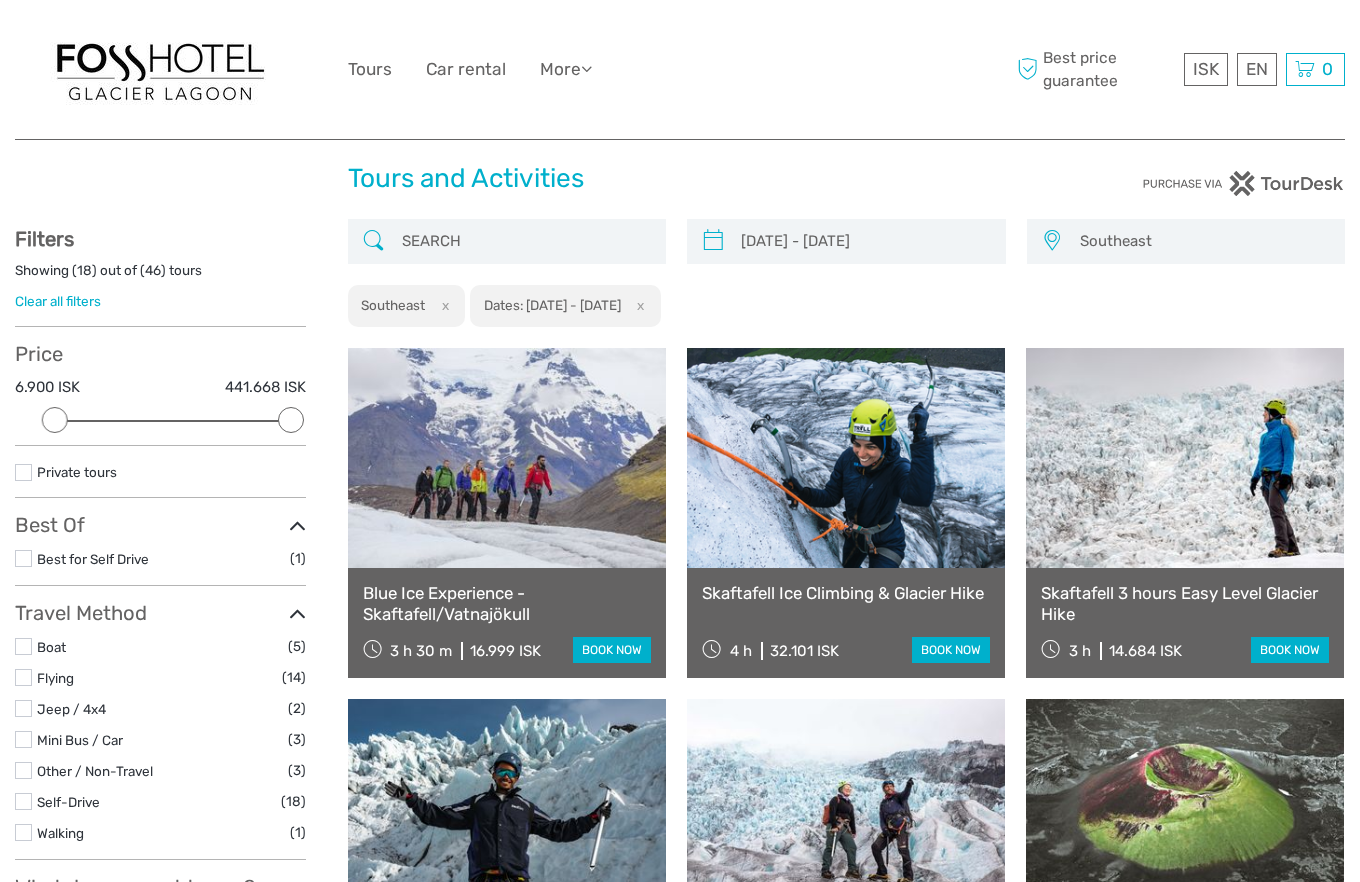 scroll, scrollTop: 48, scrollLeft: 0, axis: vertical 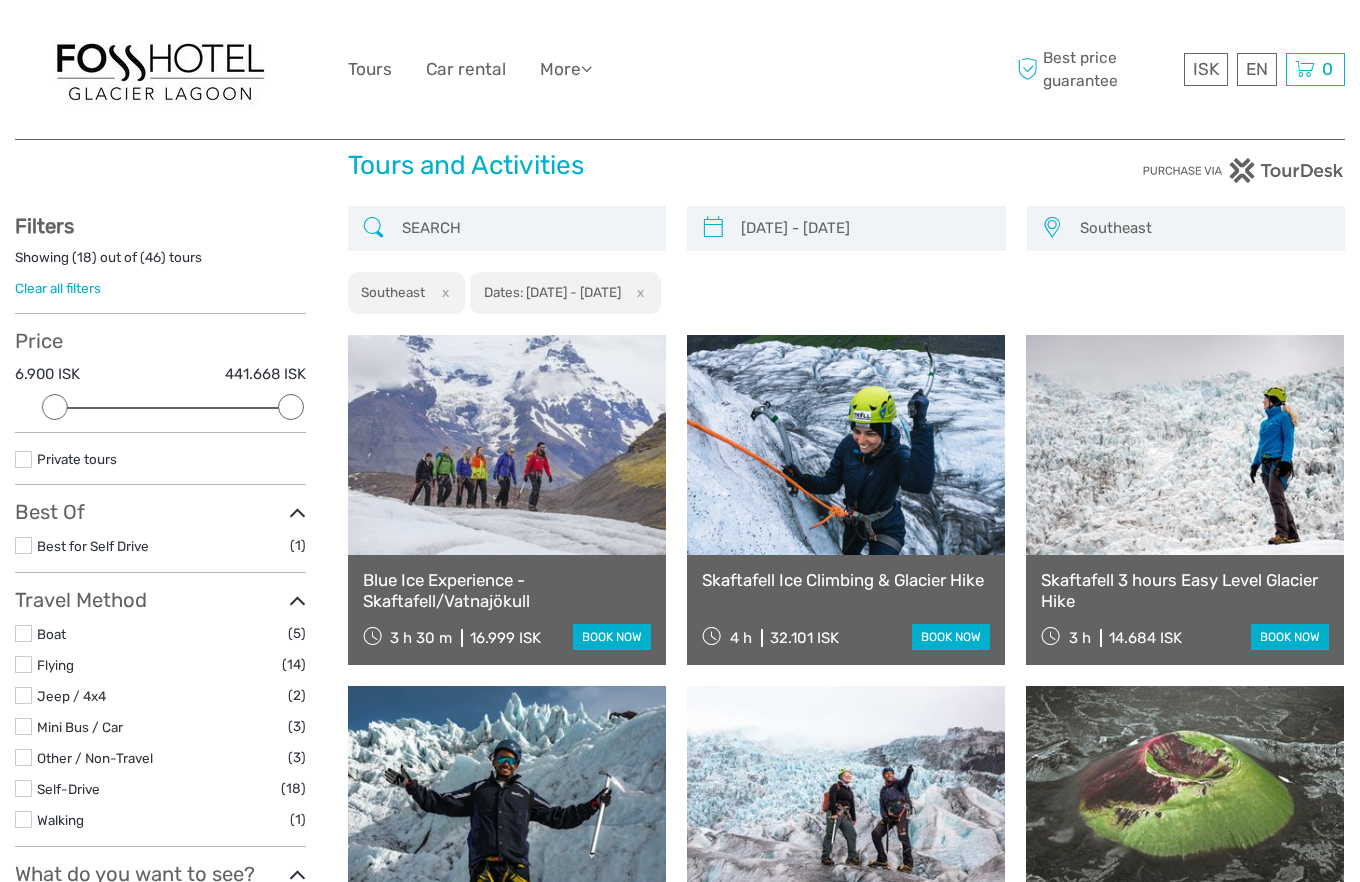 click at bounding box center [507, 445] 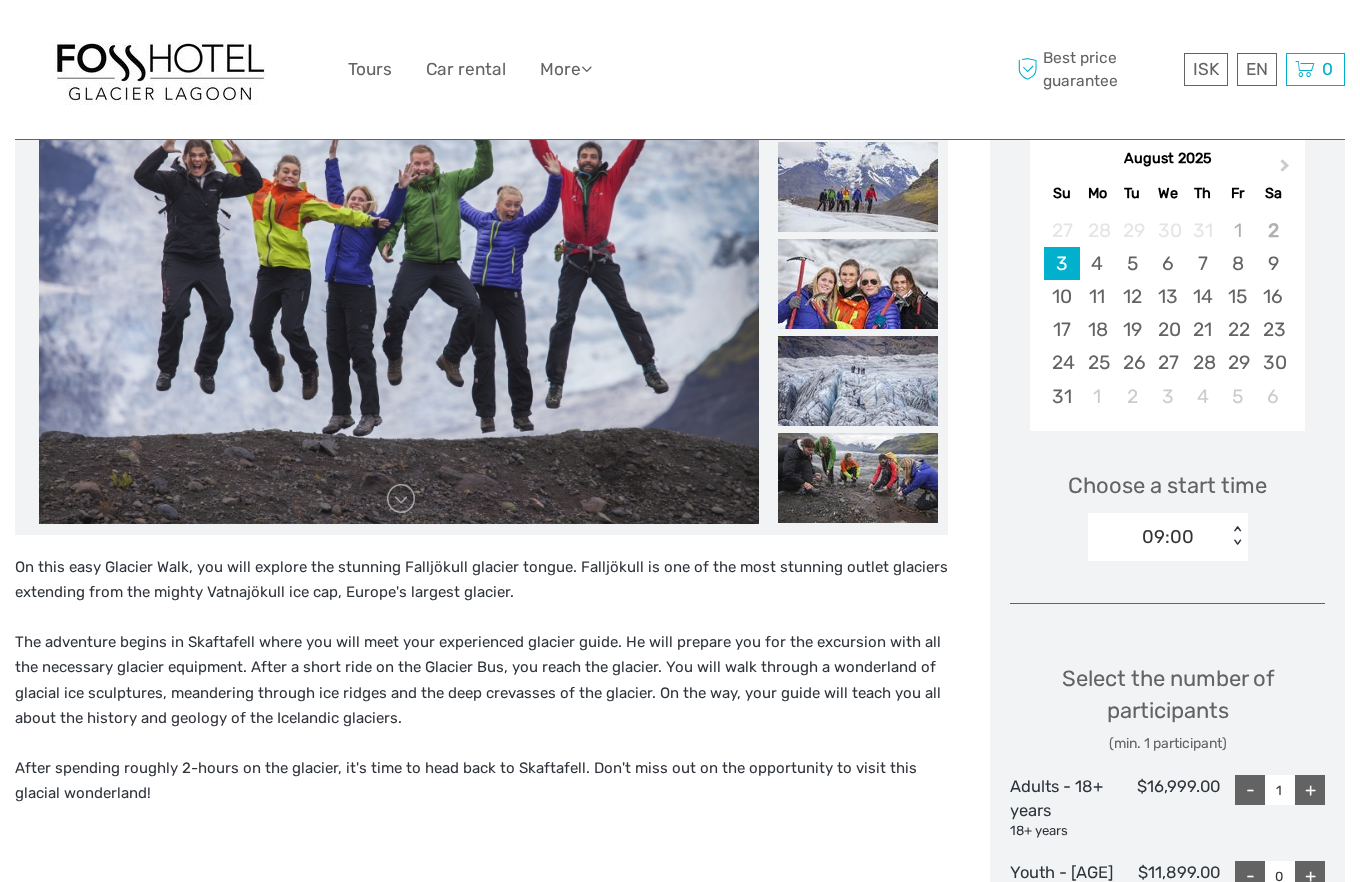 scroll, scrollTop: 358, scrollLeft: 0, axis: vertical 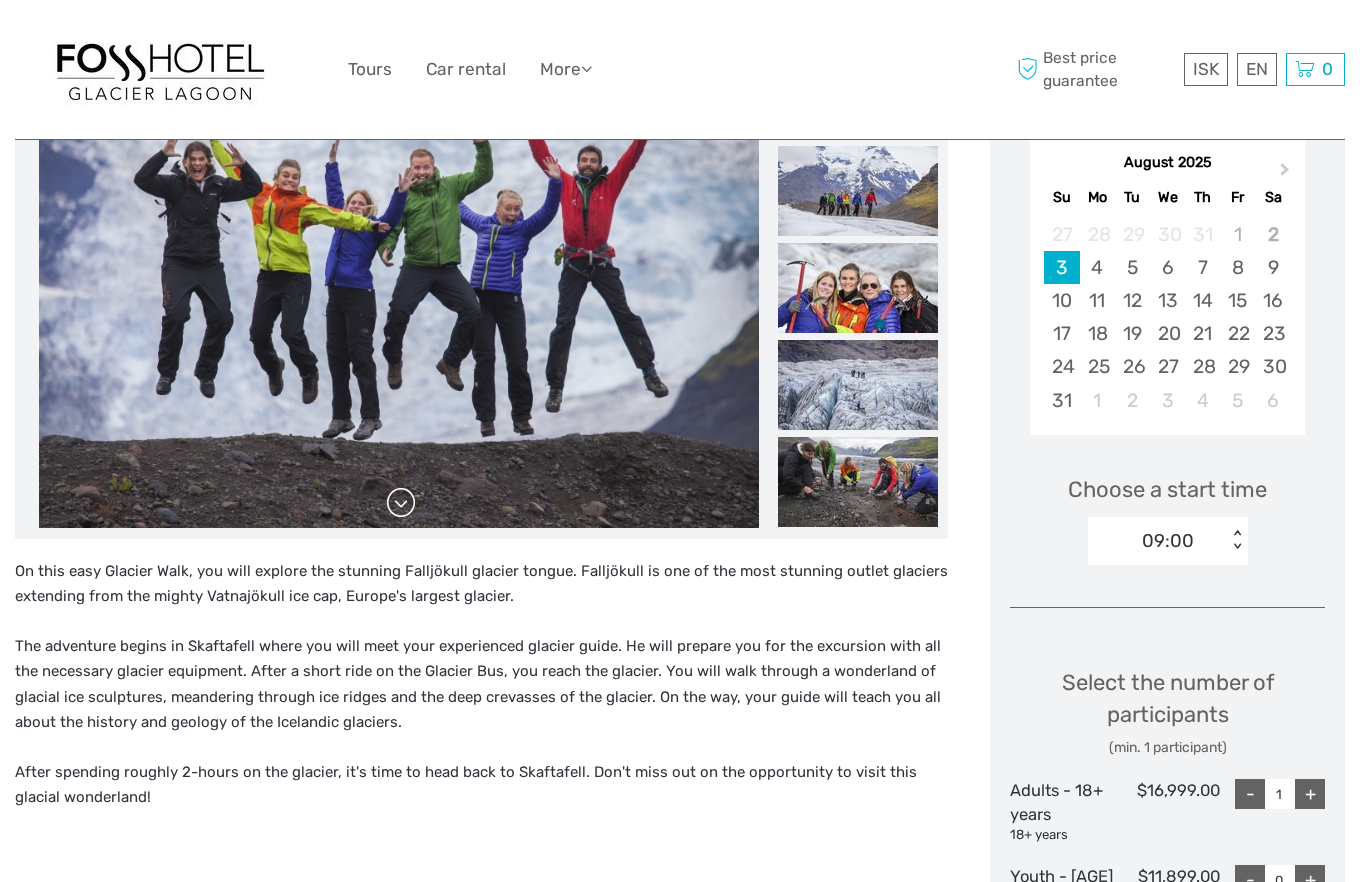 click at bounding box center [401, 503] 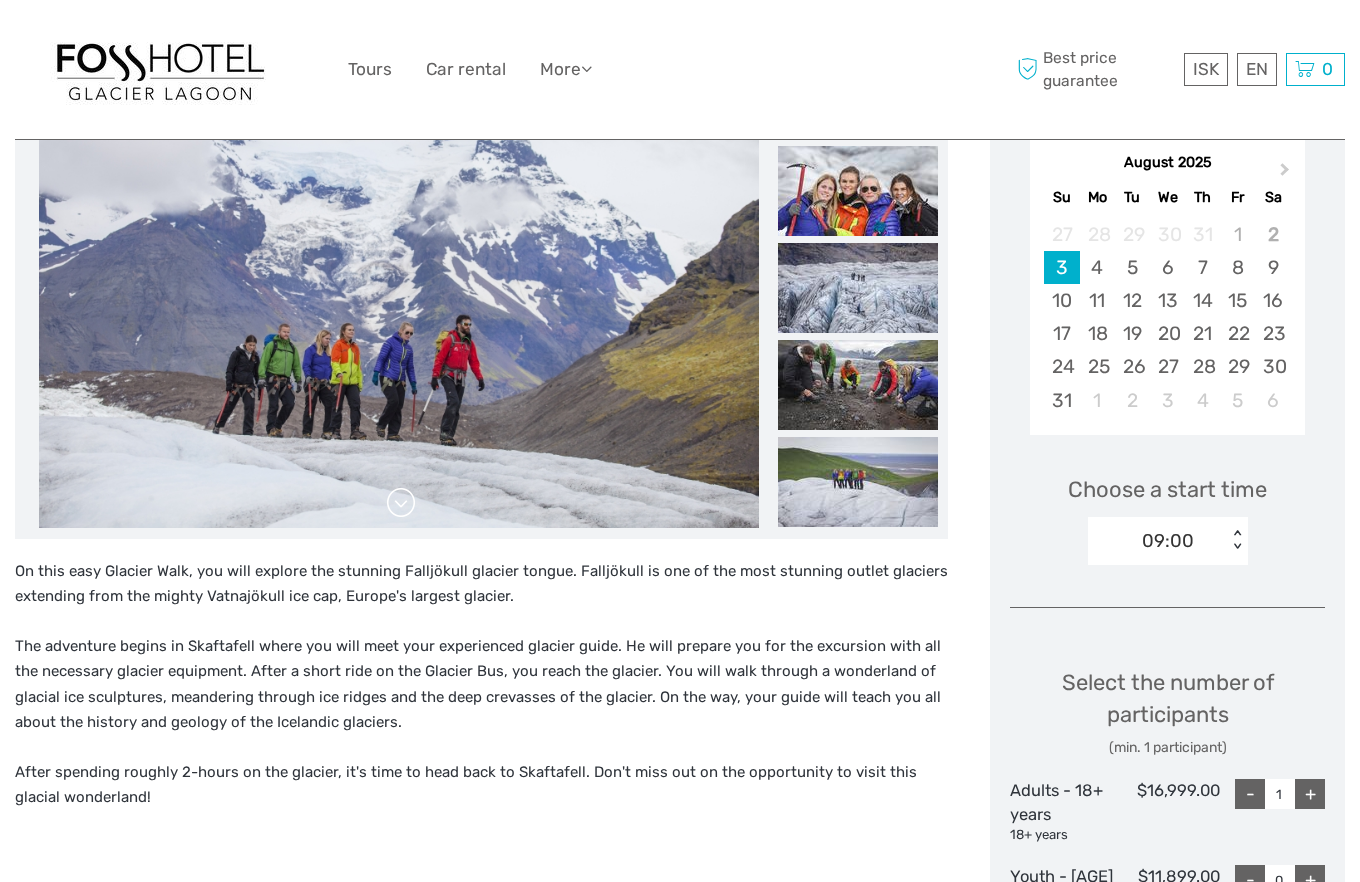 click at bounding box center (401, 503) 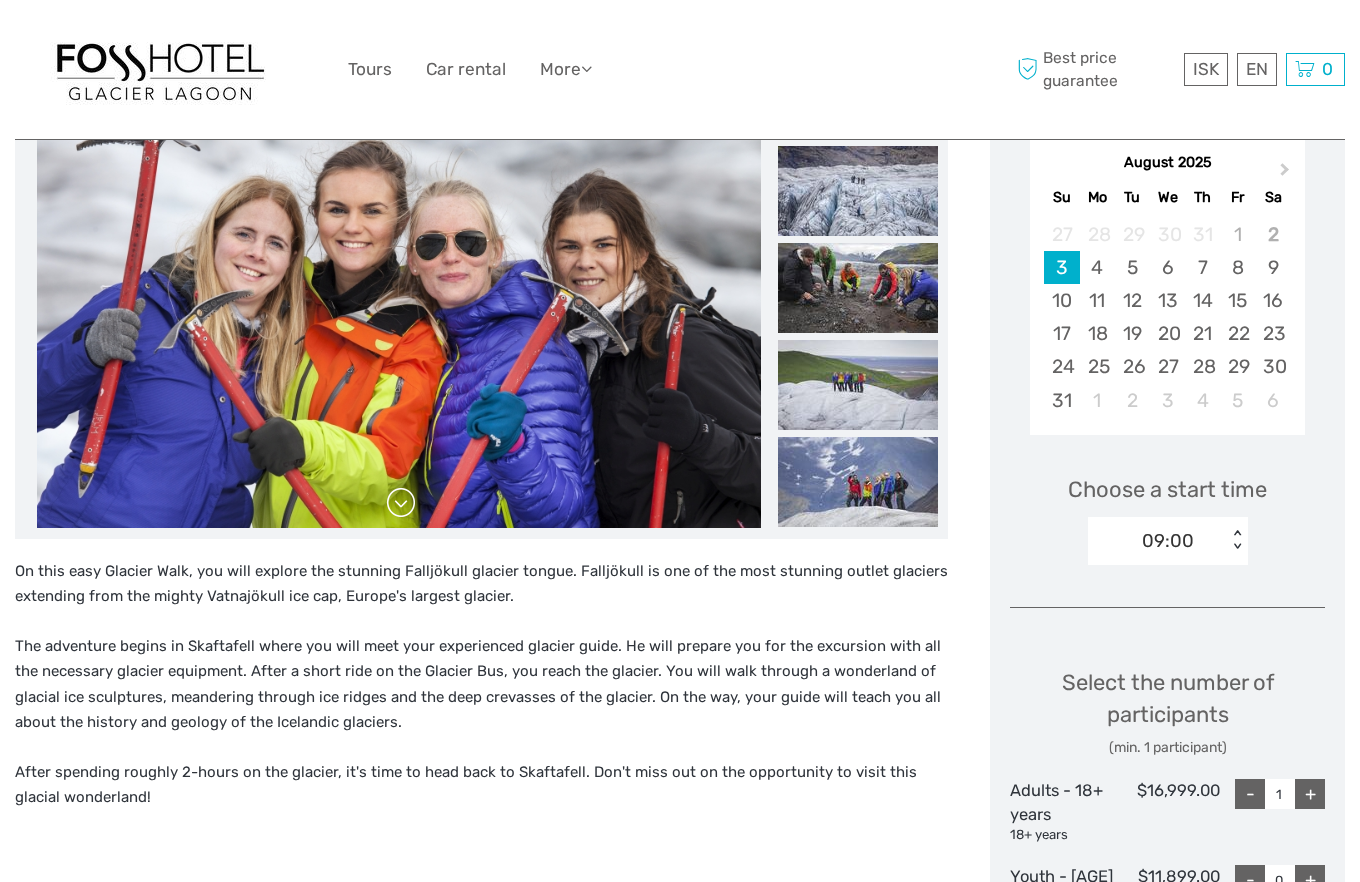 click at bounding box center (401, 503) 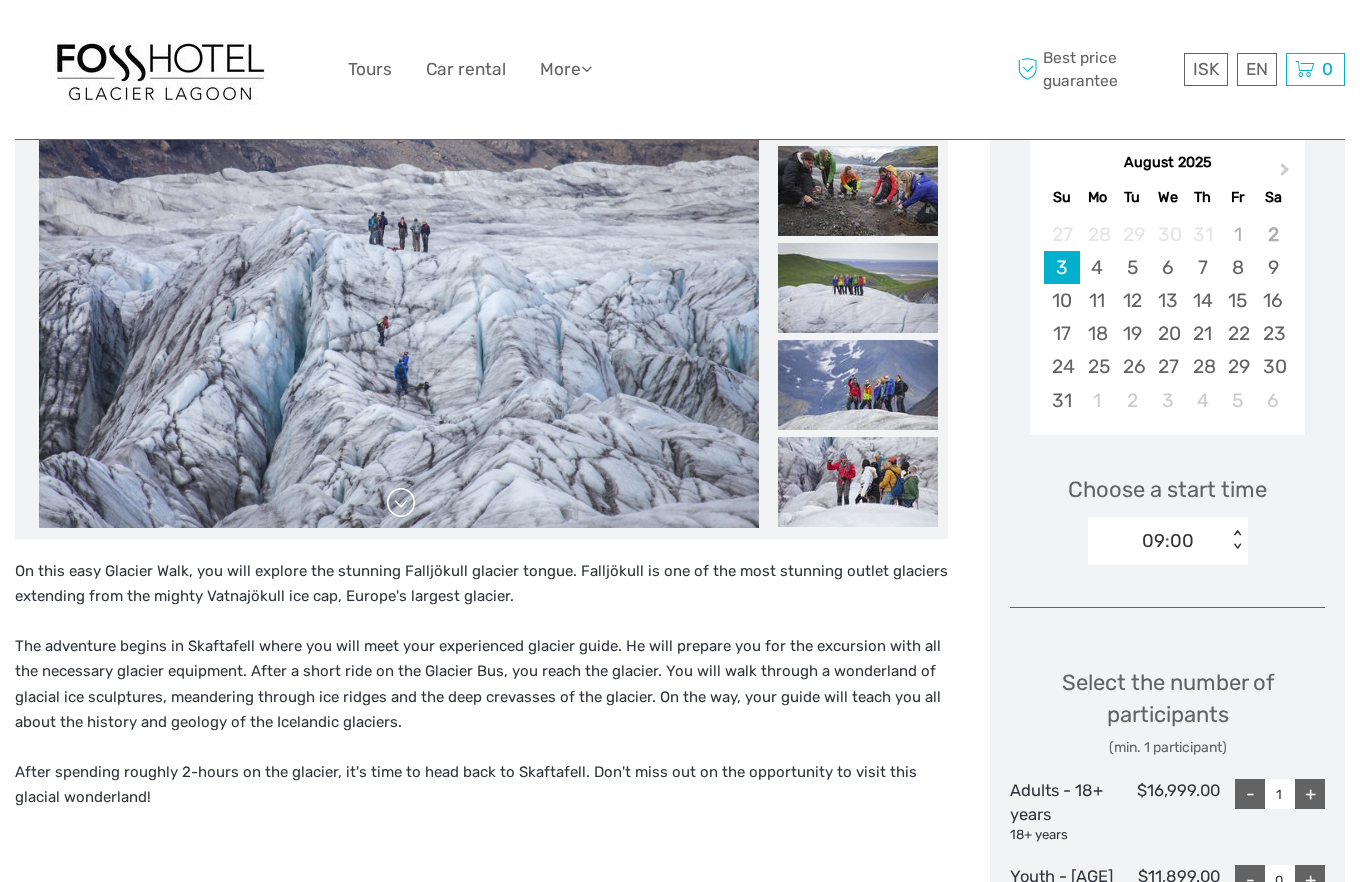 click at bounding box center [401, 503] 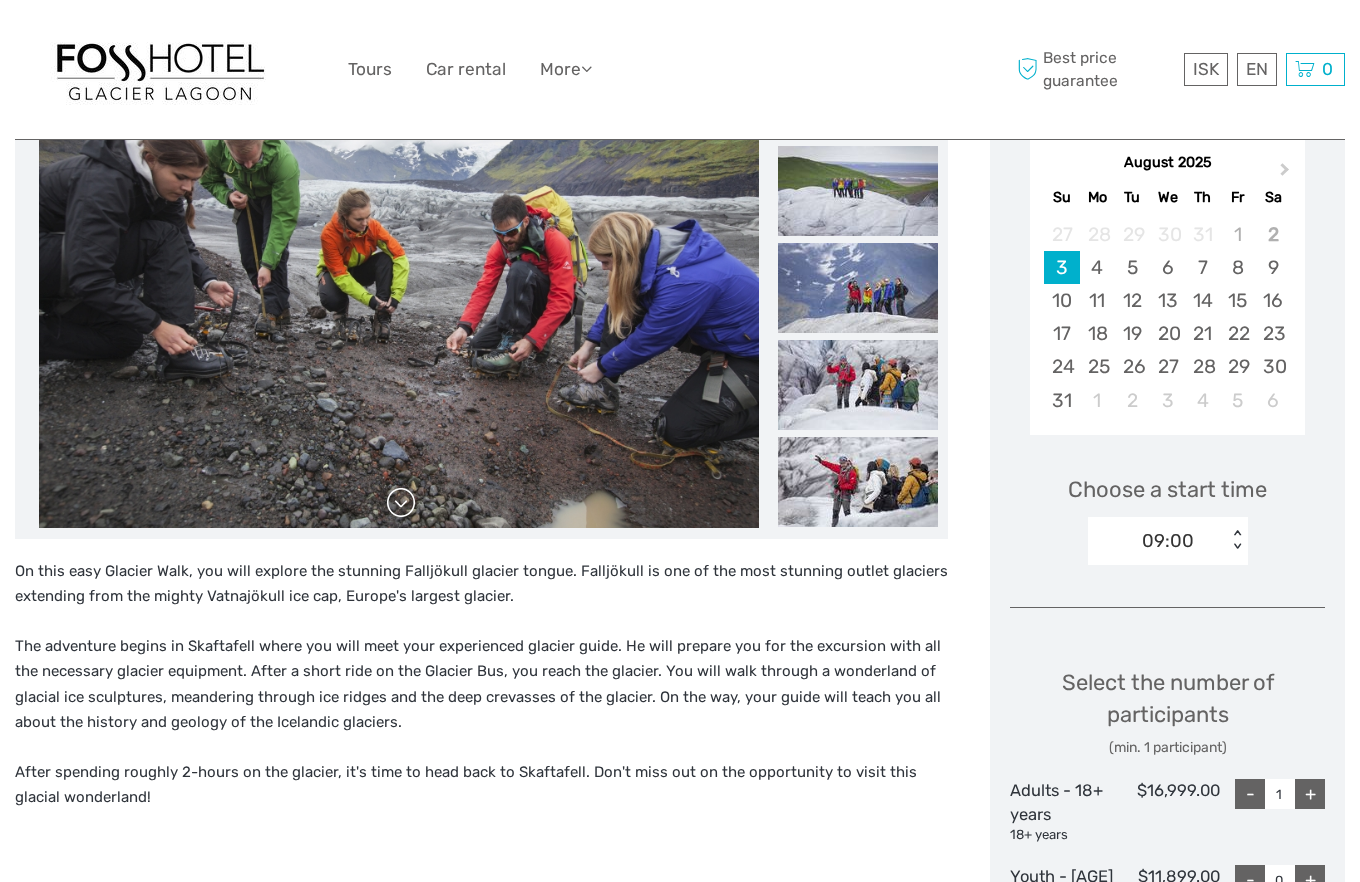click at bounding box center [401, 503] 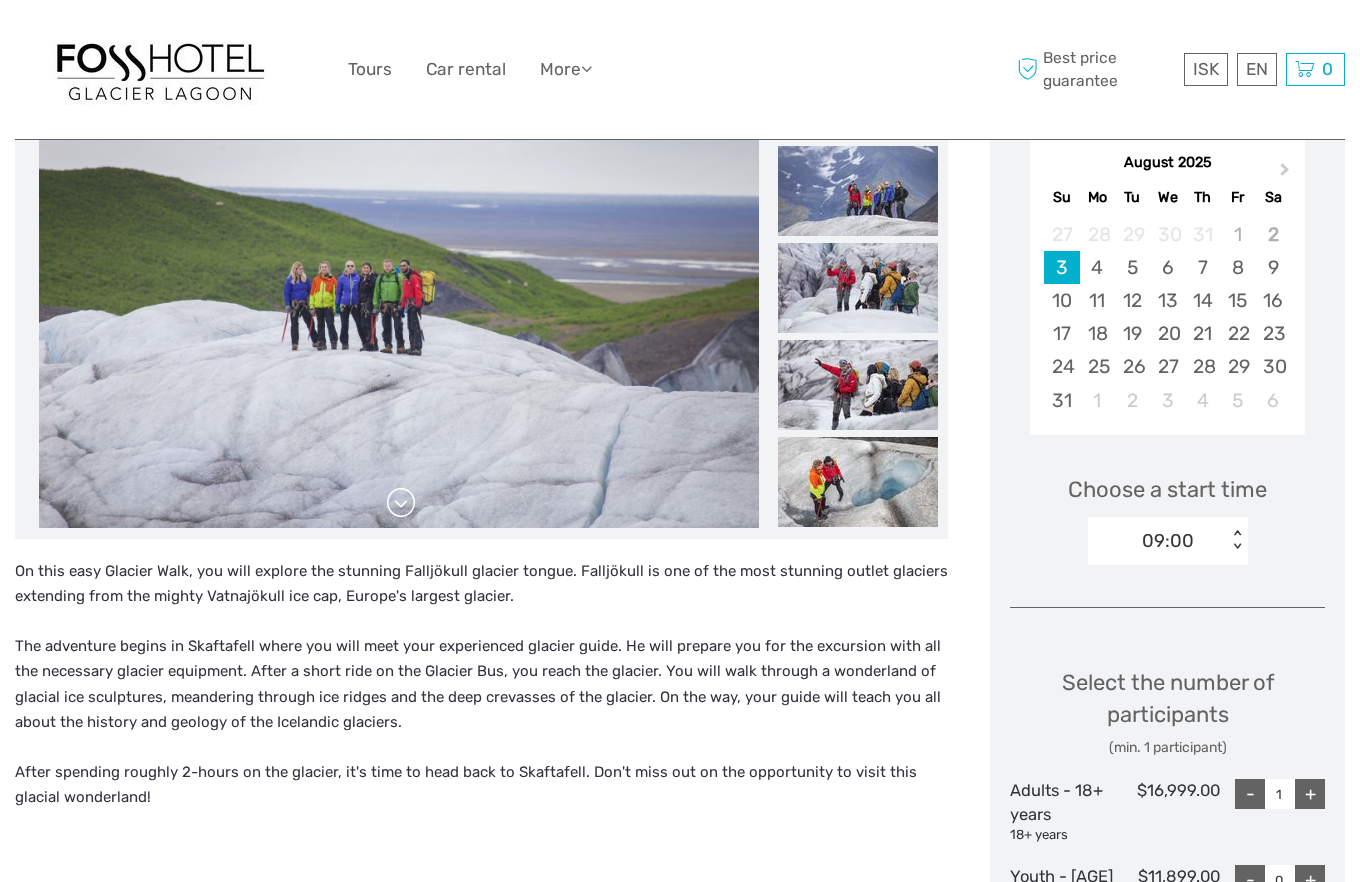 click at bounding box center (401, 503) 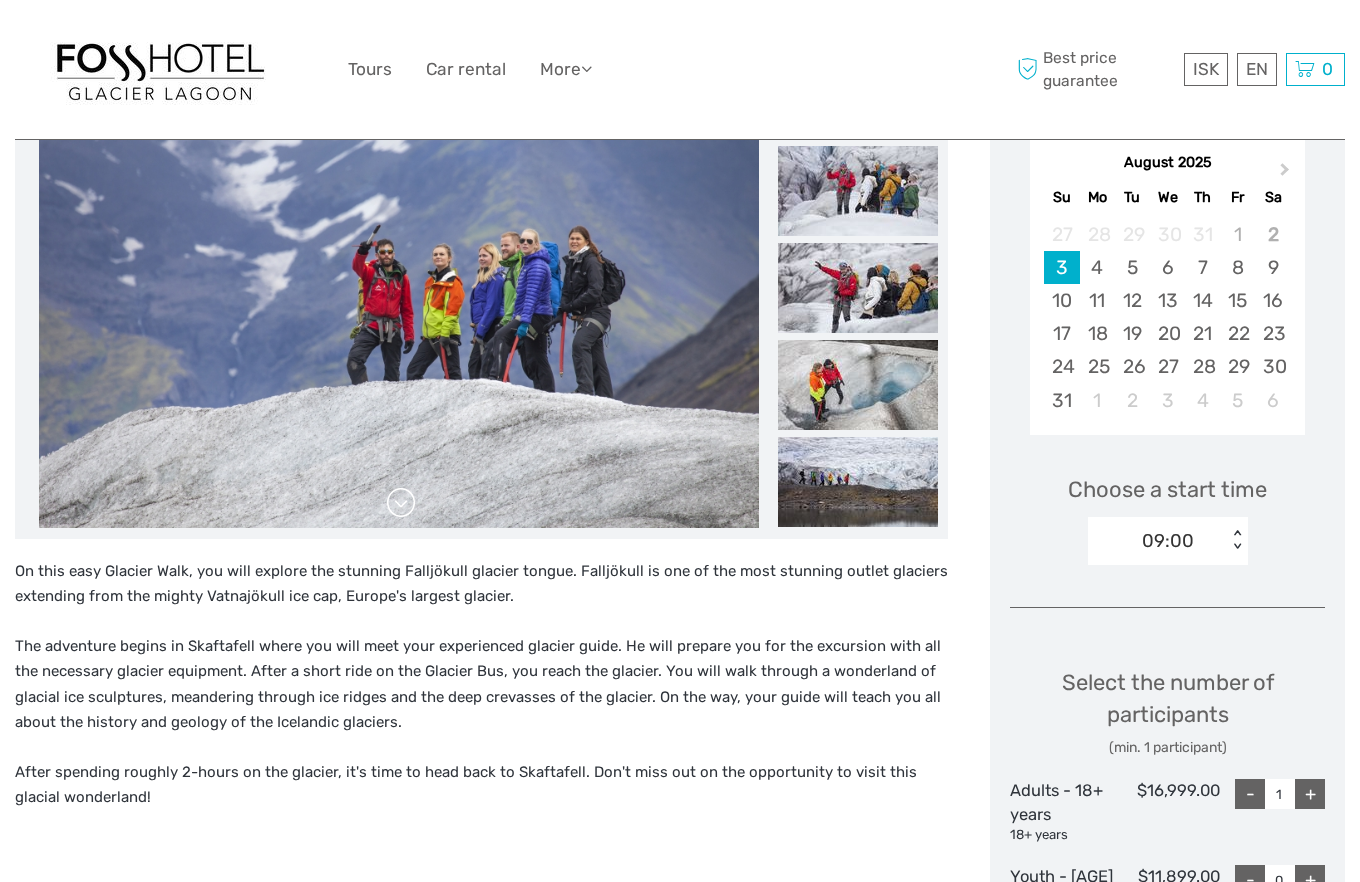 click at bounding box center [401, 503] 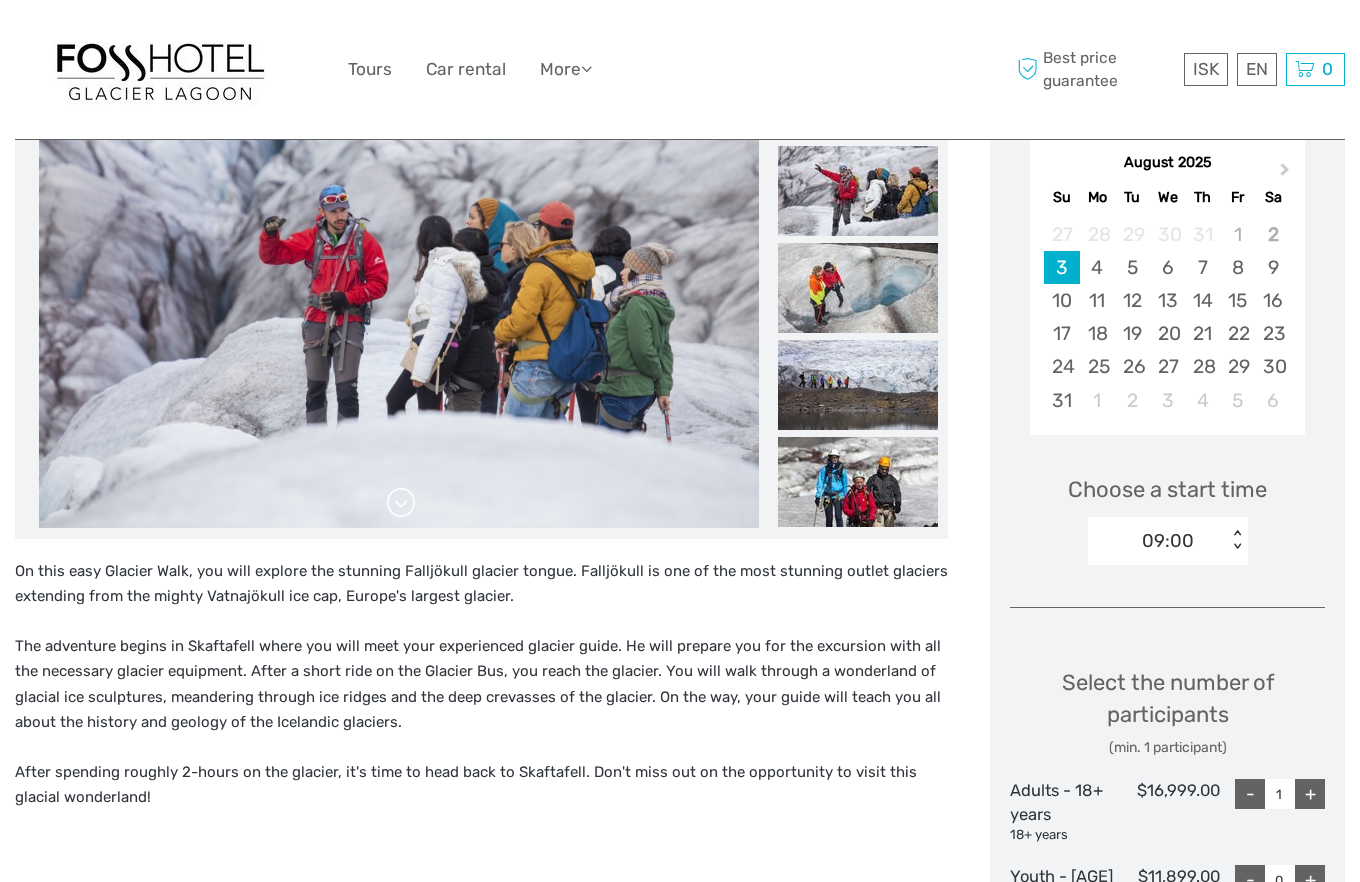 click at bounding box center (401, 503) 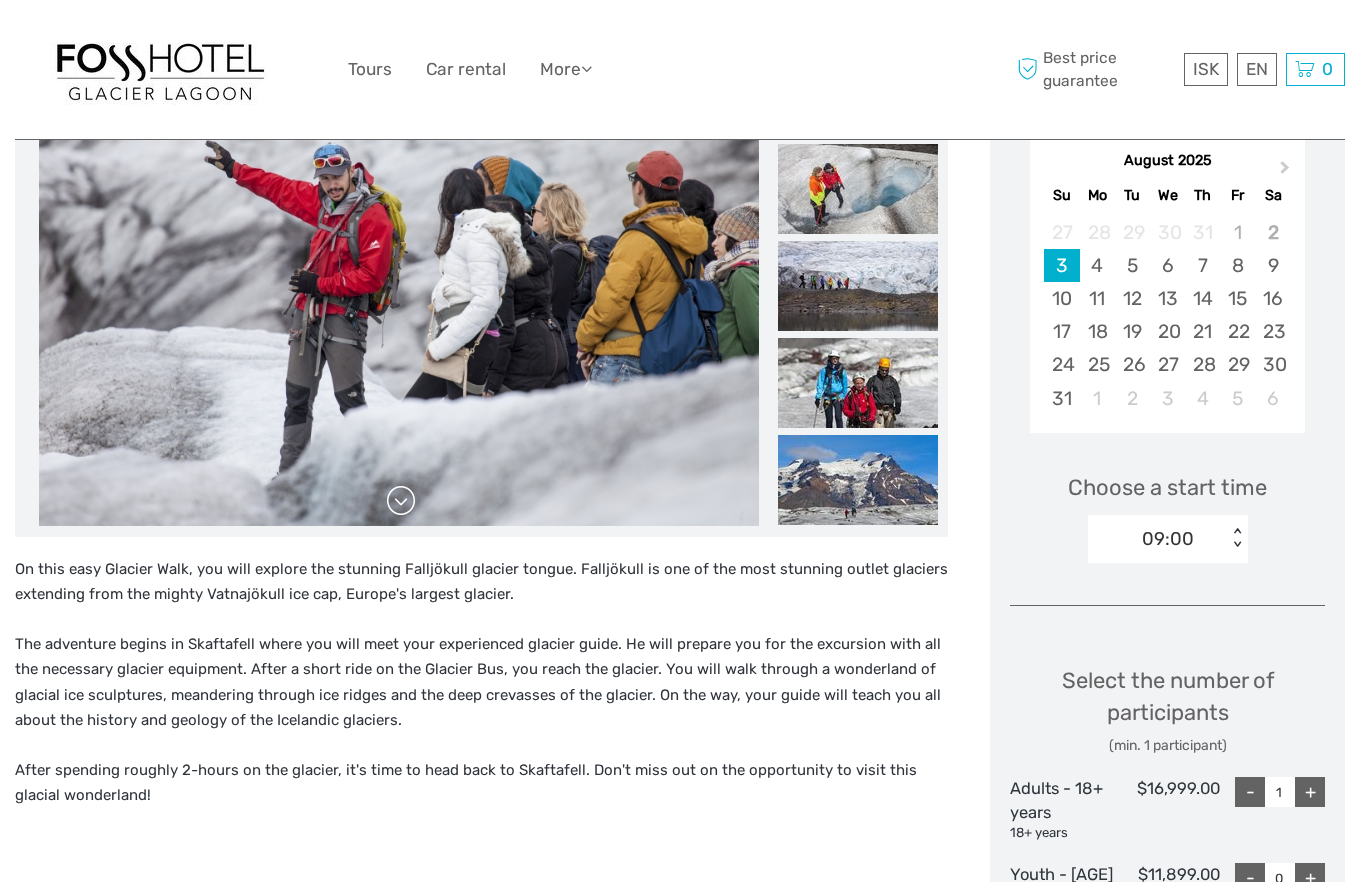 click at bounding box center (401, 501) 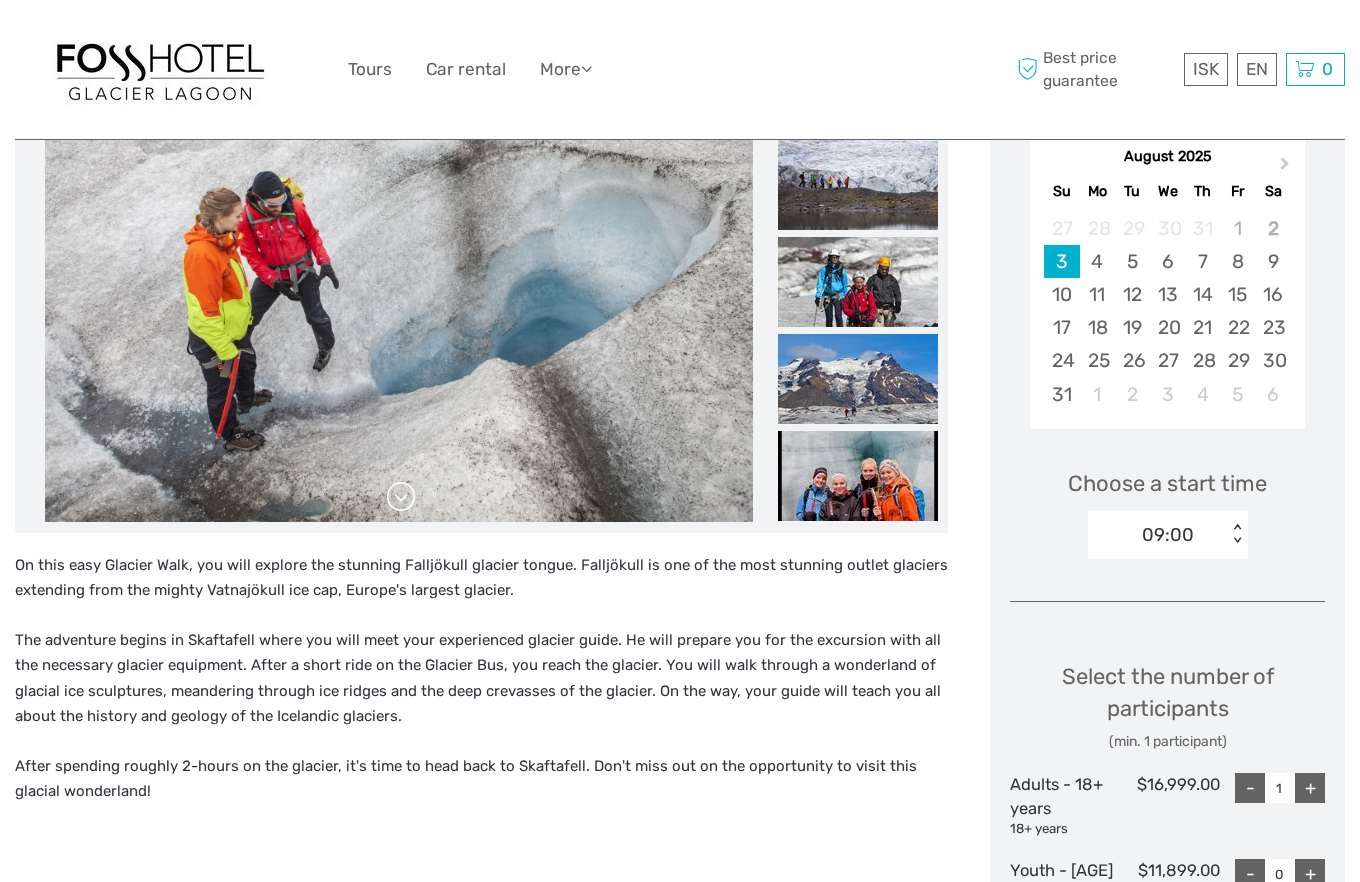 click at bounding box center [401, 497] 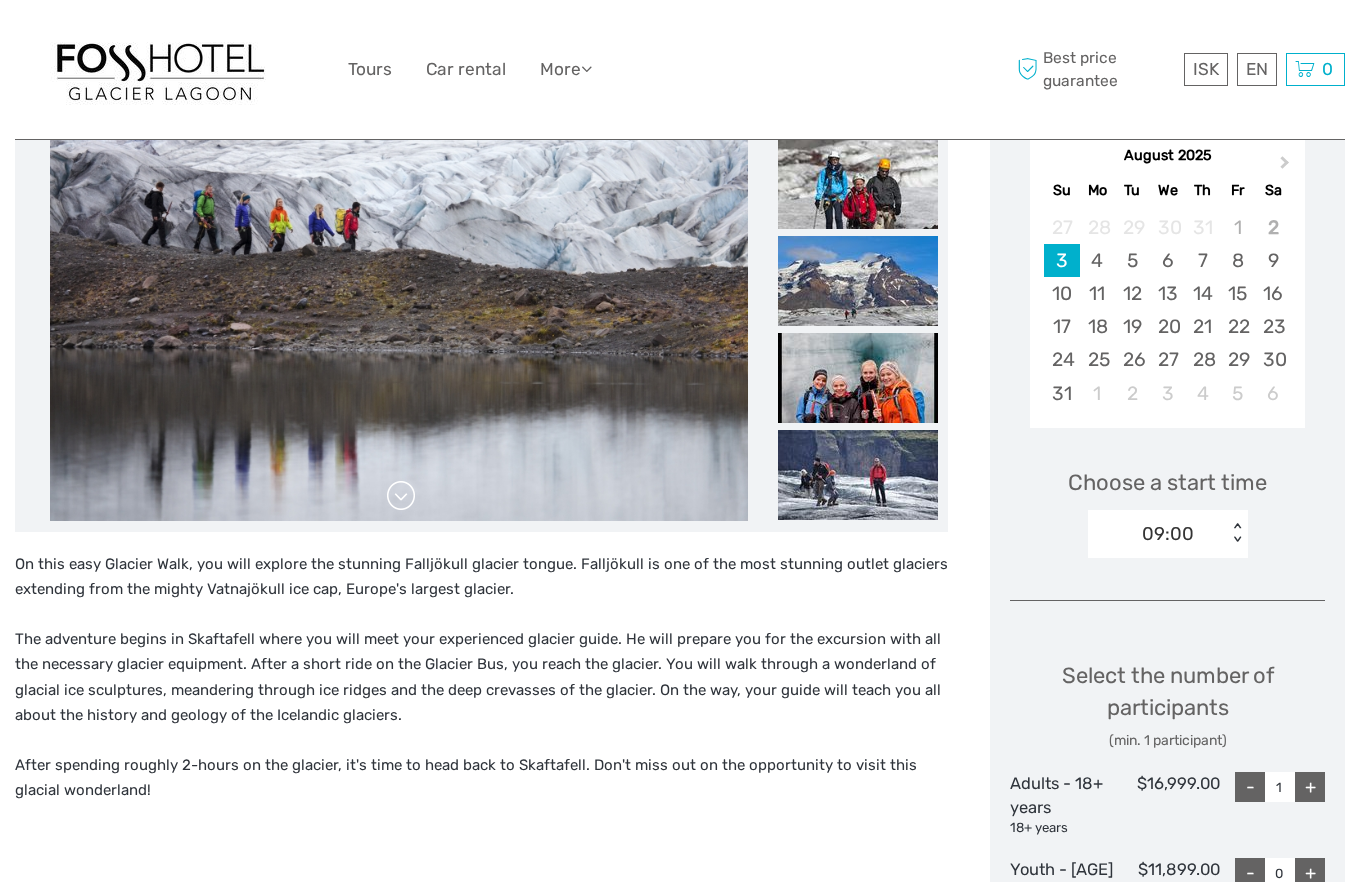 click at bounding box center [401, 496] 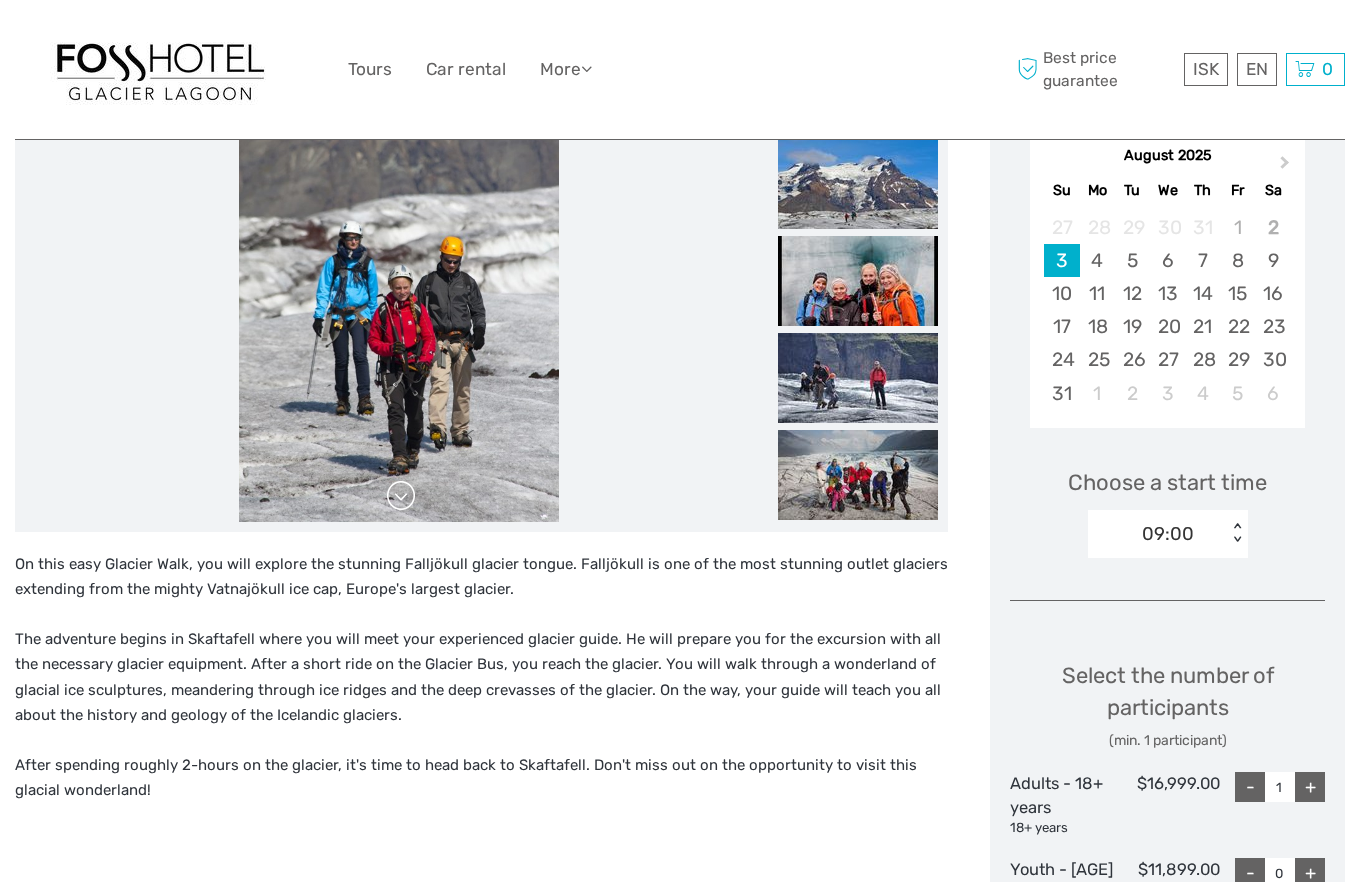 scroll, scrollTop: 363, scrollLeft: 2, axis: both 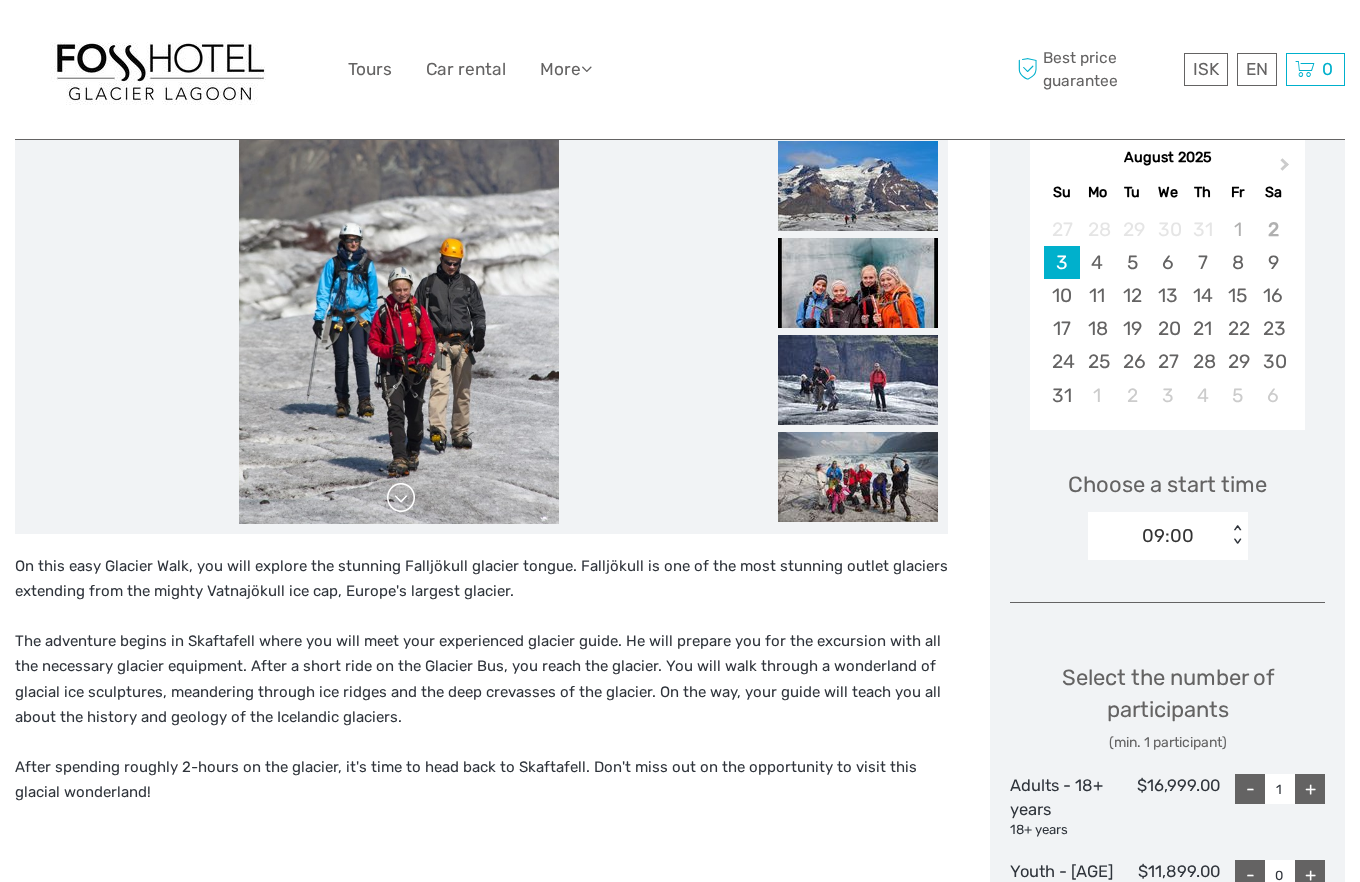 click at bounding box center [401, 498] 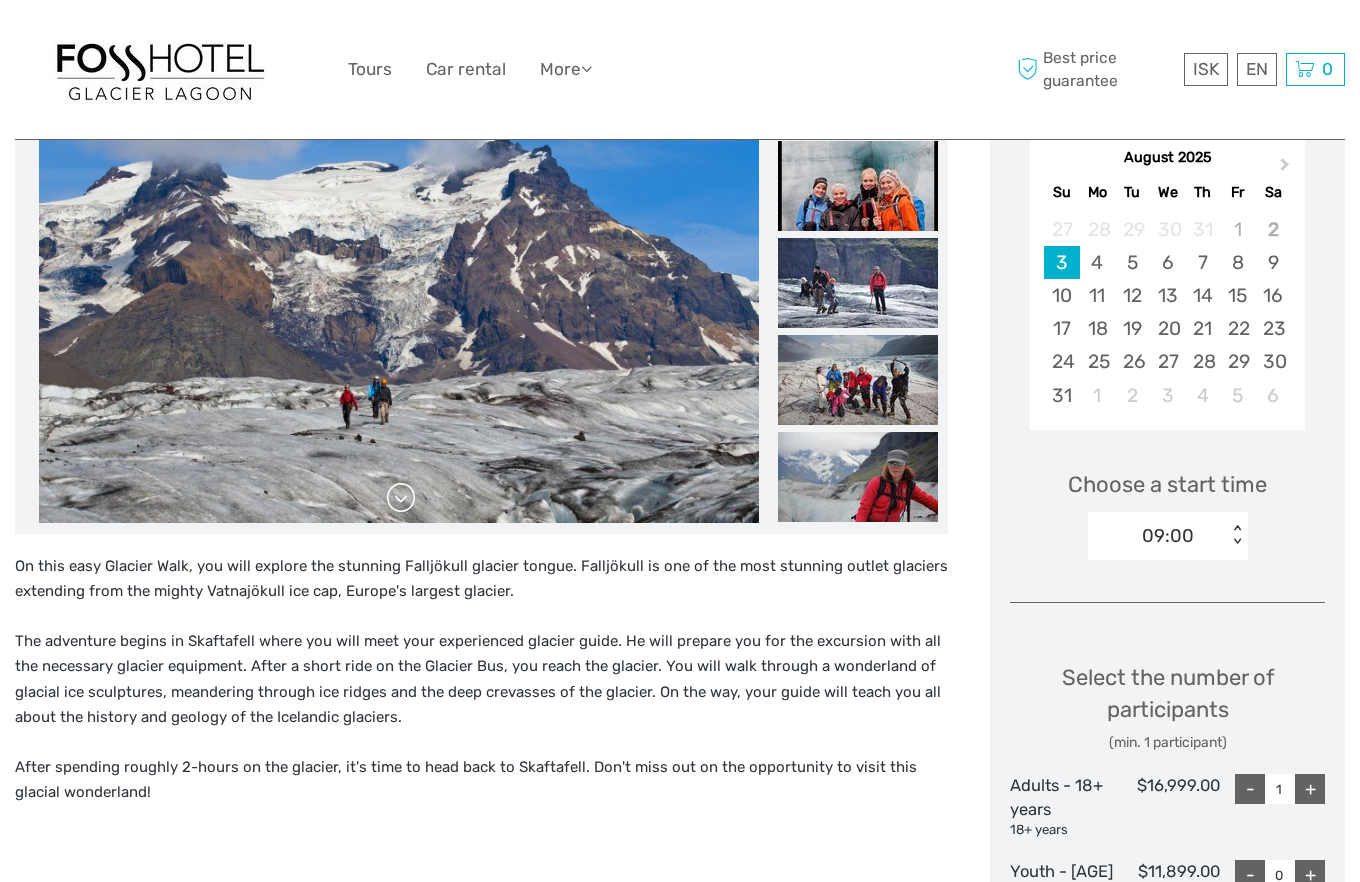 click at bounding box center [401, 498] 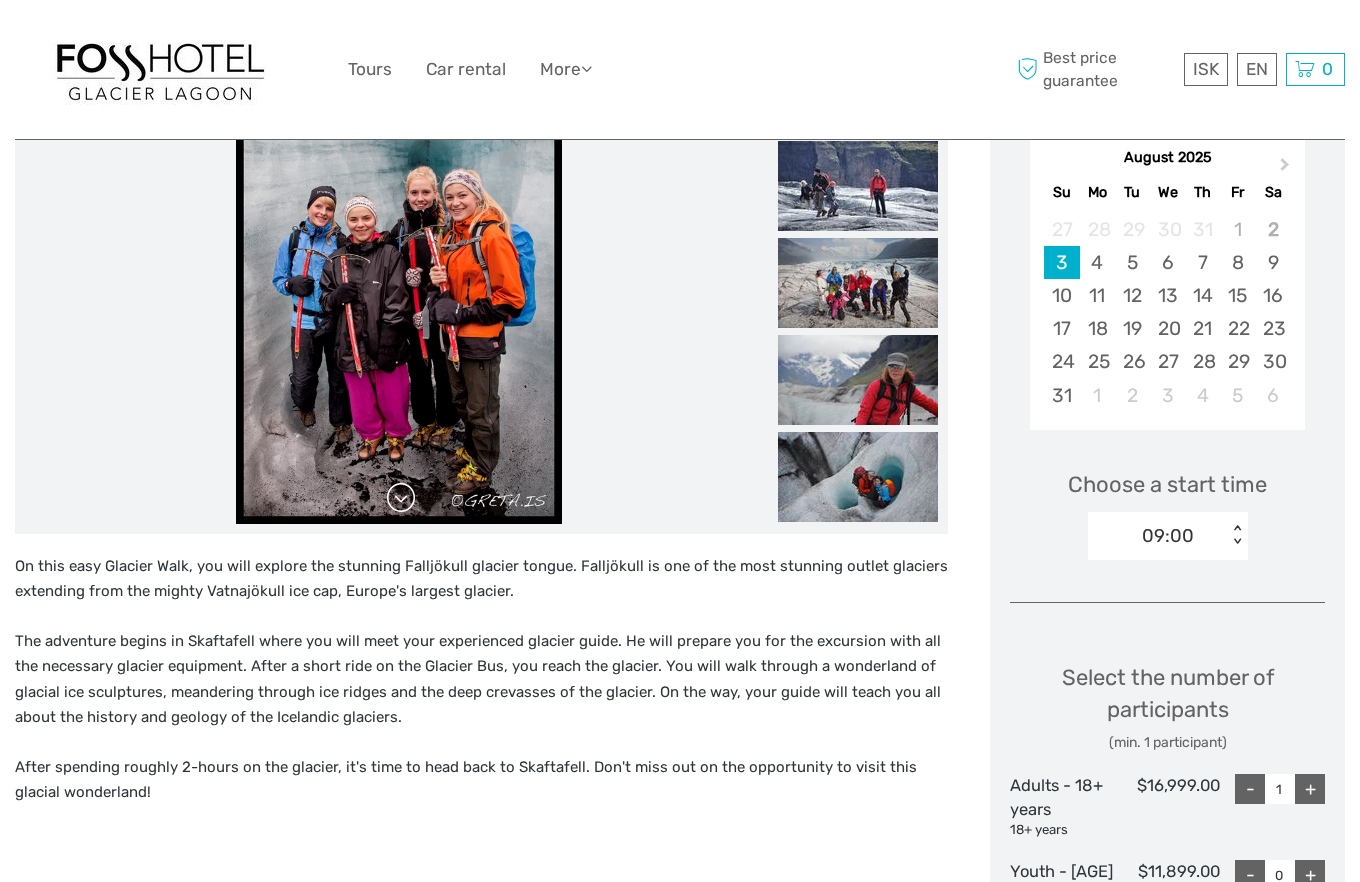 click at bounding box center (401, 498) 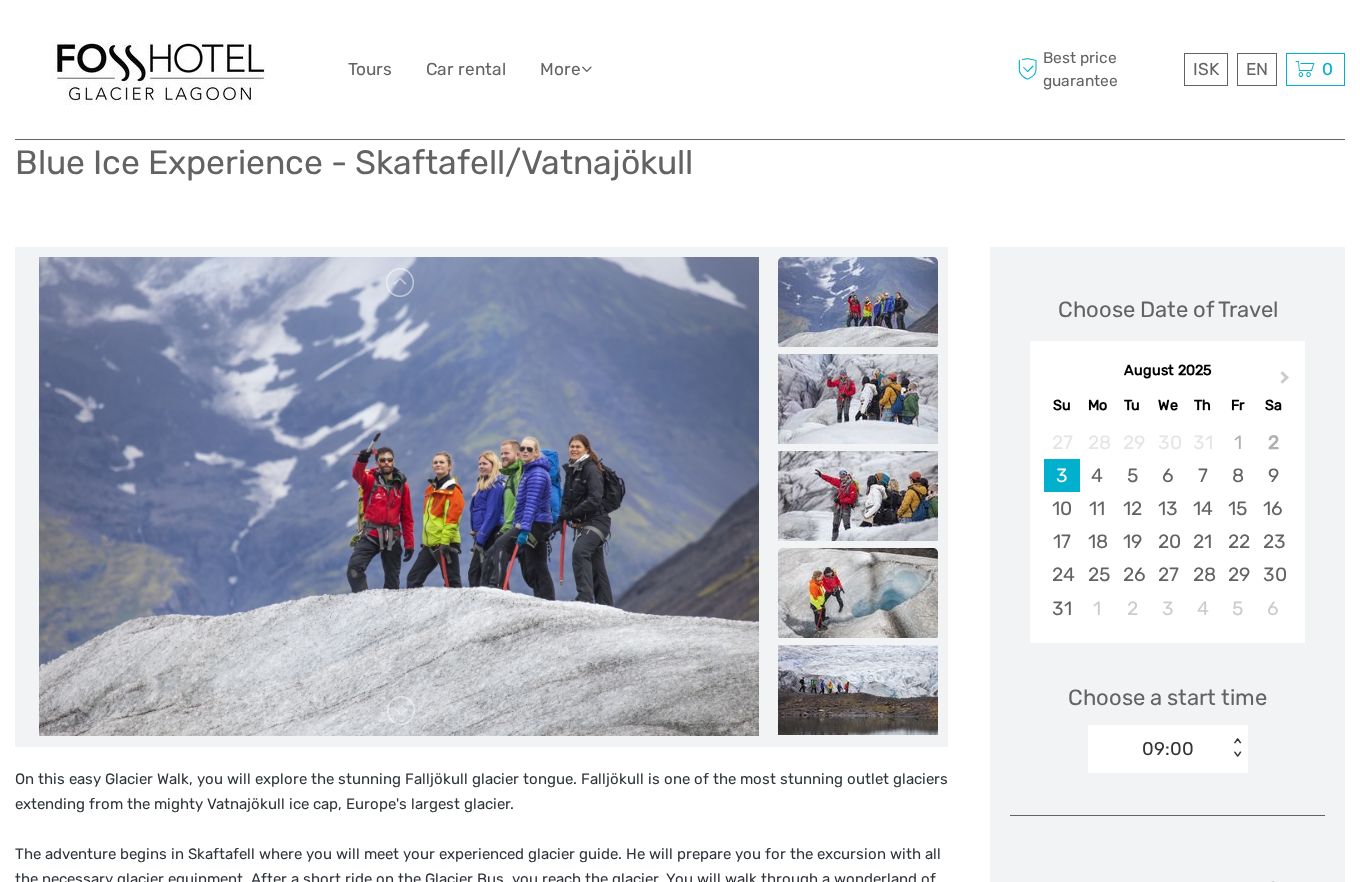scroll, scrollTop: 97, scrollLeft: 0, axis: vertical 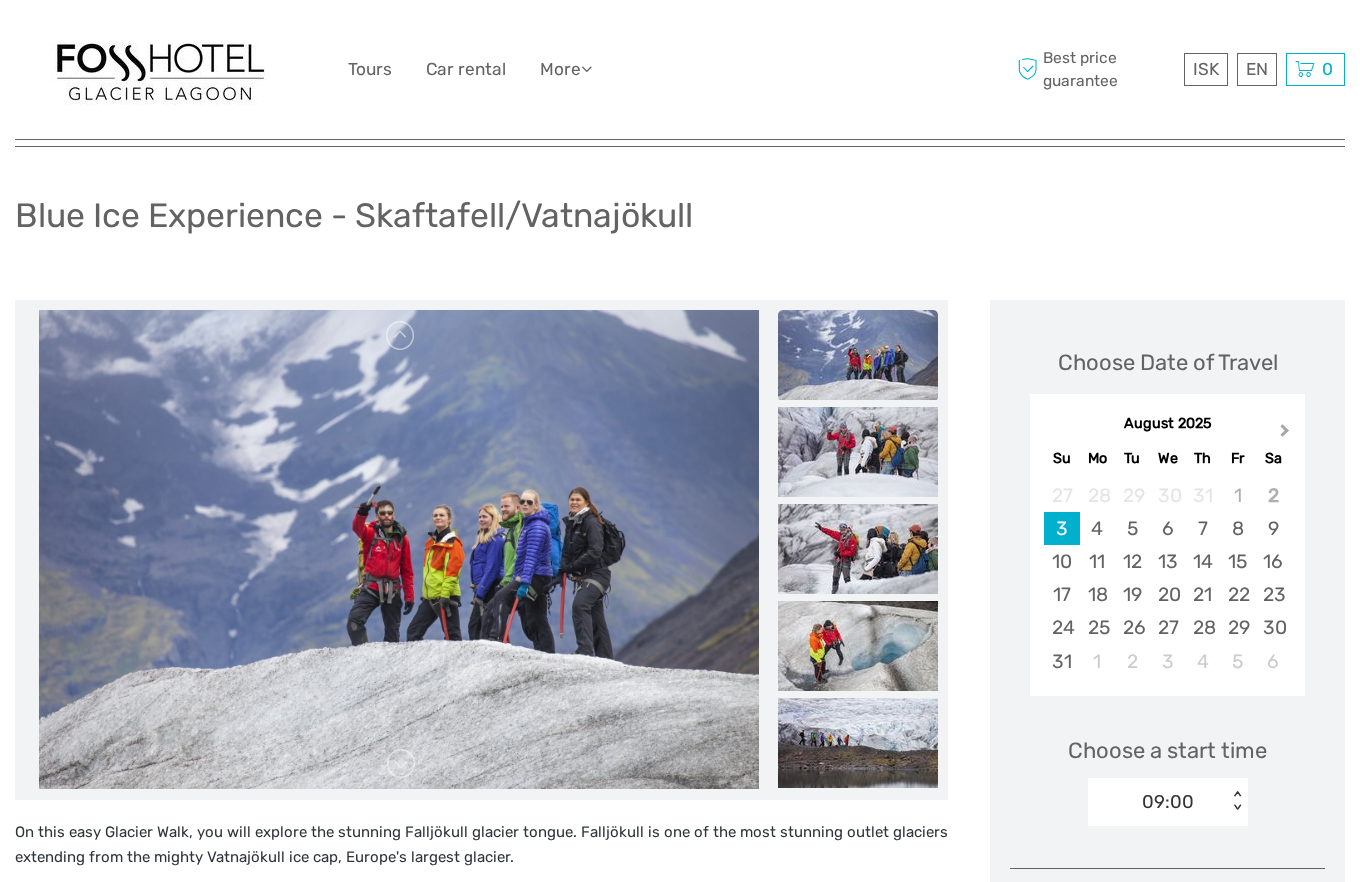 click on "Next Month" at bounding box center (1287, 435) 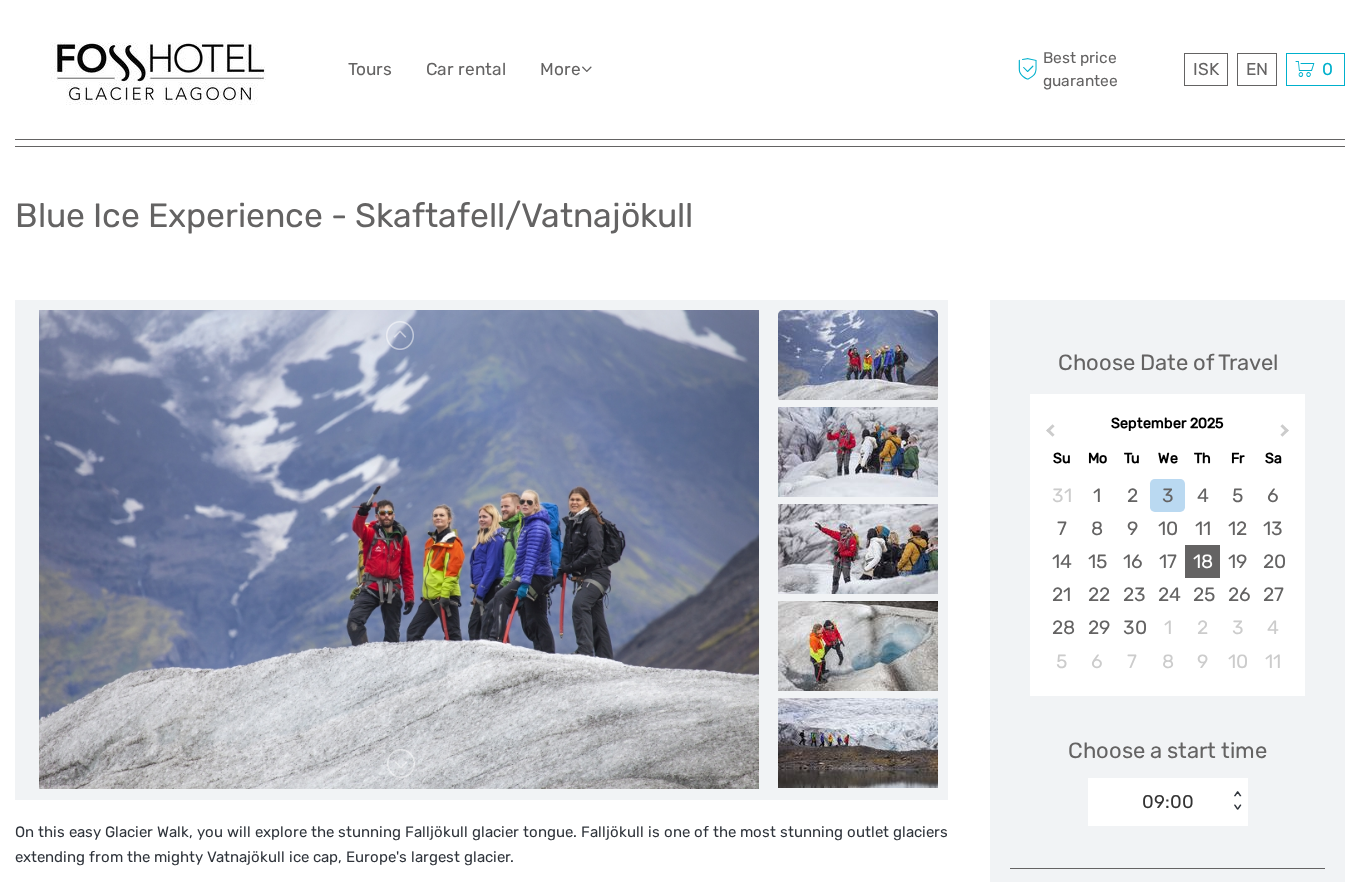 click on "18" at bounding box center (1202, 561) 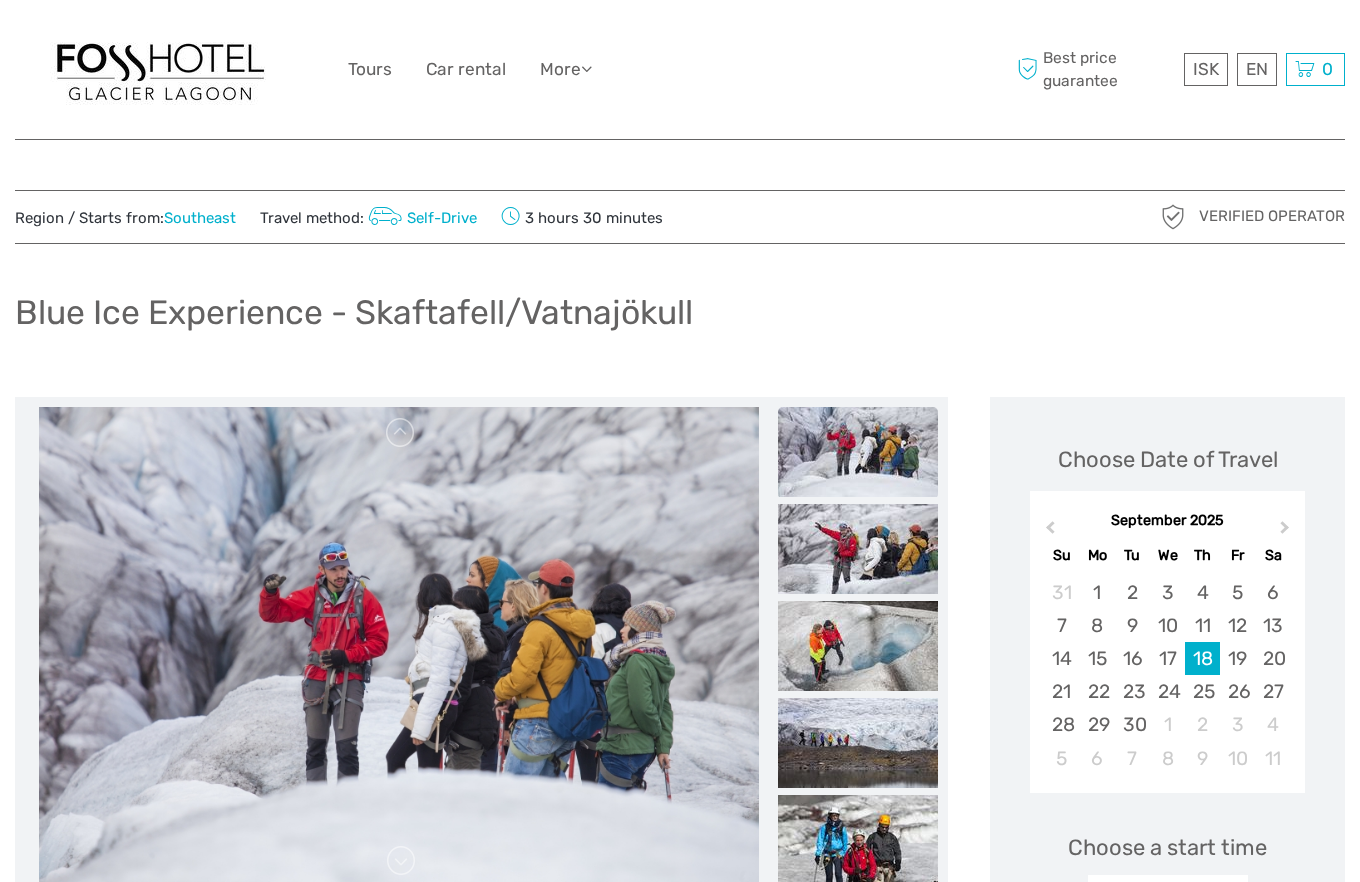 scroll, scrollTop: 0, scrollLeft: 0, axis: both 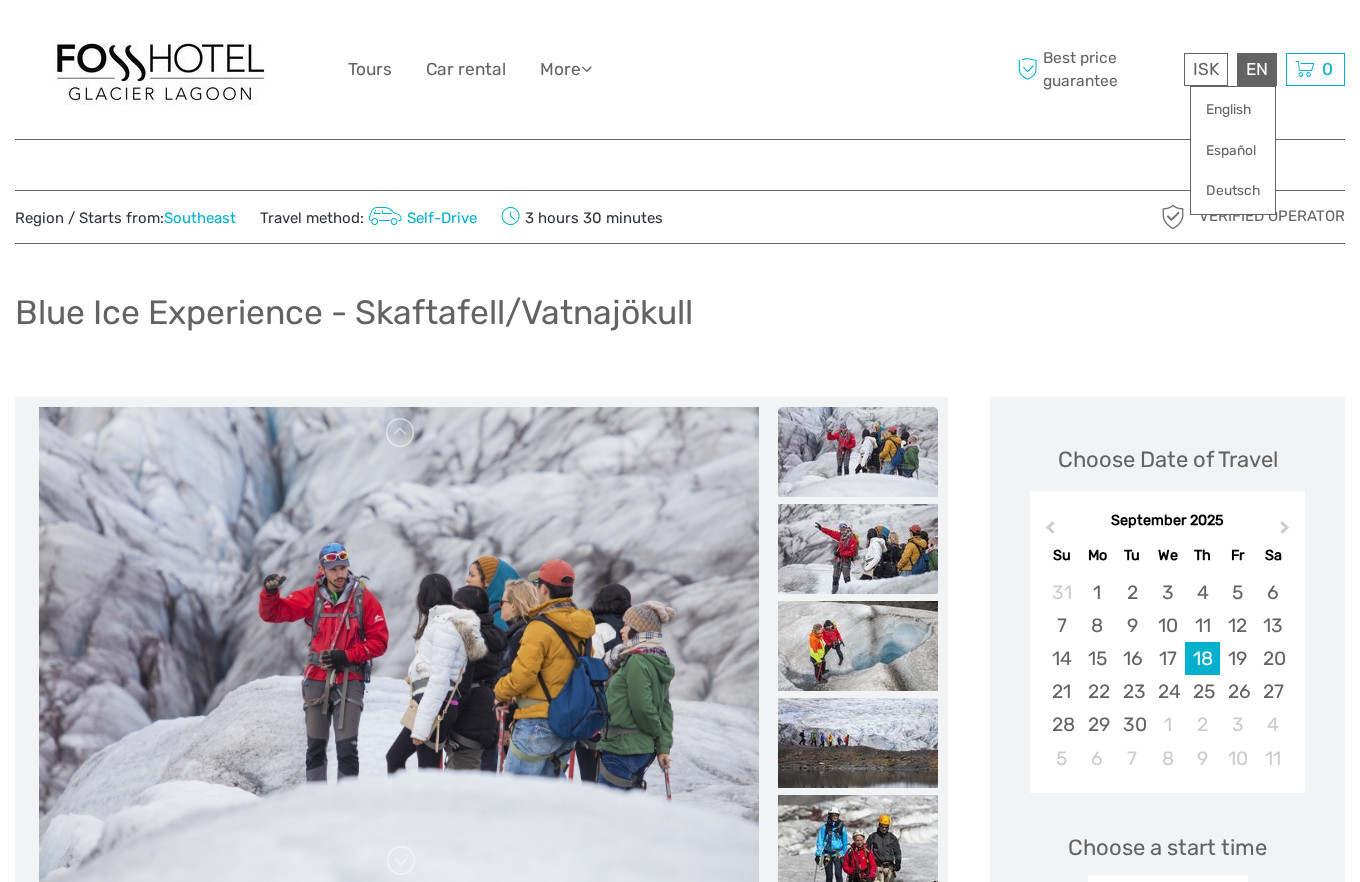 click on "EN
English
Español
Deutsch" at bounding box center (1257, 69) 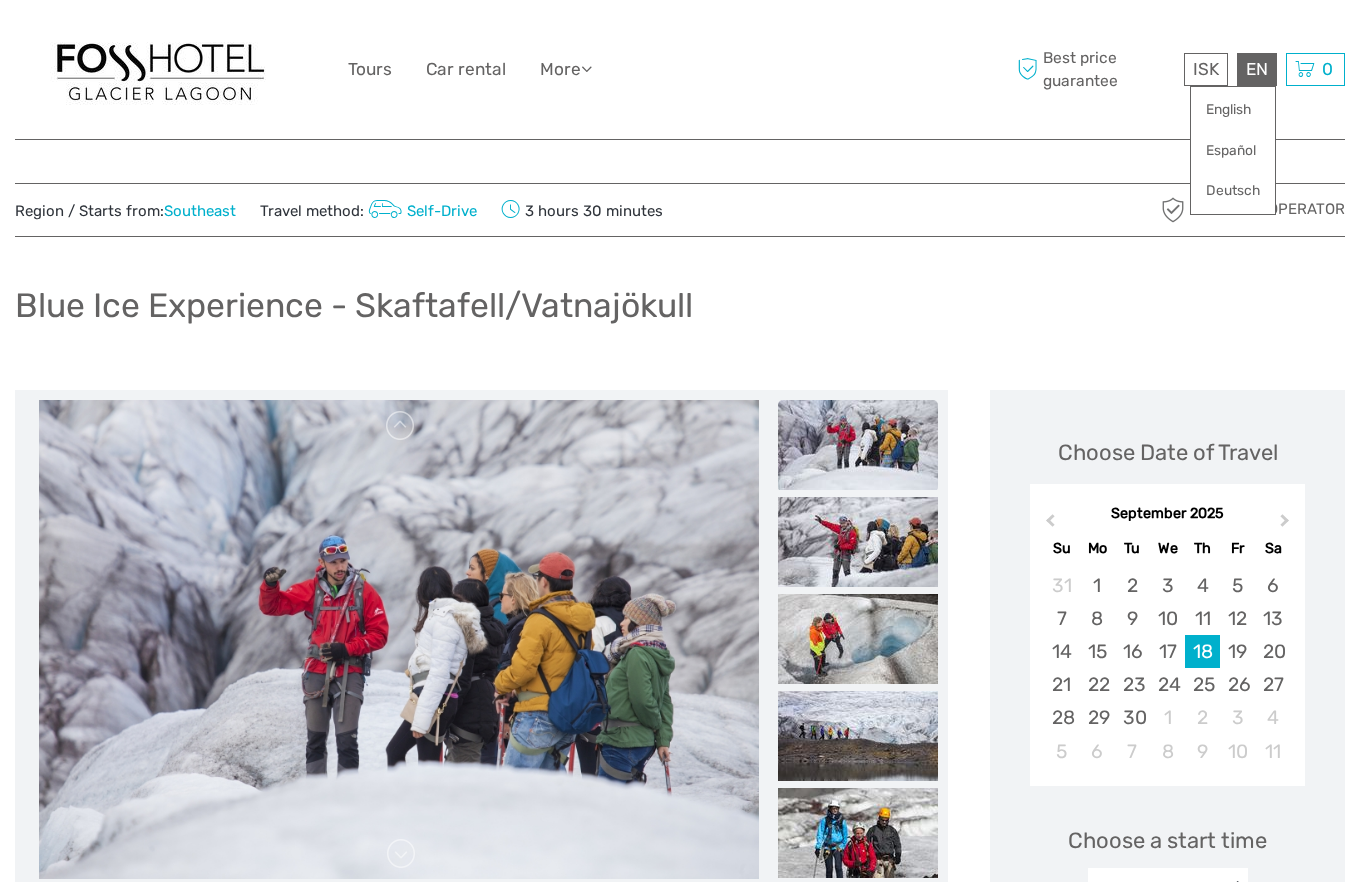 scroll, scrollTop: 7, scrollLeft: 1, axis: both 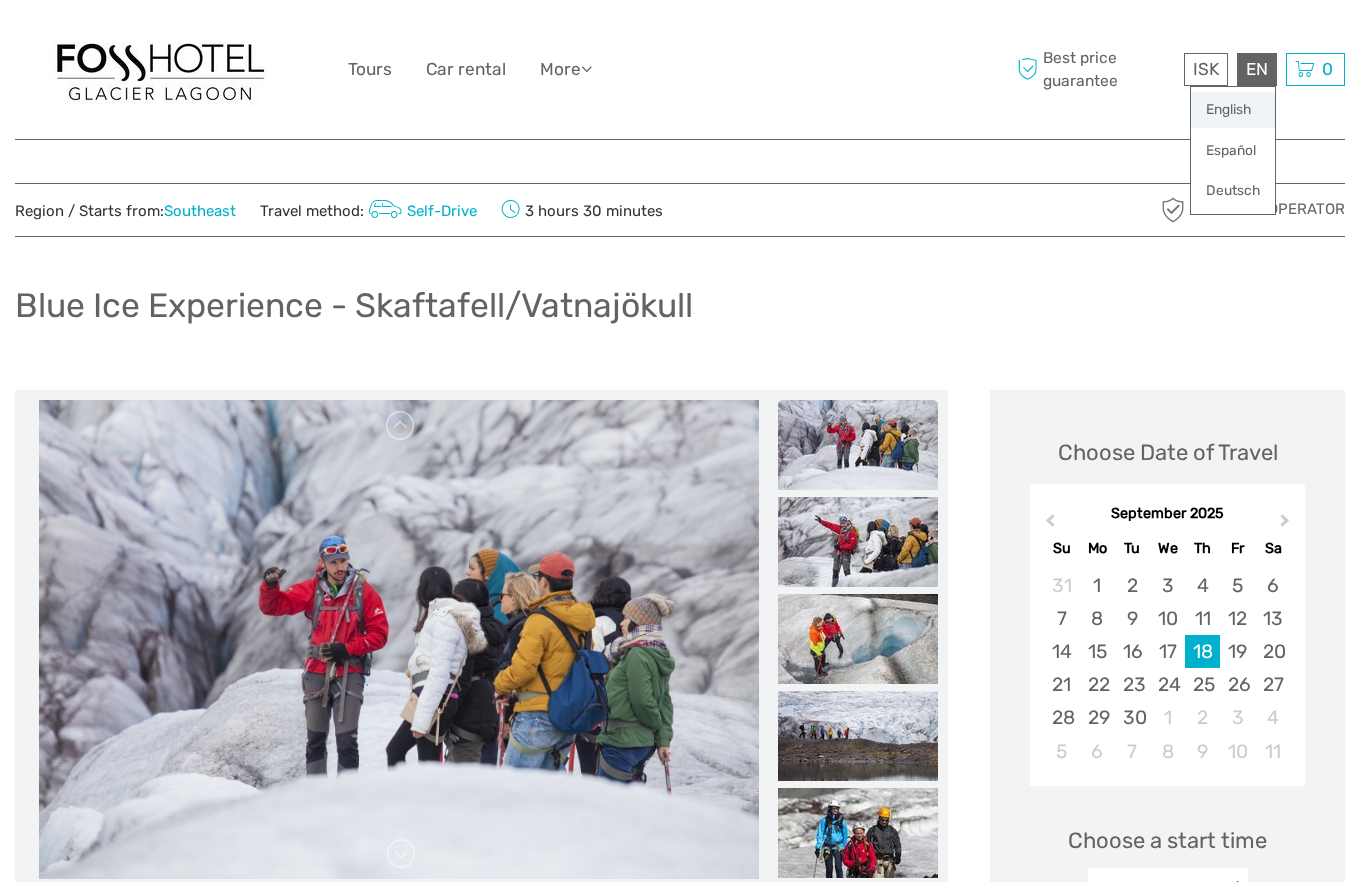 click on "English" at bounding box center (1233, 110) 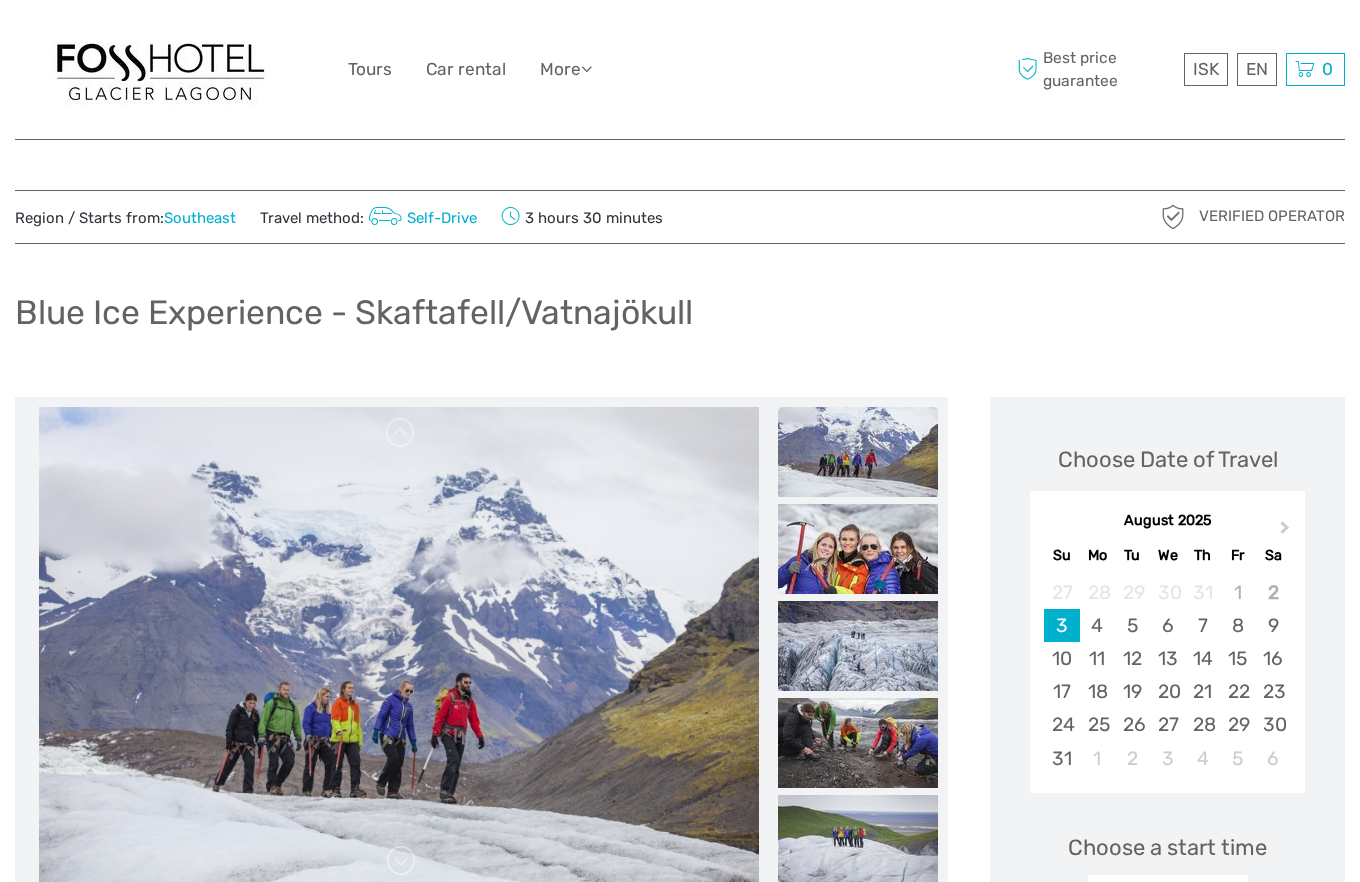 scroll, scrollTop: 0, scrollLeft: 0, axis: both 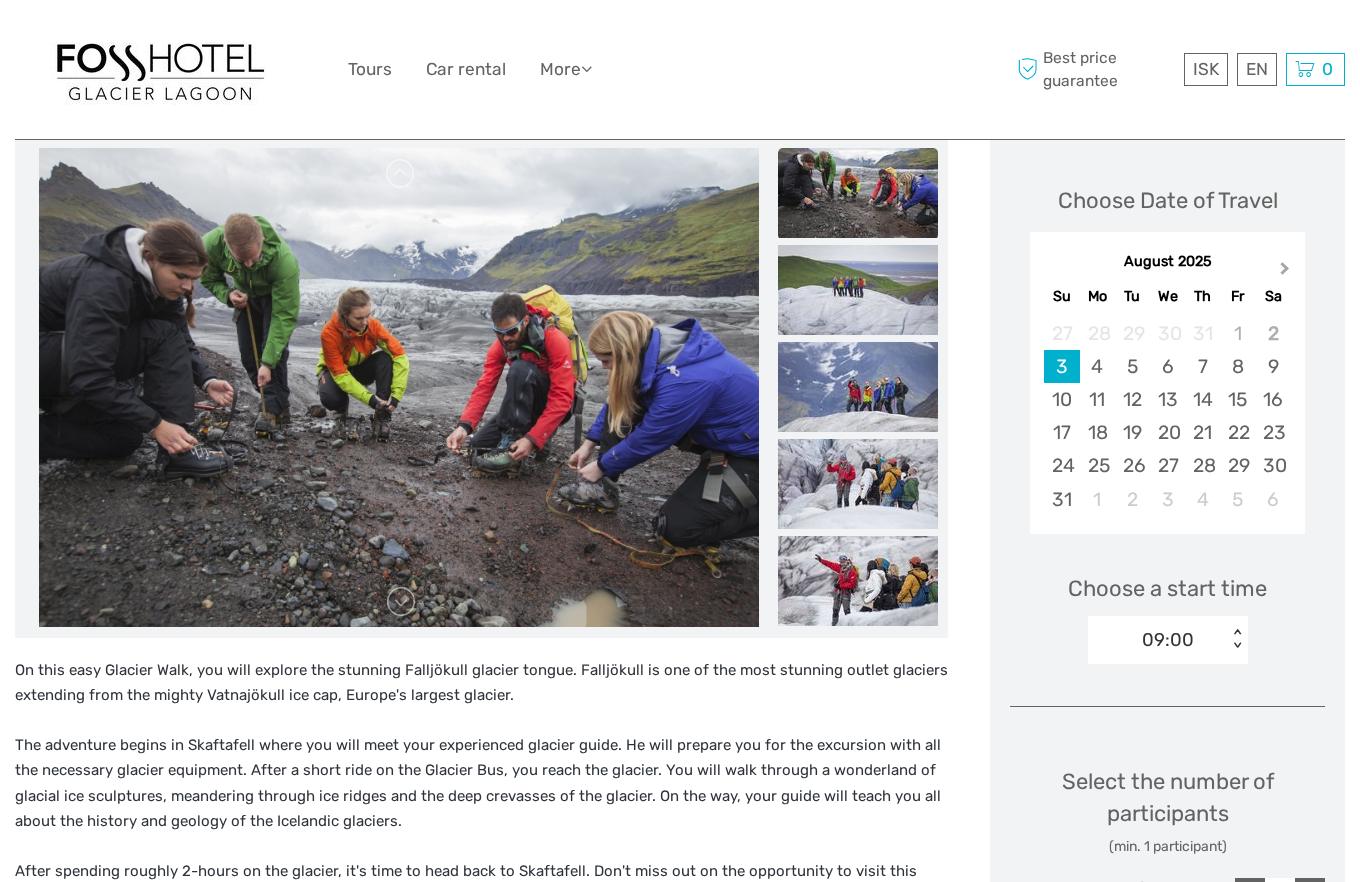 click on "Next Month" at bounding box center [1287, 273] 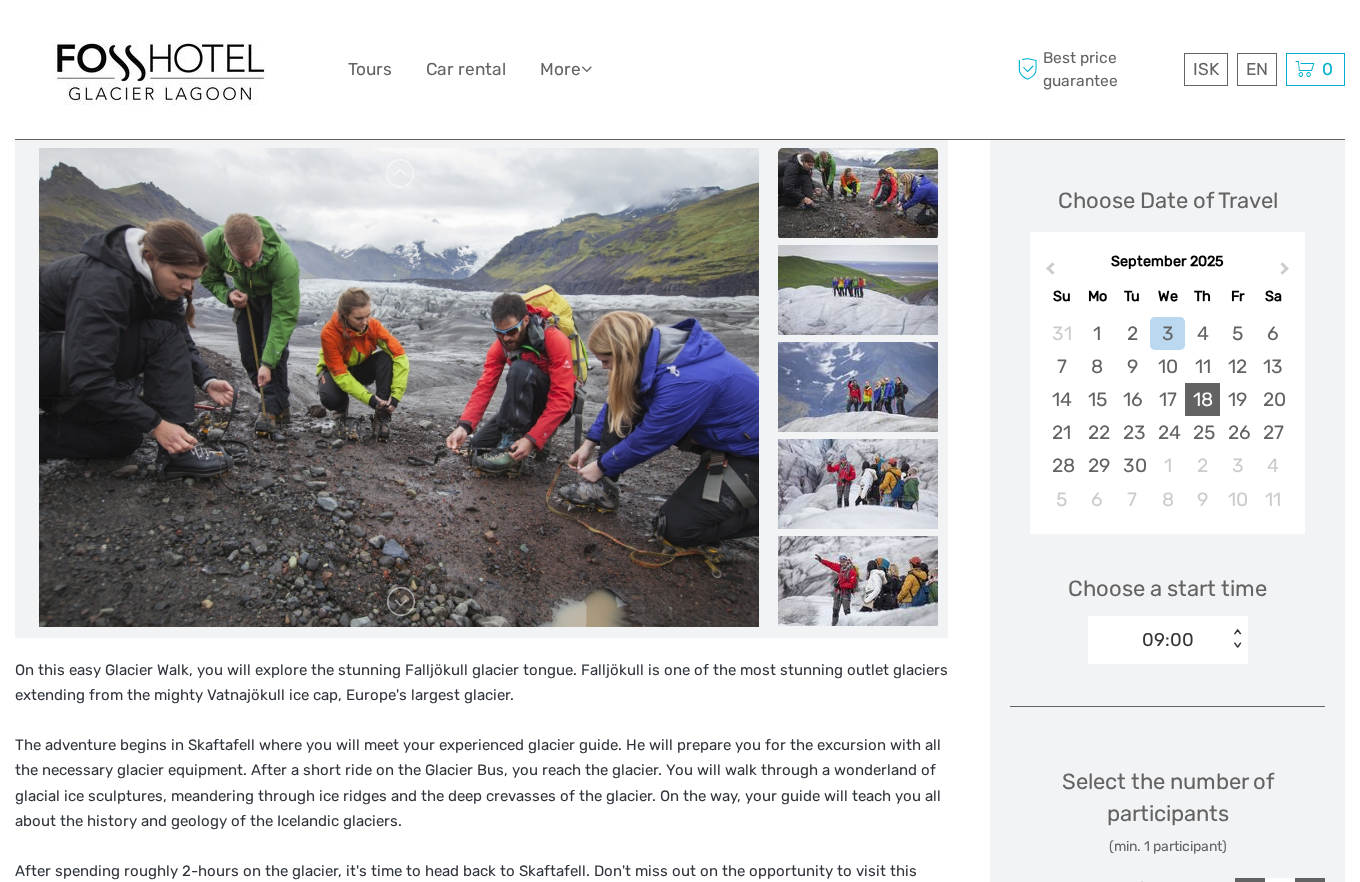 click on "18" at bounding box center (1202, 399) 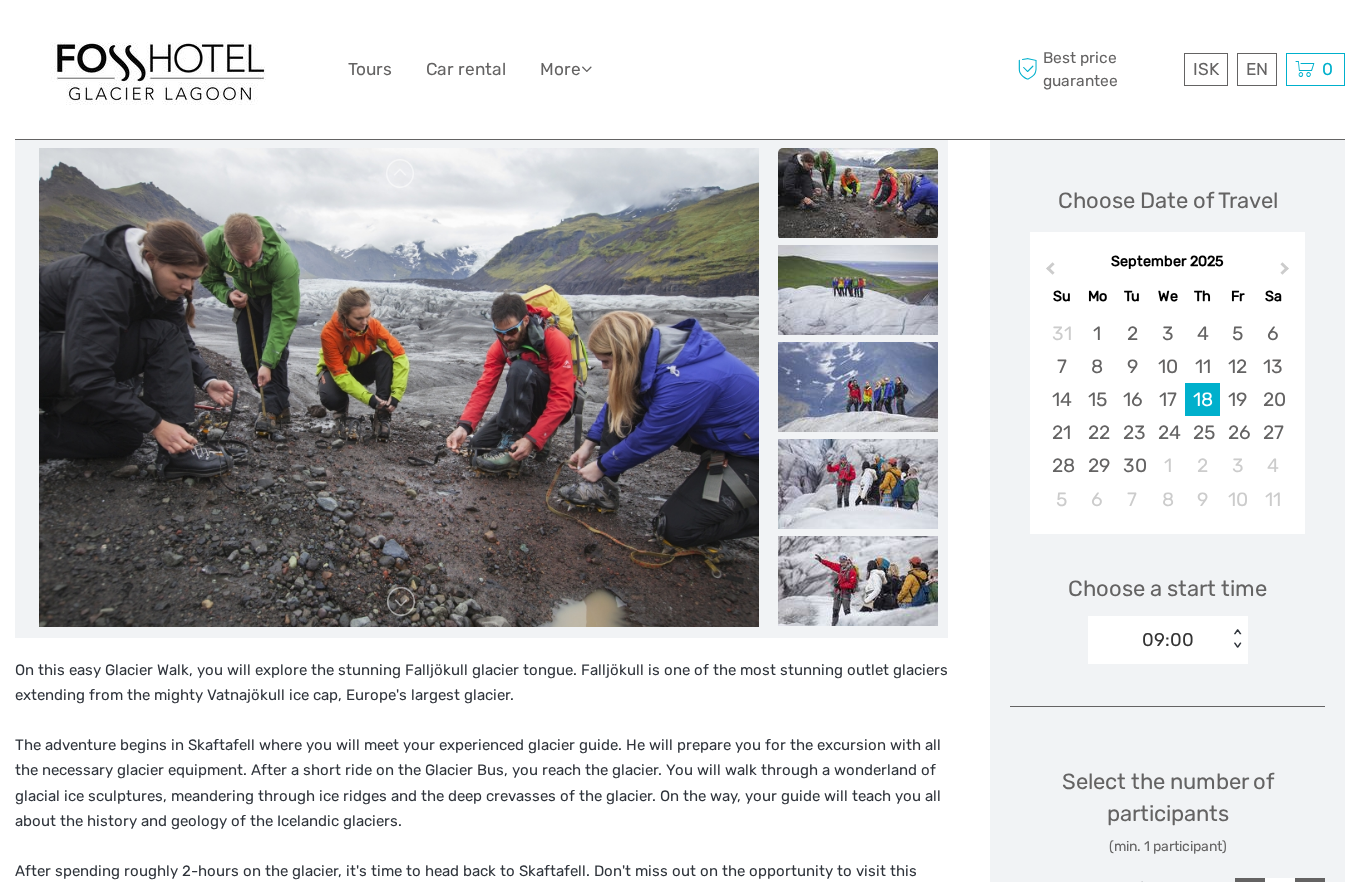 click on "< >" at bounding box center [1236, 639] 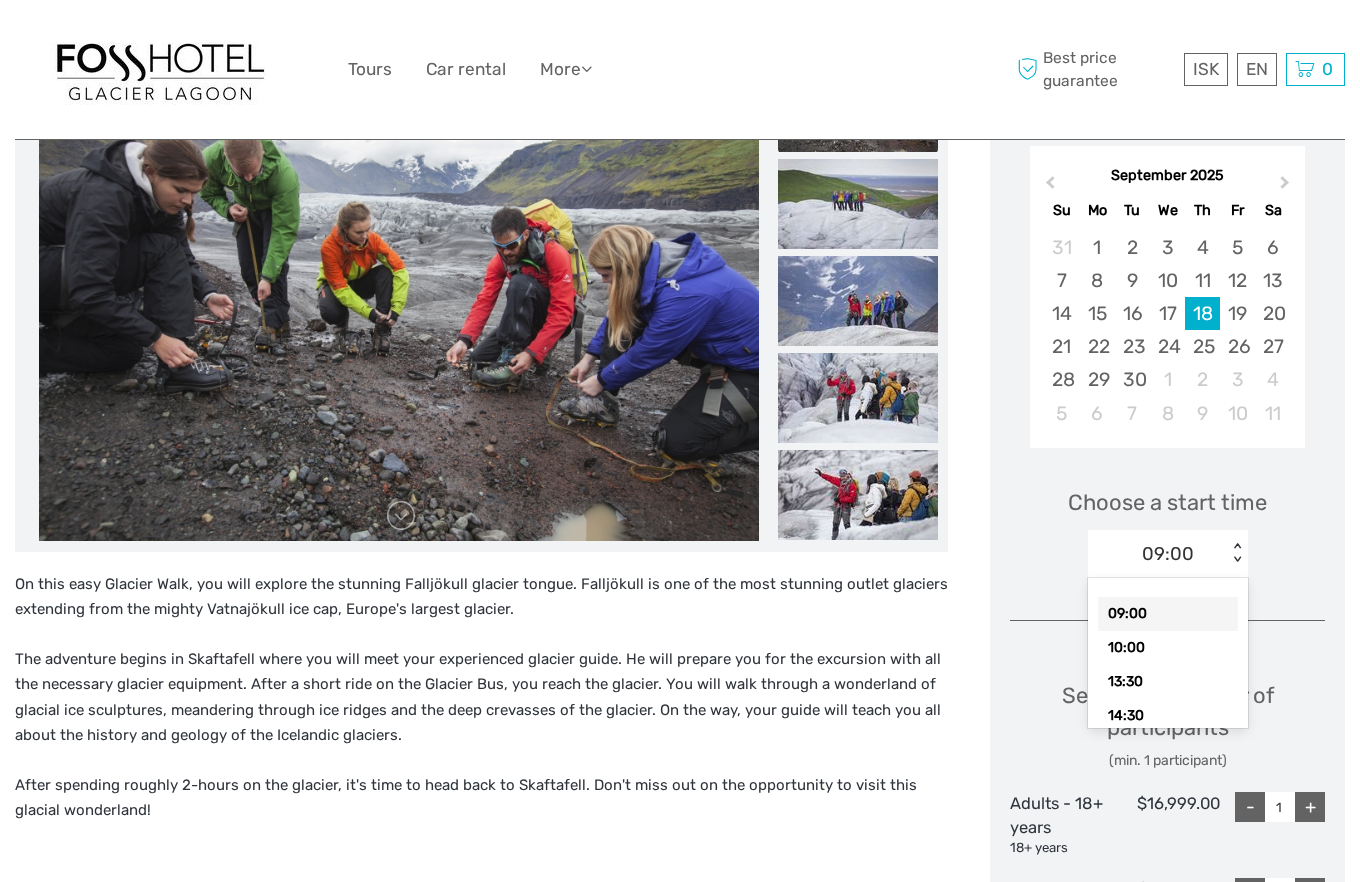 scroll, scrollTop: 373, scrollLeft: 0, axis: vertical 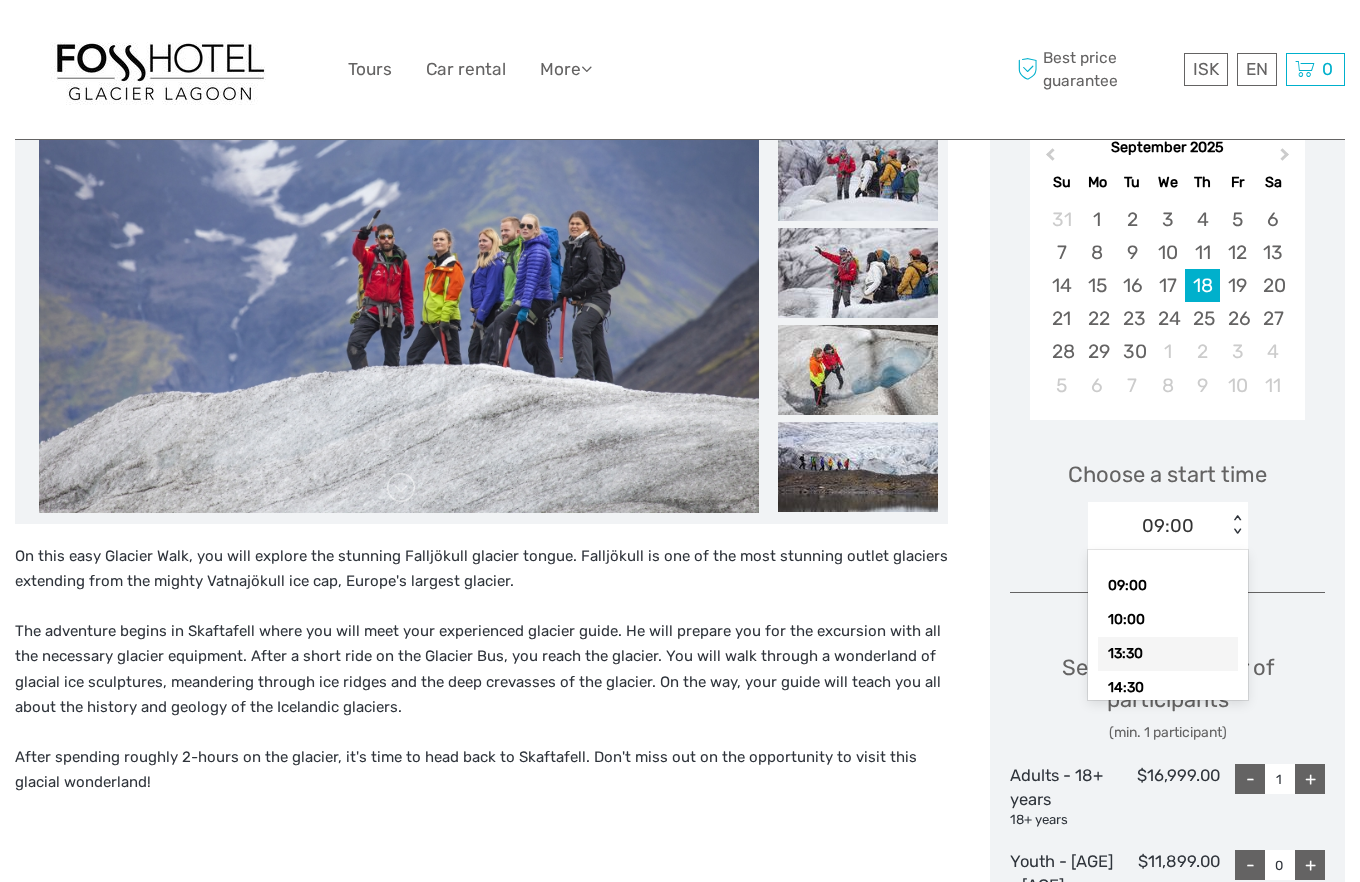 click on "13:30" at bounding box center [1168, 654] 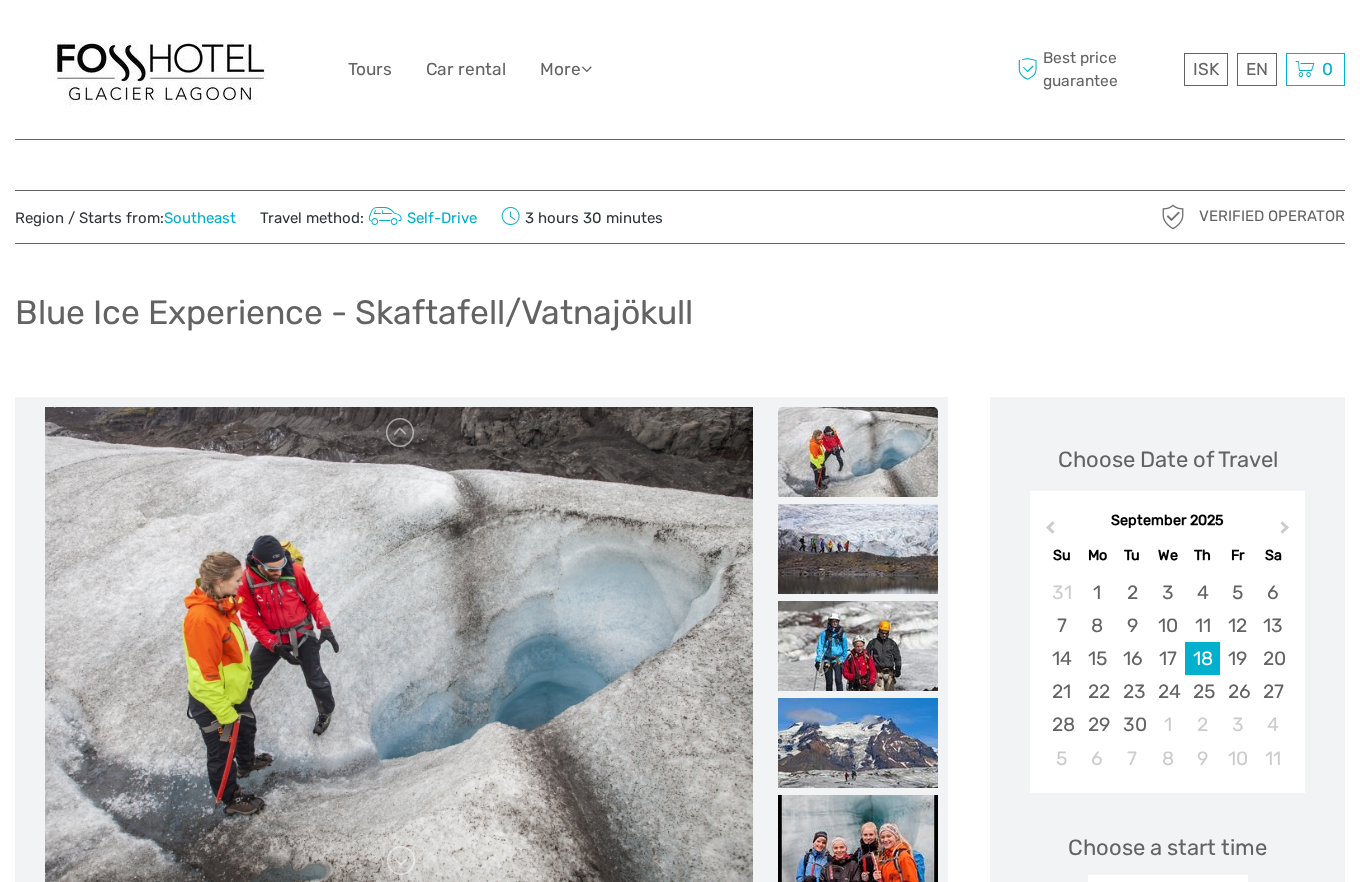 scroll, scrollTop: 0, scrollLeft: 0, axis: both 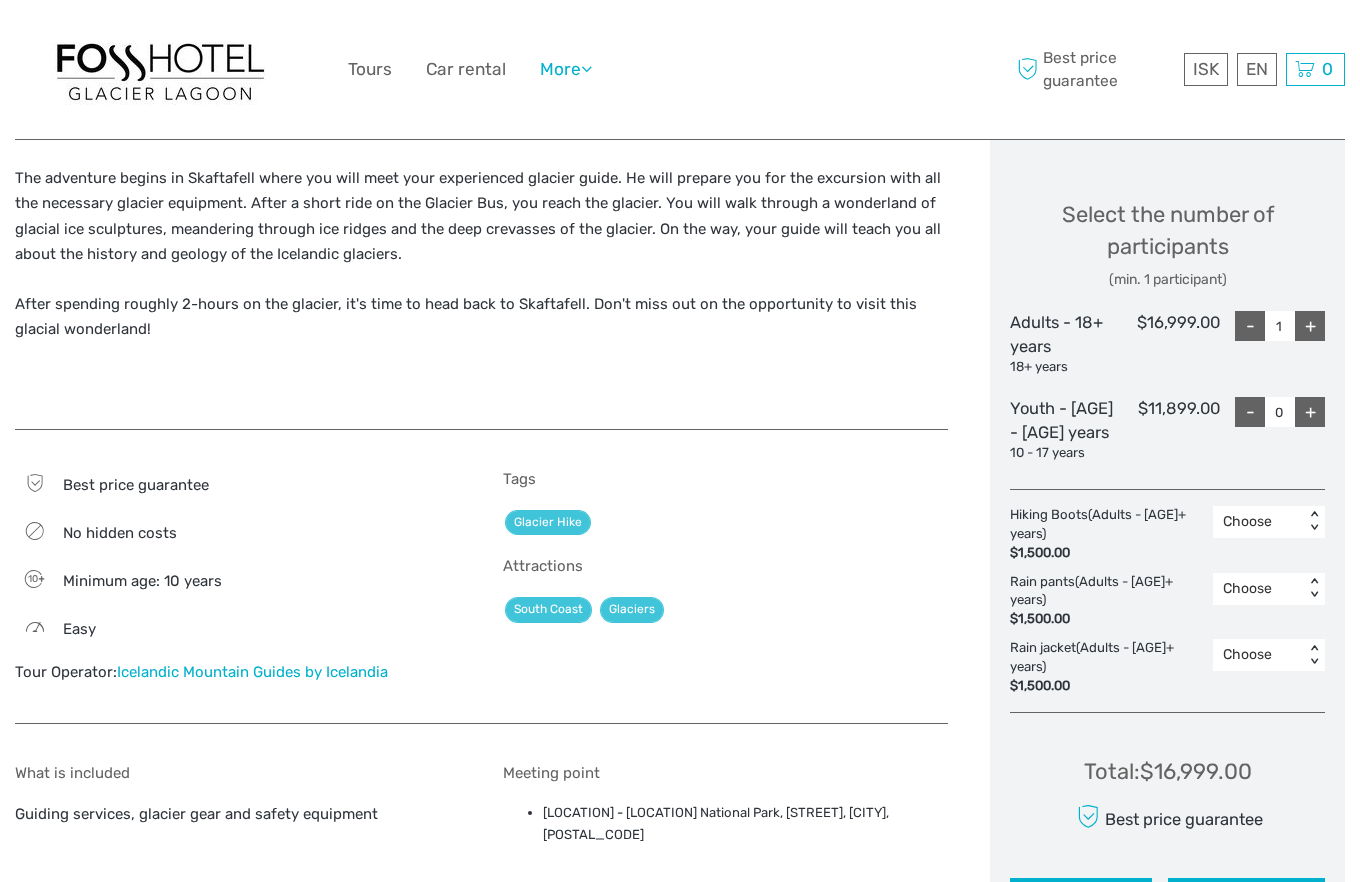 click on "More" at bounding box center (566, 69) 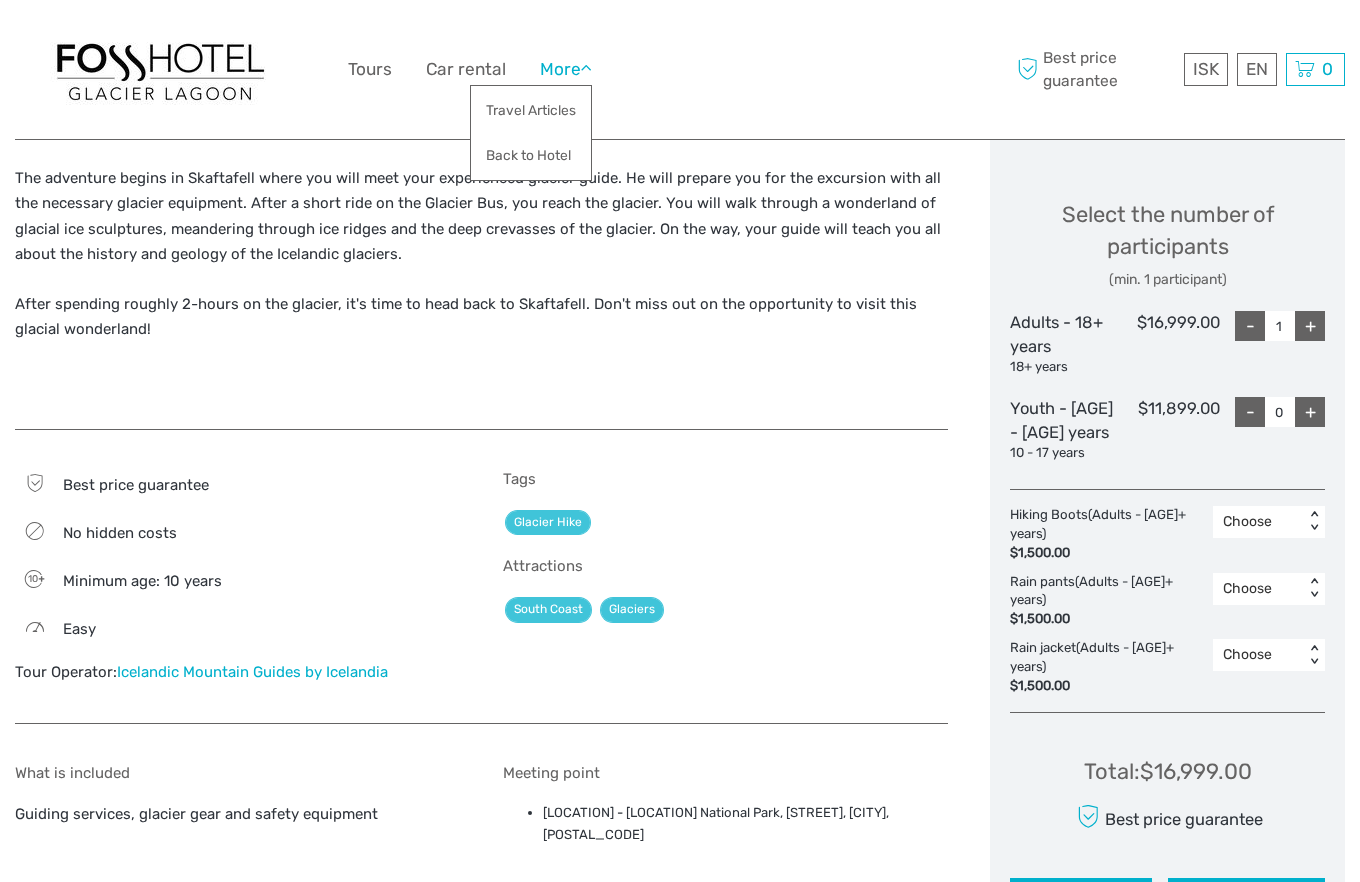 click on "More" at bounding box center [566, 69] 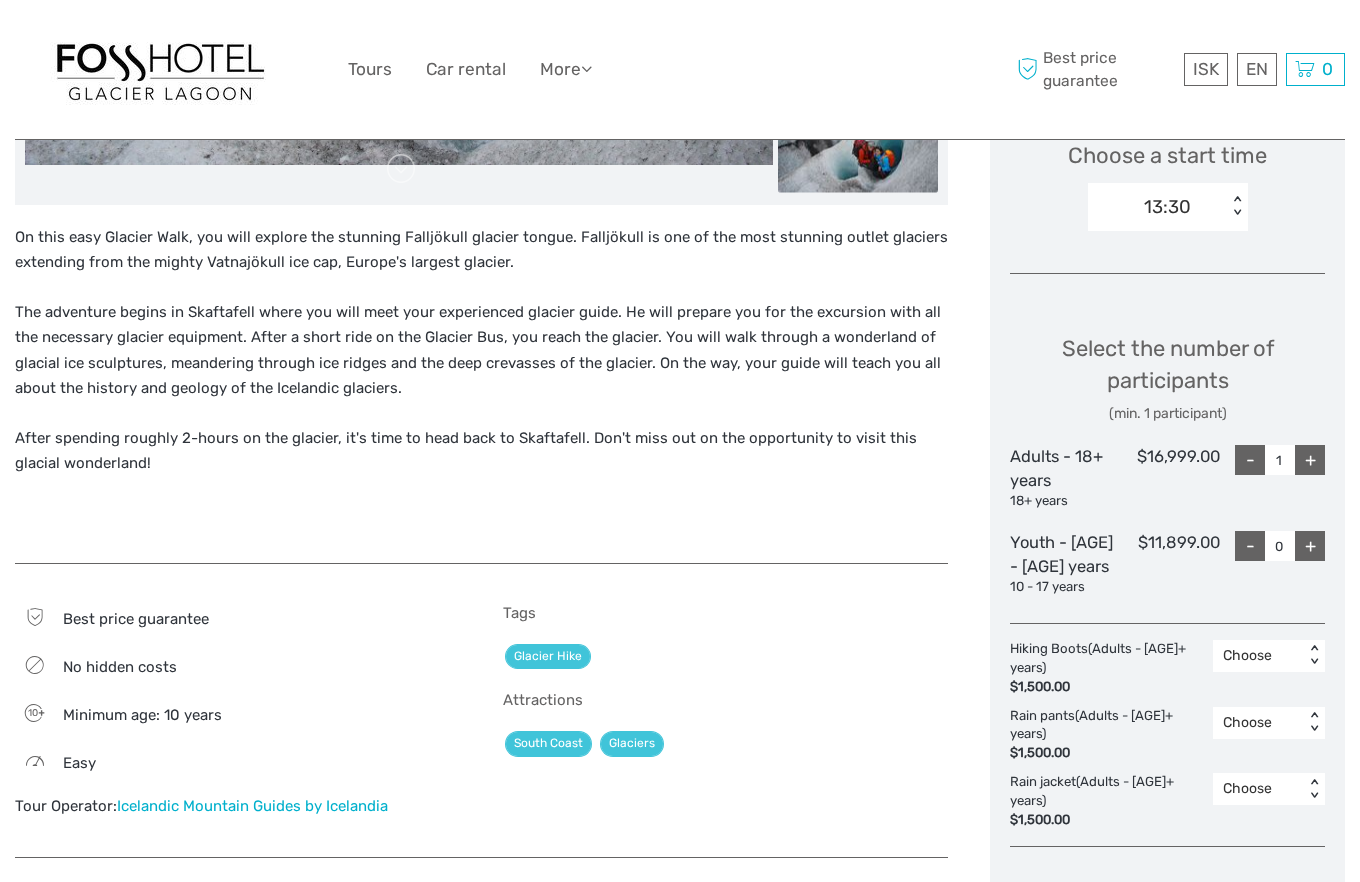 scroll, scrollTop: 681, scrollLeft: 0, axis: vertical 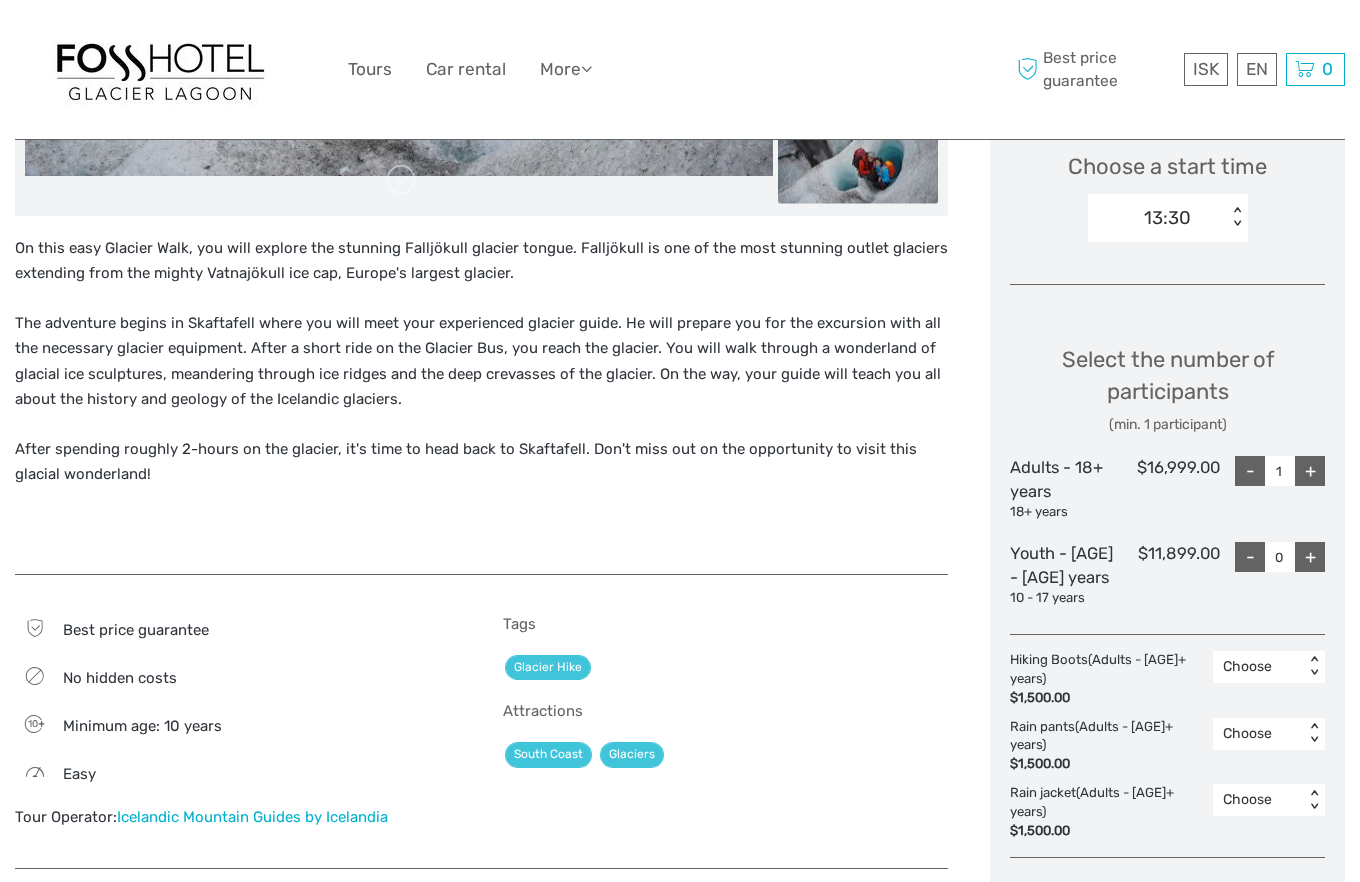 click on "+" at bounding box center [1310, 471] 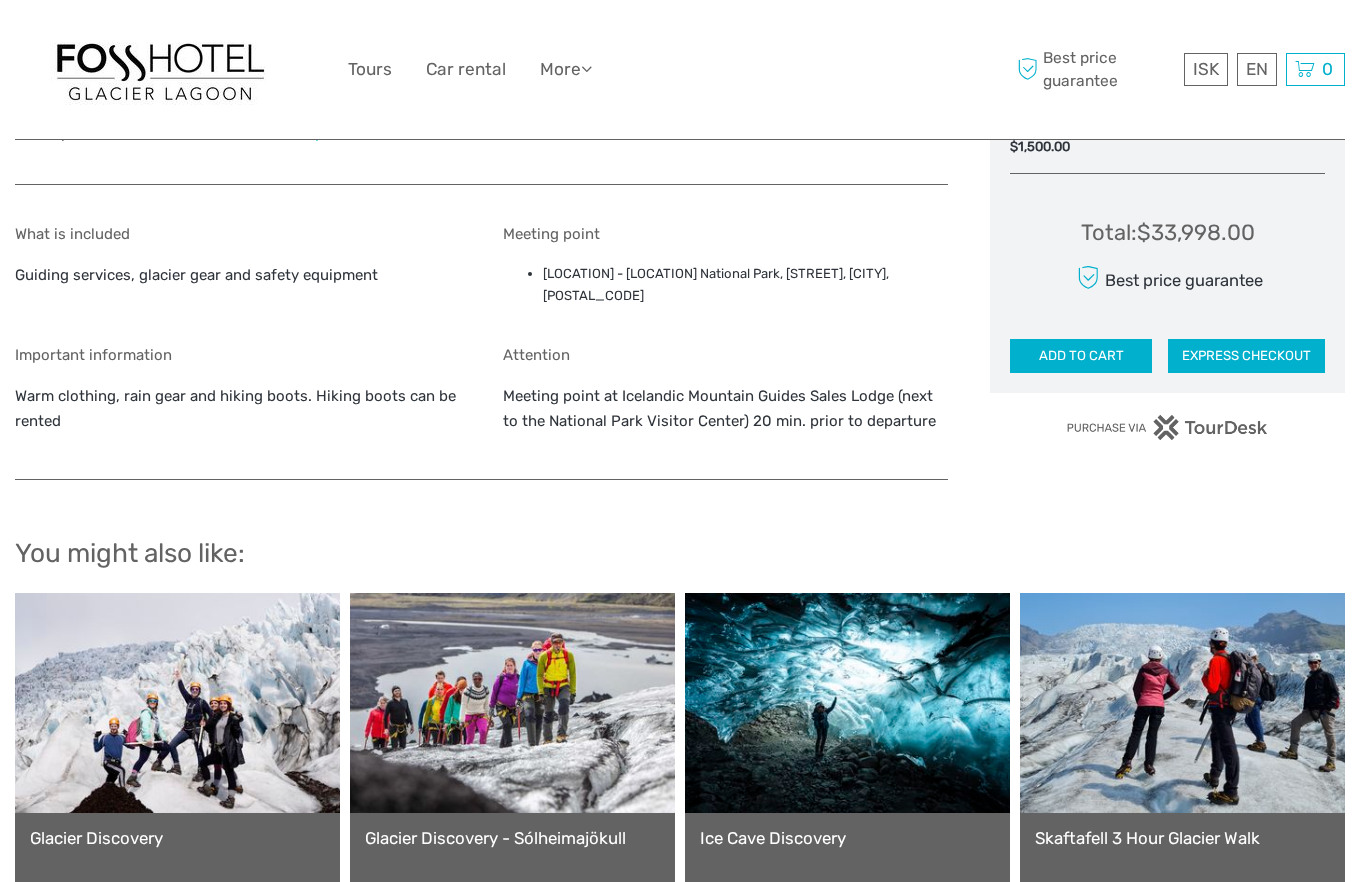 scroll, scrollTop: 1170, scrollLeft: 0, axis: vertical 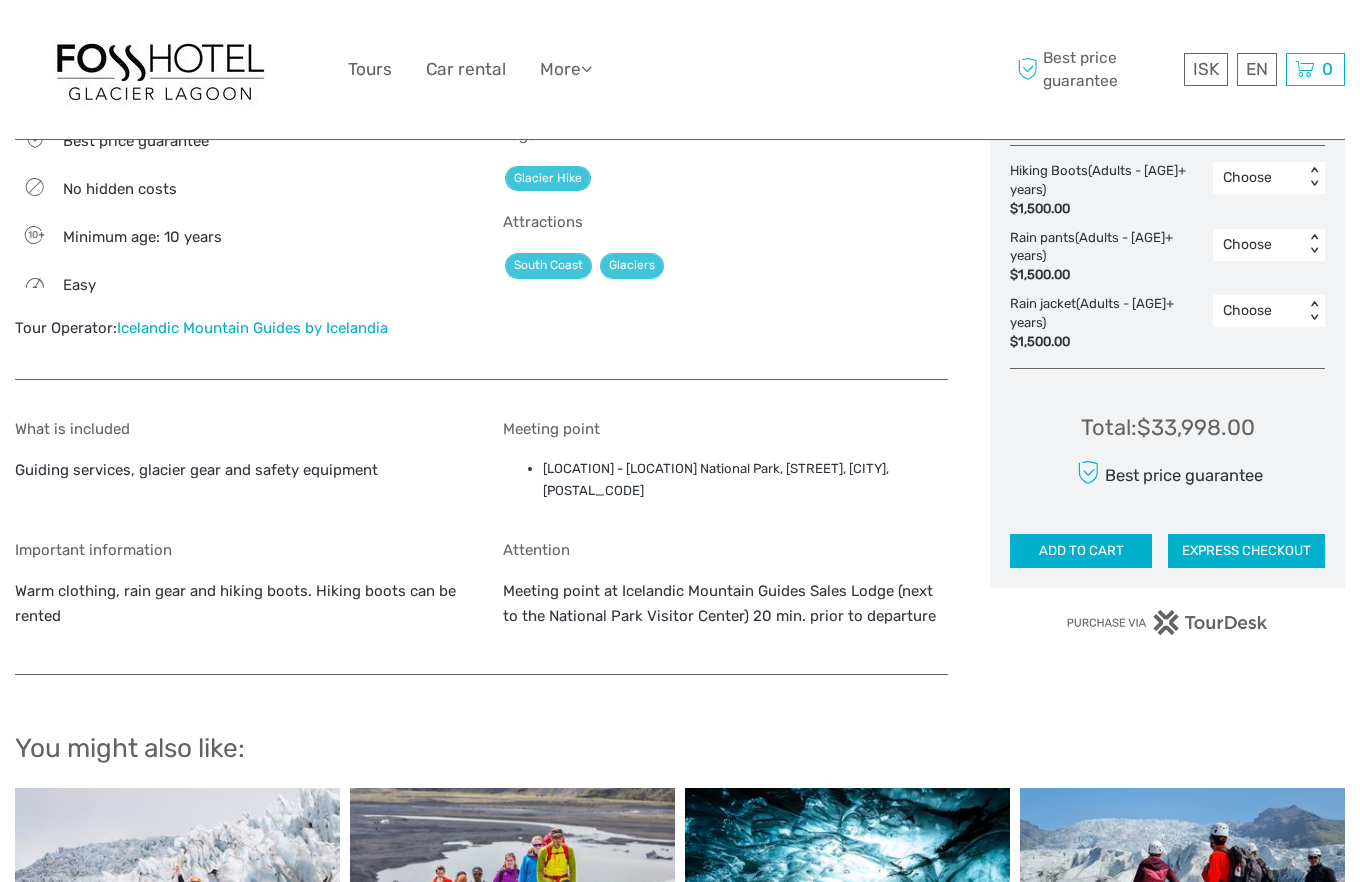 click on "ADD TO CART" at bounding box center (1081, 551) 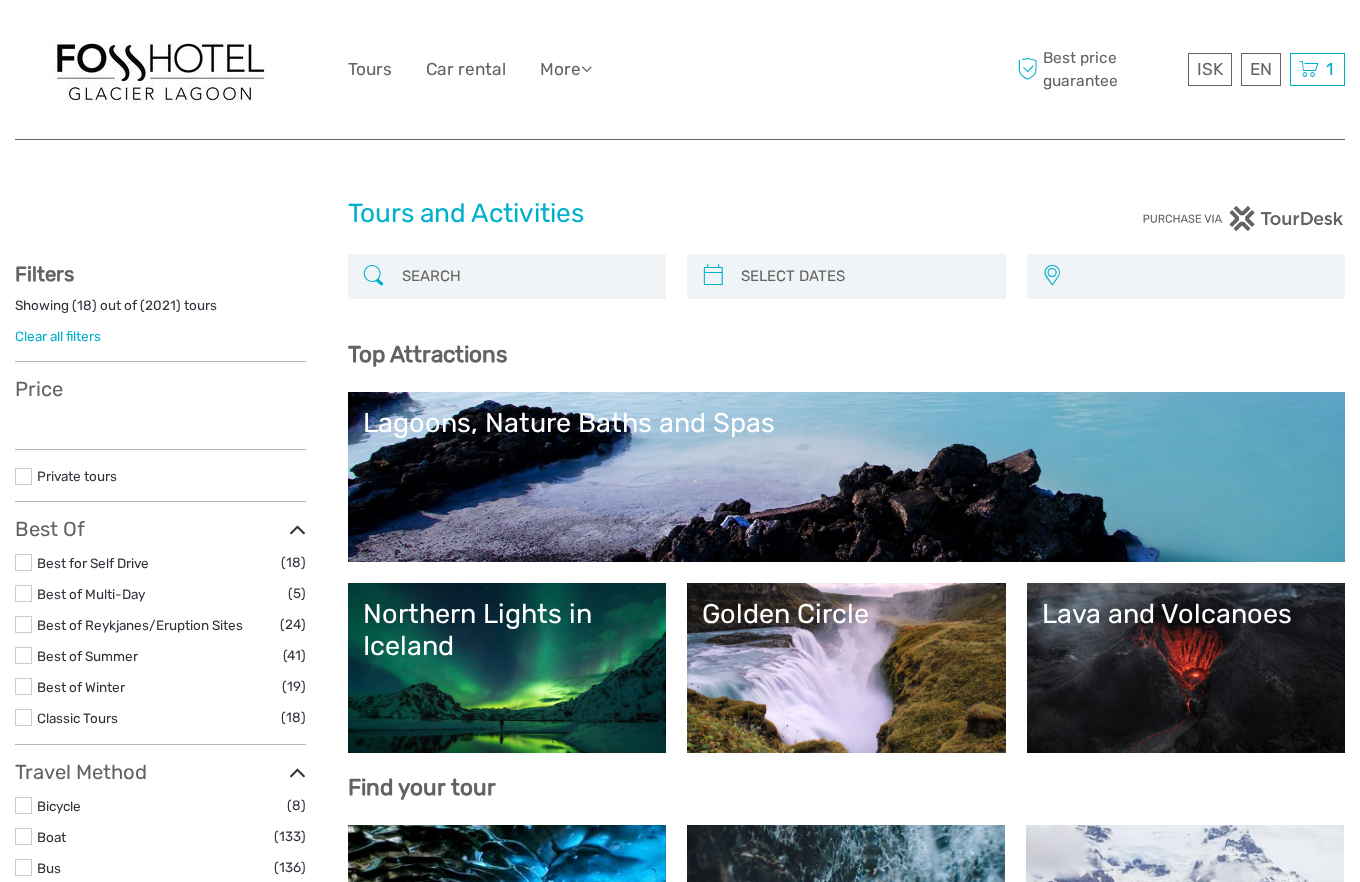select 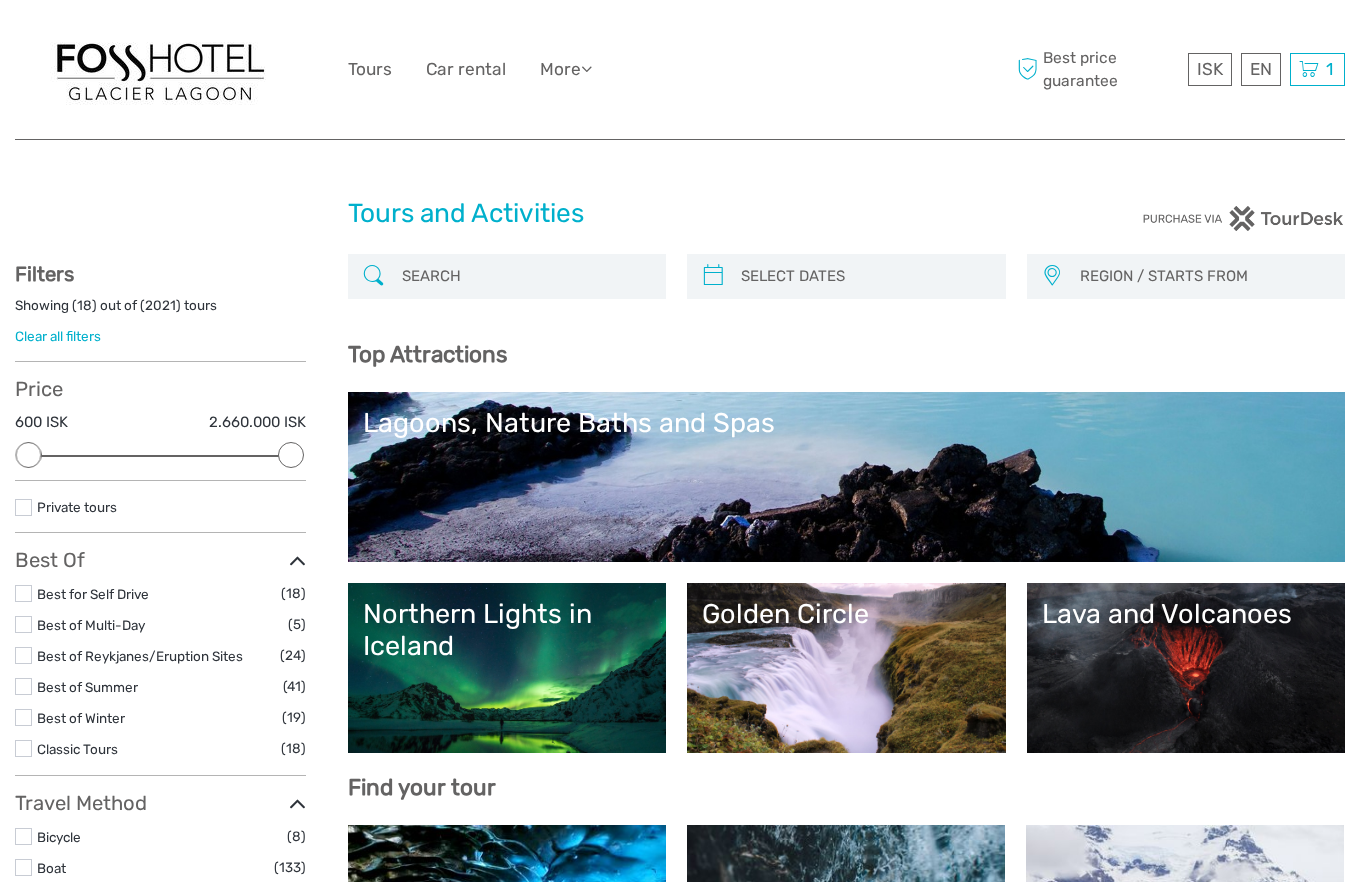 scroll, scrollTop: 0, scrollLeft: 0, axis: both 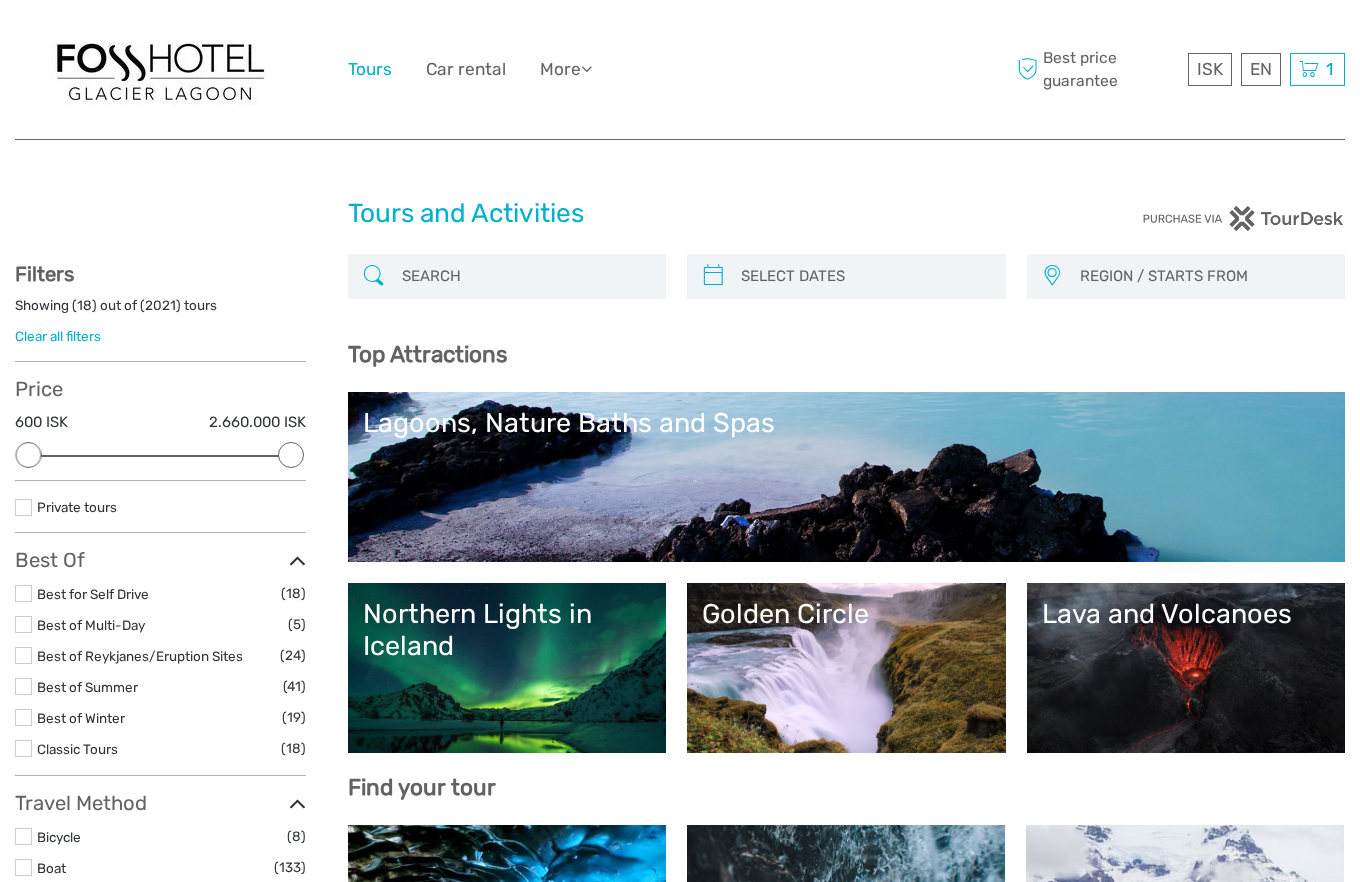 click on "Tours" at bounding box center (370, 69) 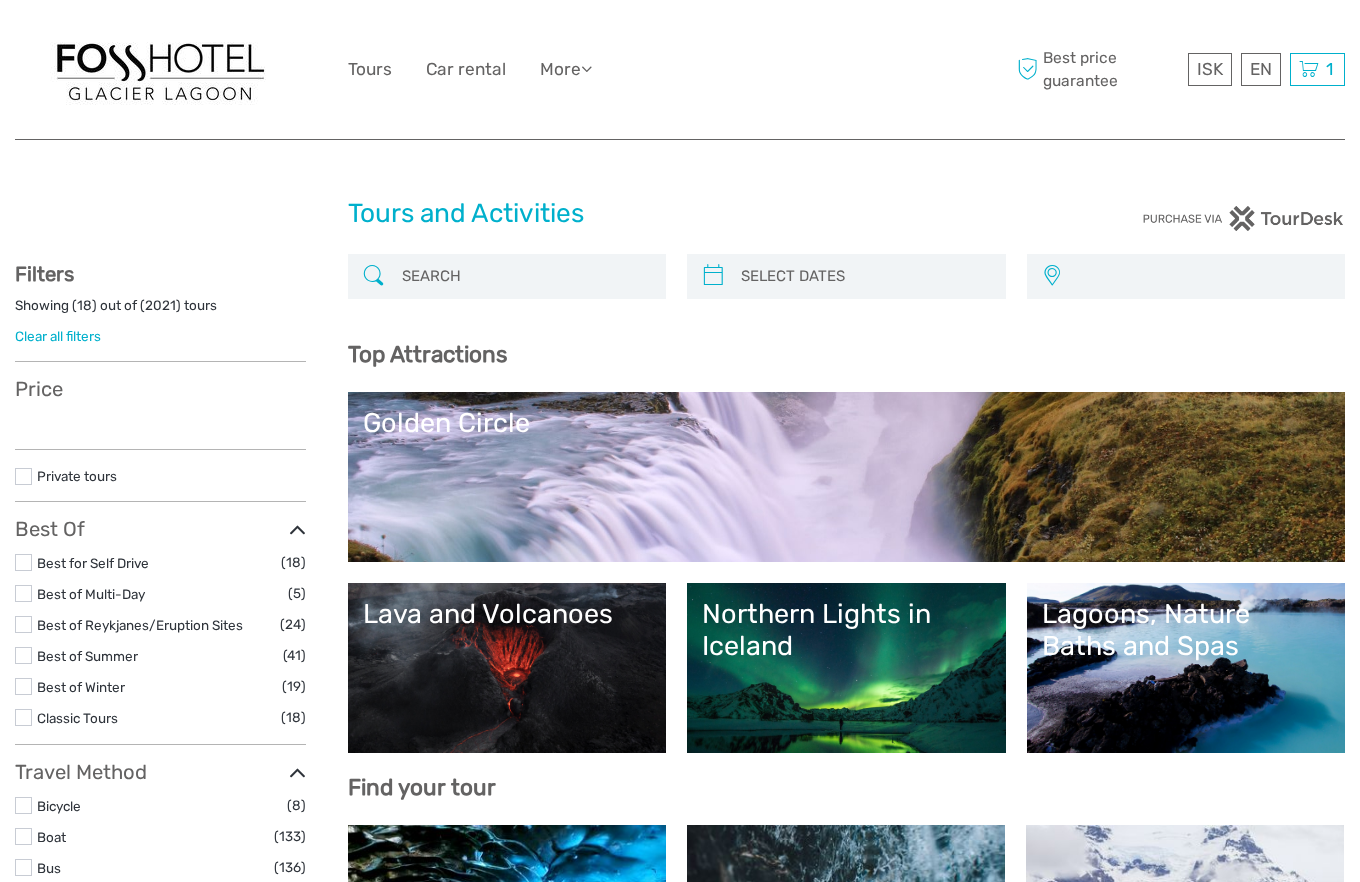 select 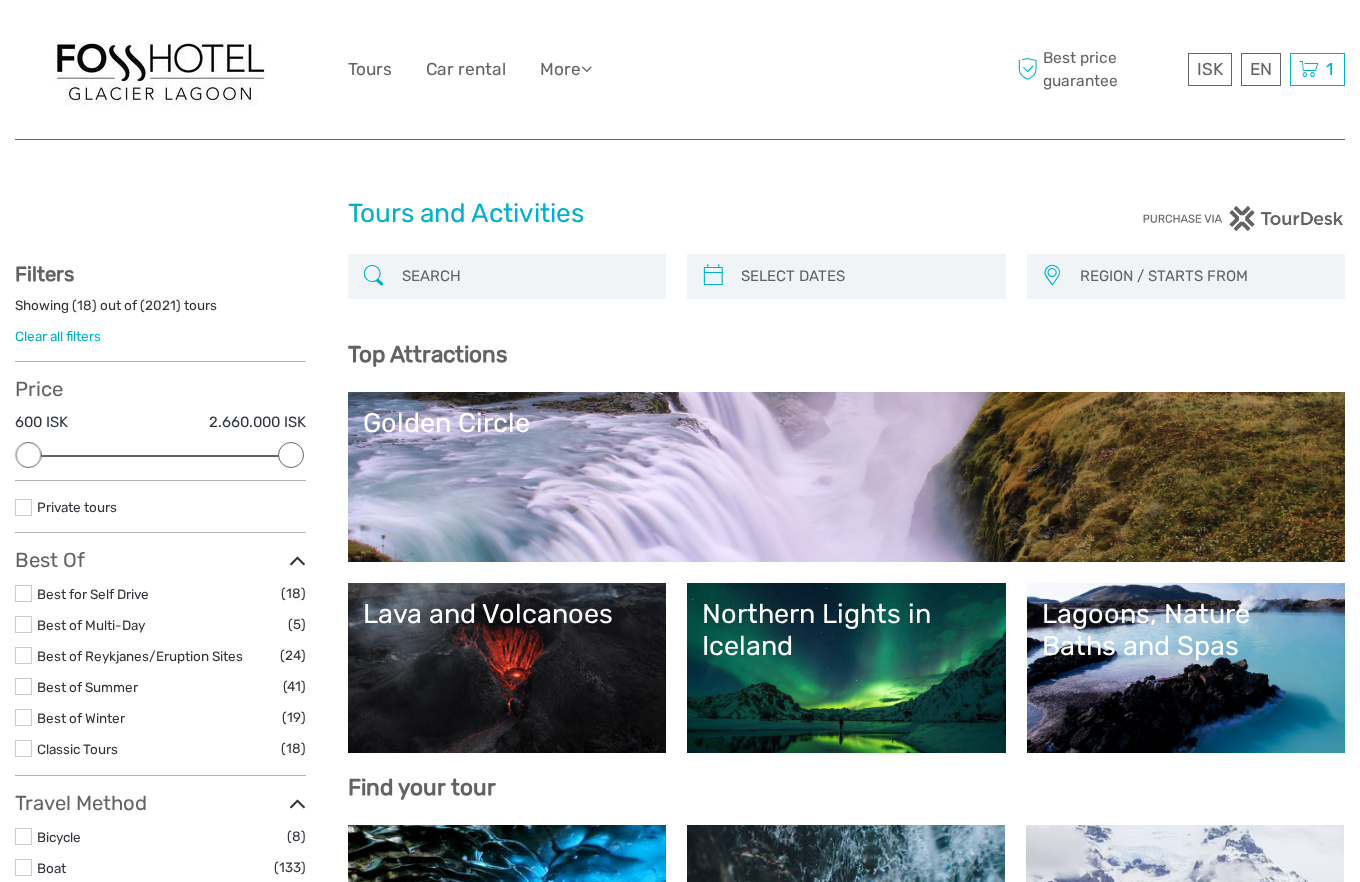scroll, scrollTop: 0, scrollLeft: 0, axis: both 